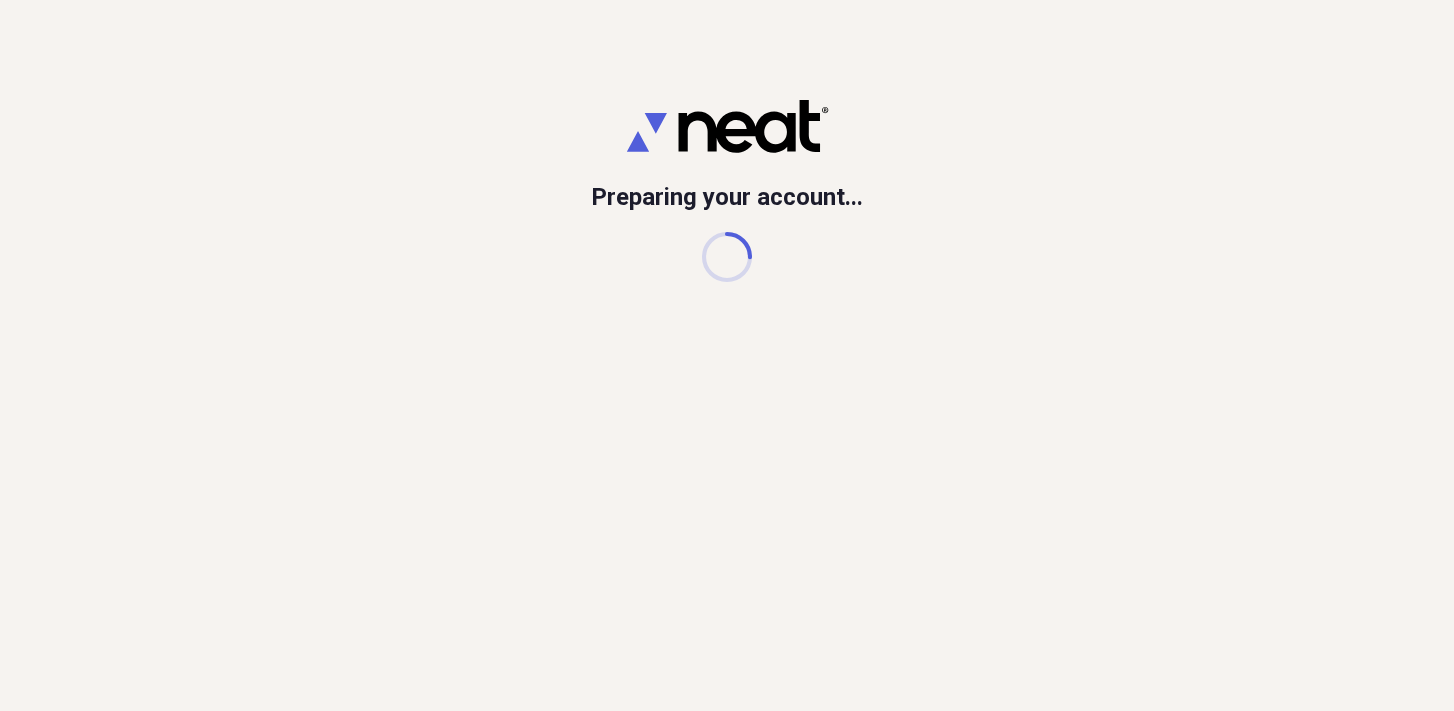 scroll, scrollTop: 0, scrollLeft: 0, axis: both 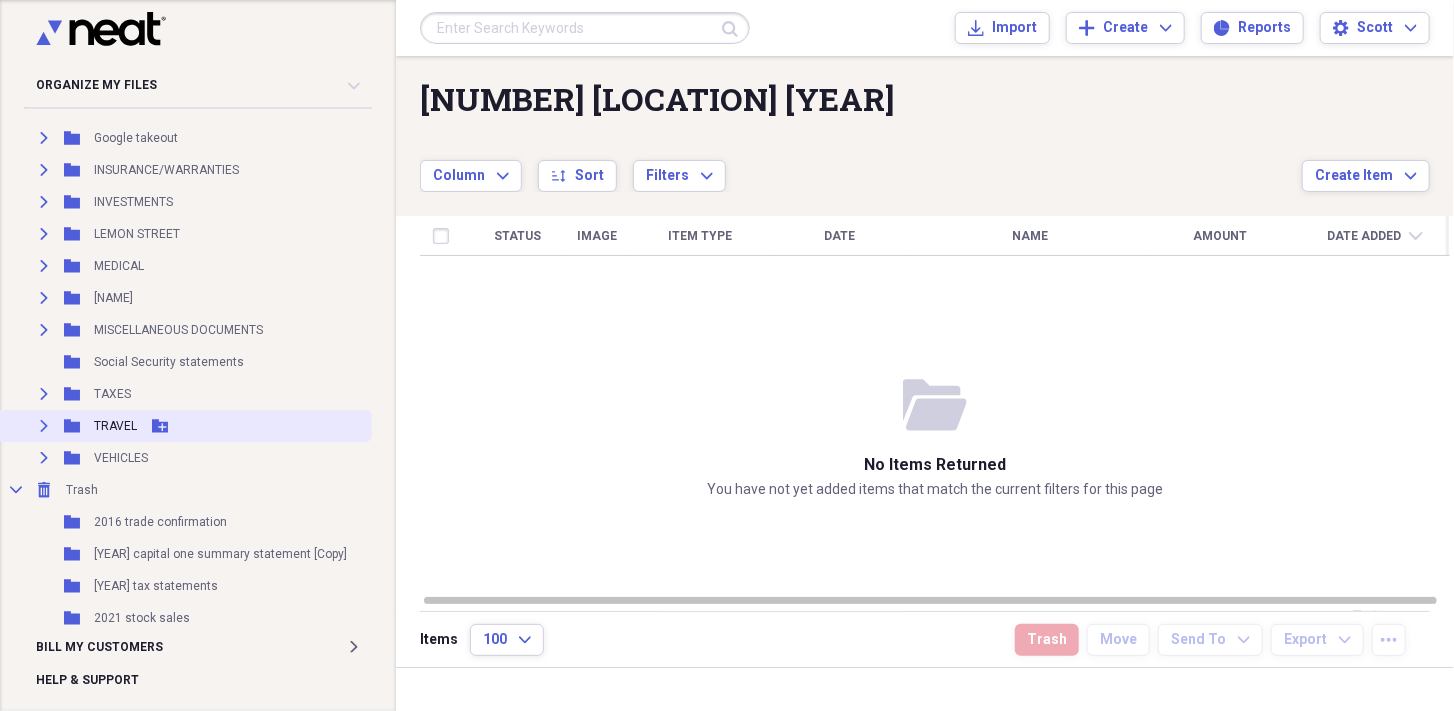 click on "Expand" 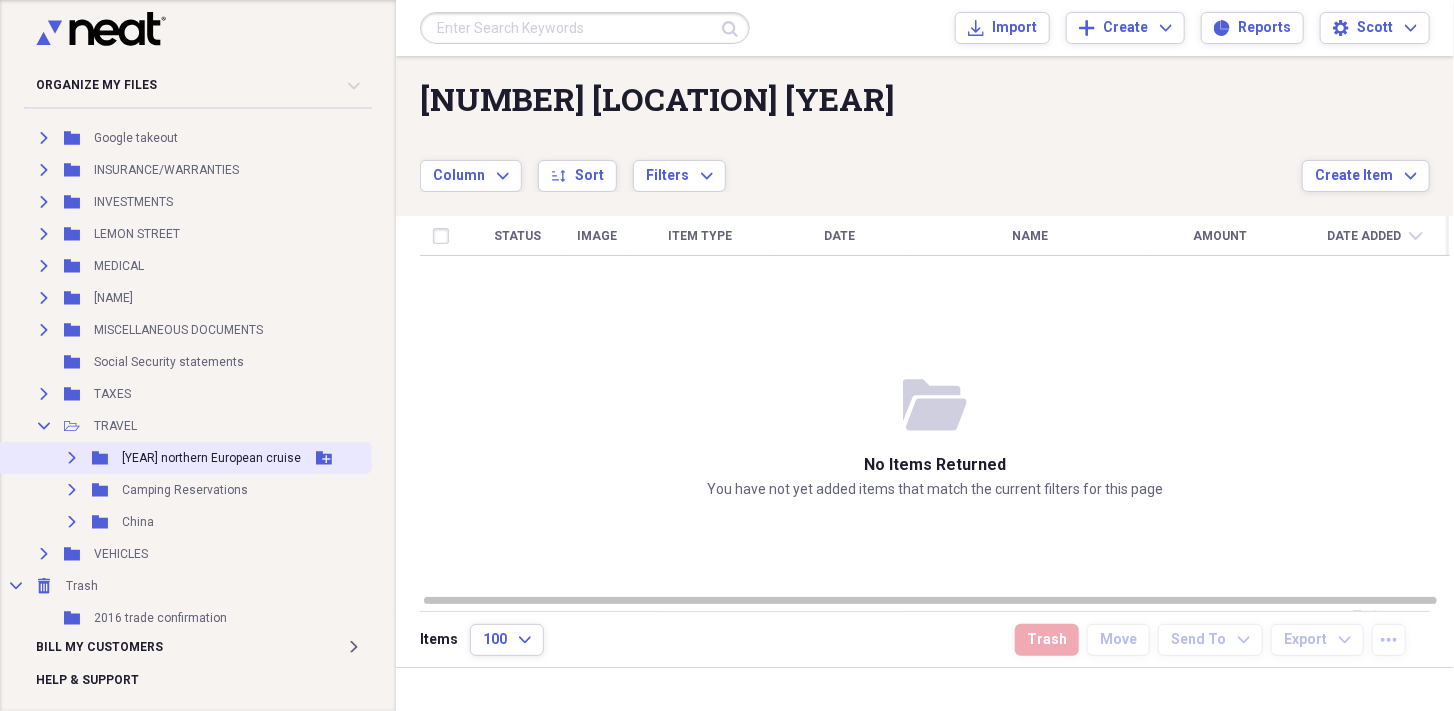 scroll, scrollTop: 316, scrollLeft: 0, axis: vertical 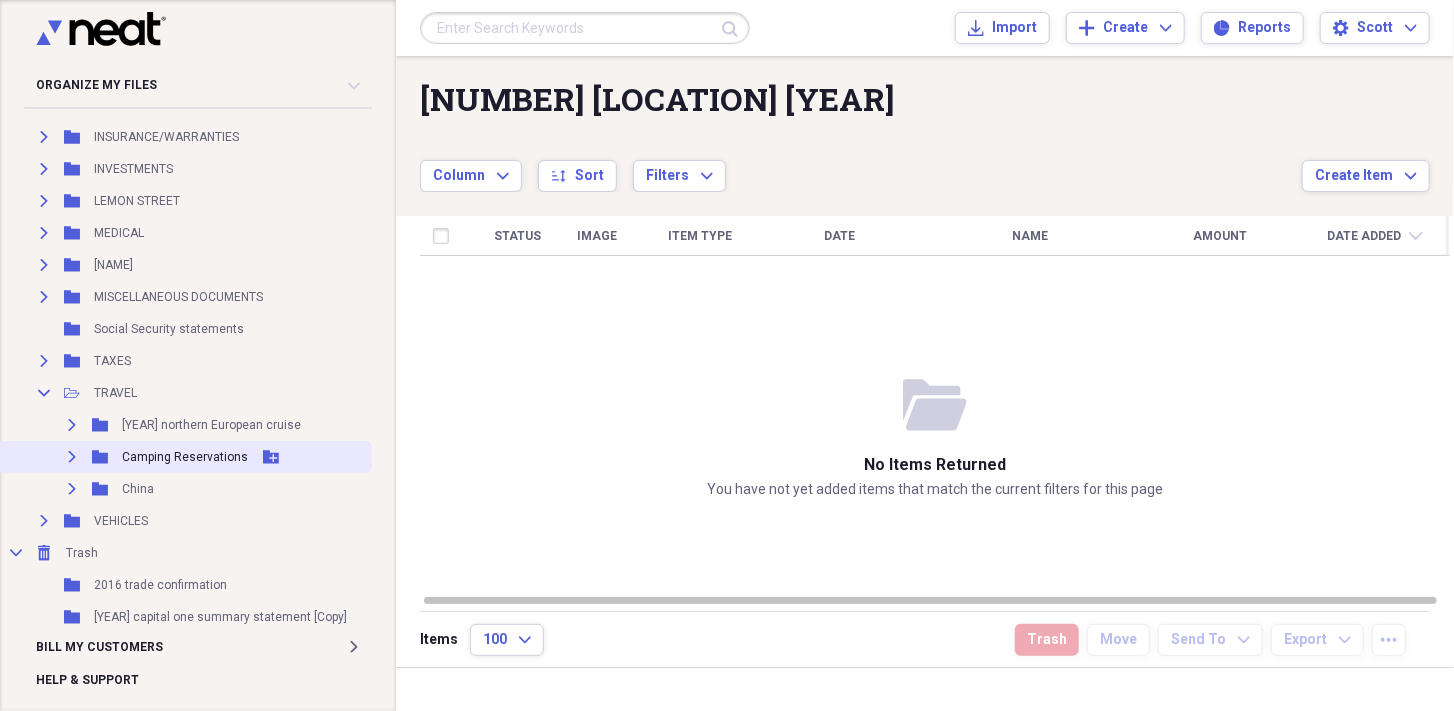 click 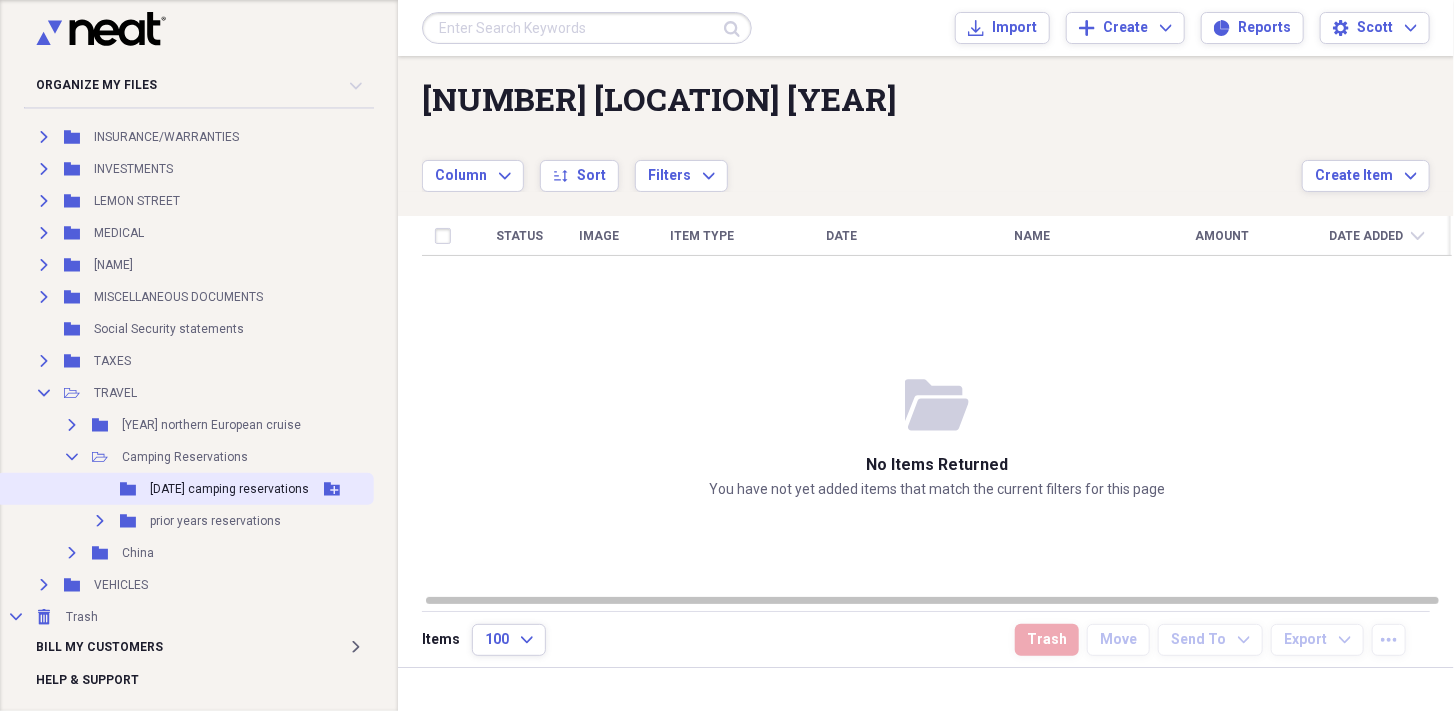 click on "[DATE] camping reservations" at bounding box center (229, 489) 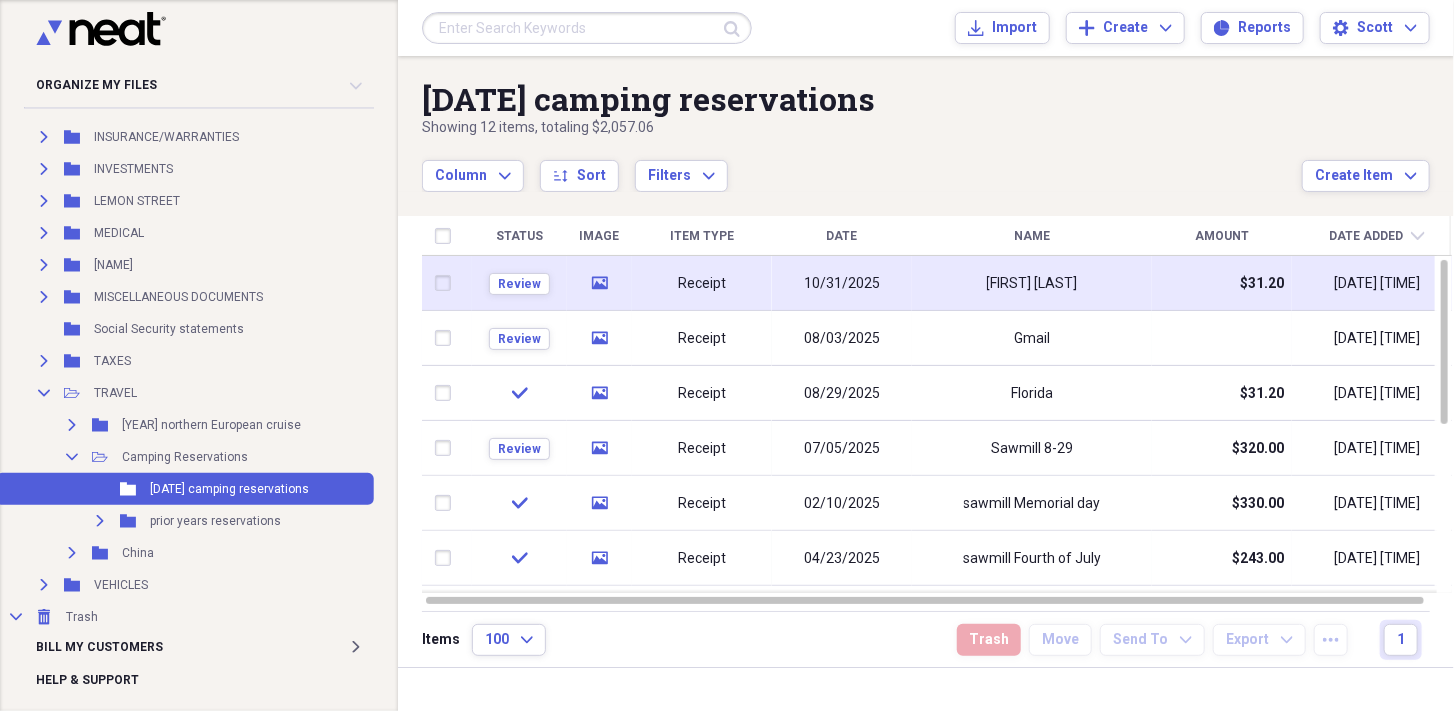 click on "10/31/2025" at bounding box center (842, 283) 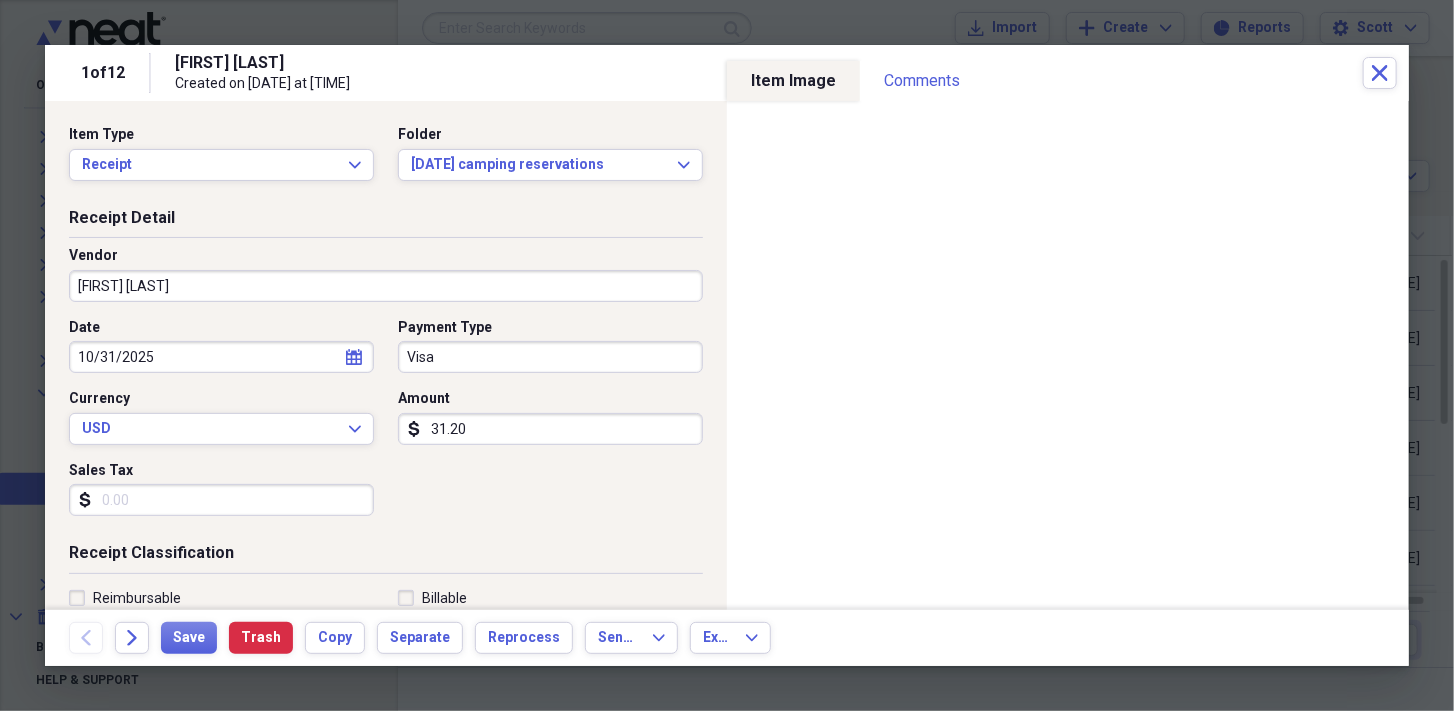 click on "[FIRST] [LAST]" at bounding box center [386, 286] 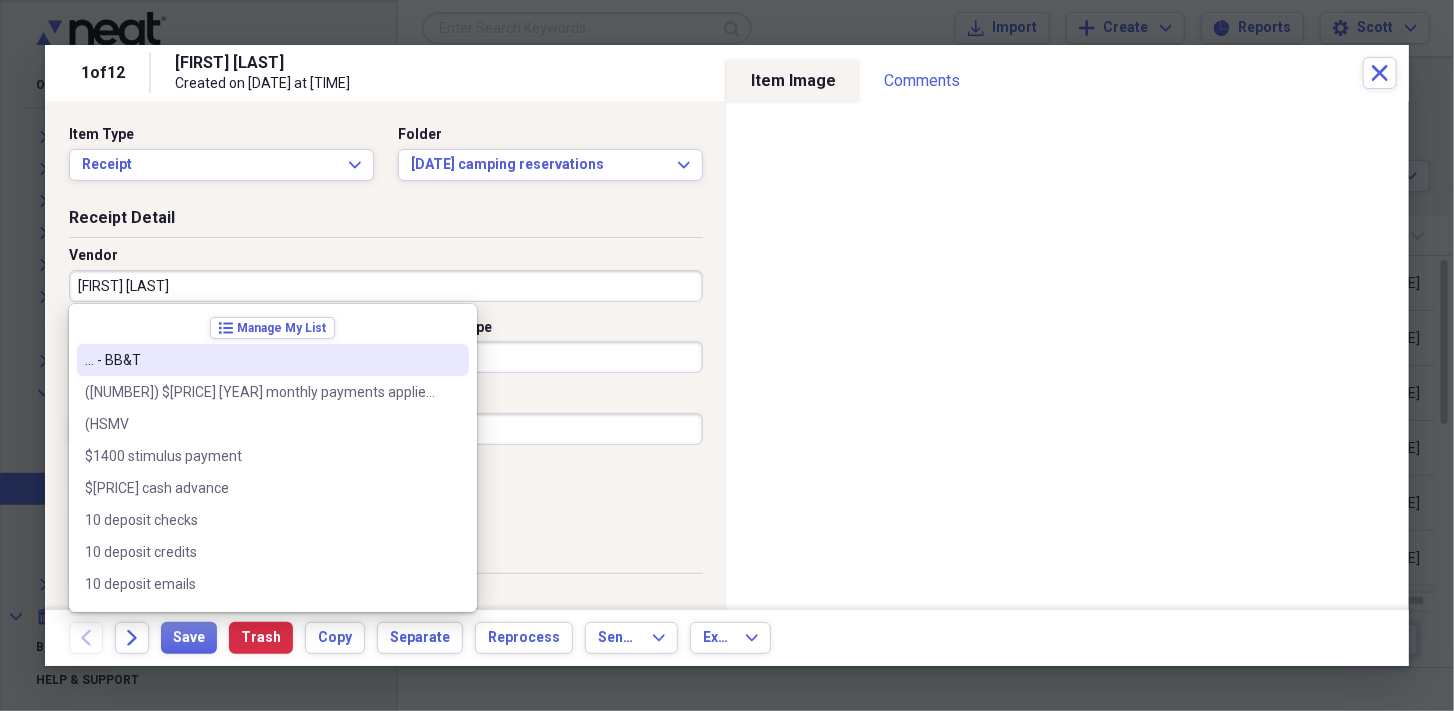 click on "[FIRST] [LAST]" at bounding box center (386, 286) 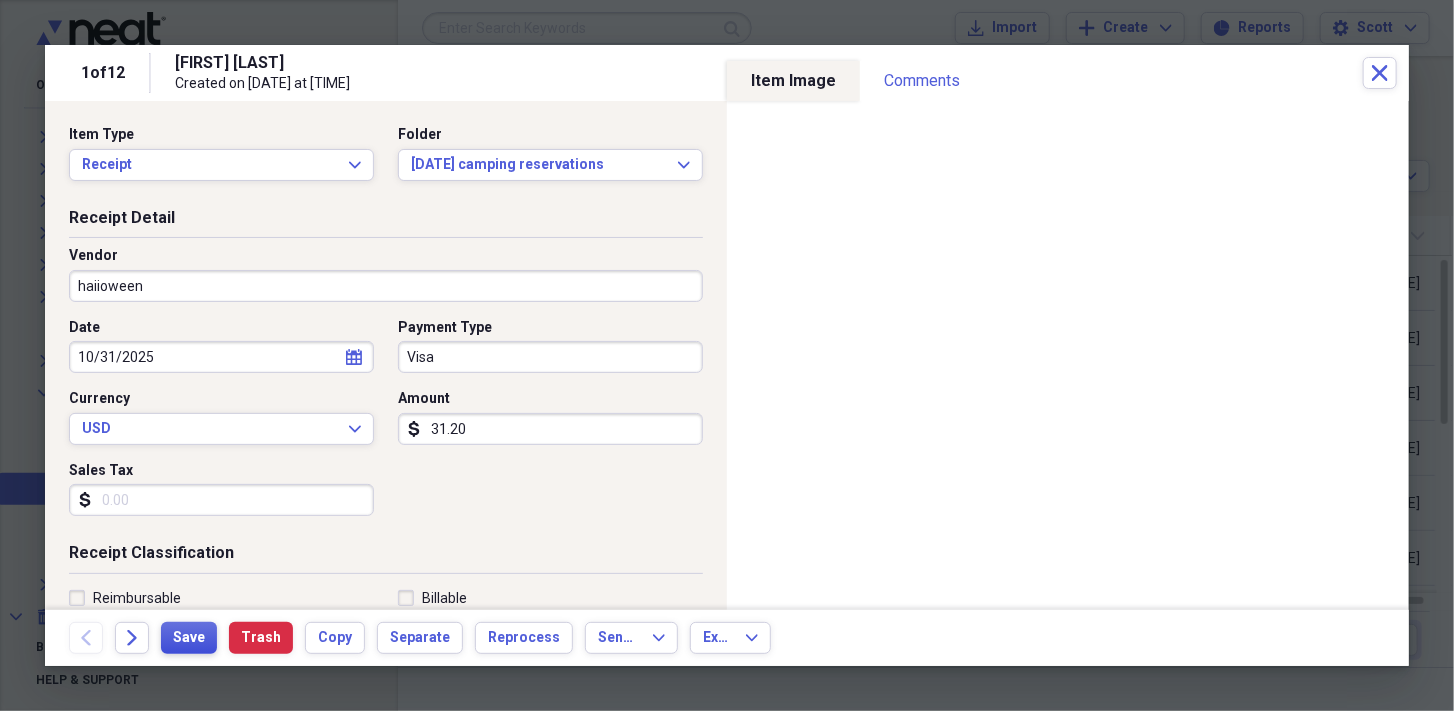 type on "haiioween" 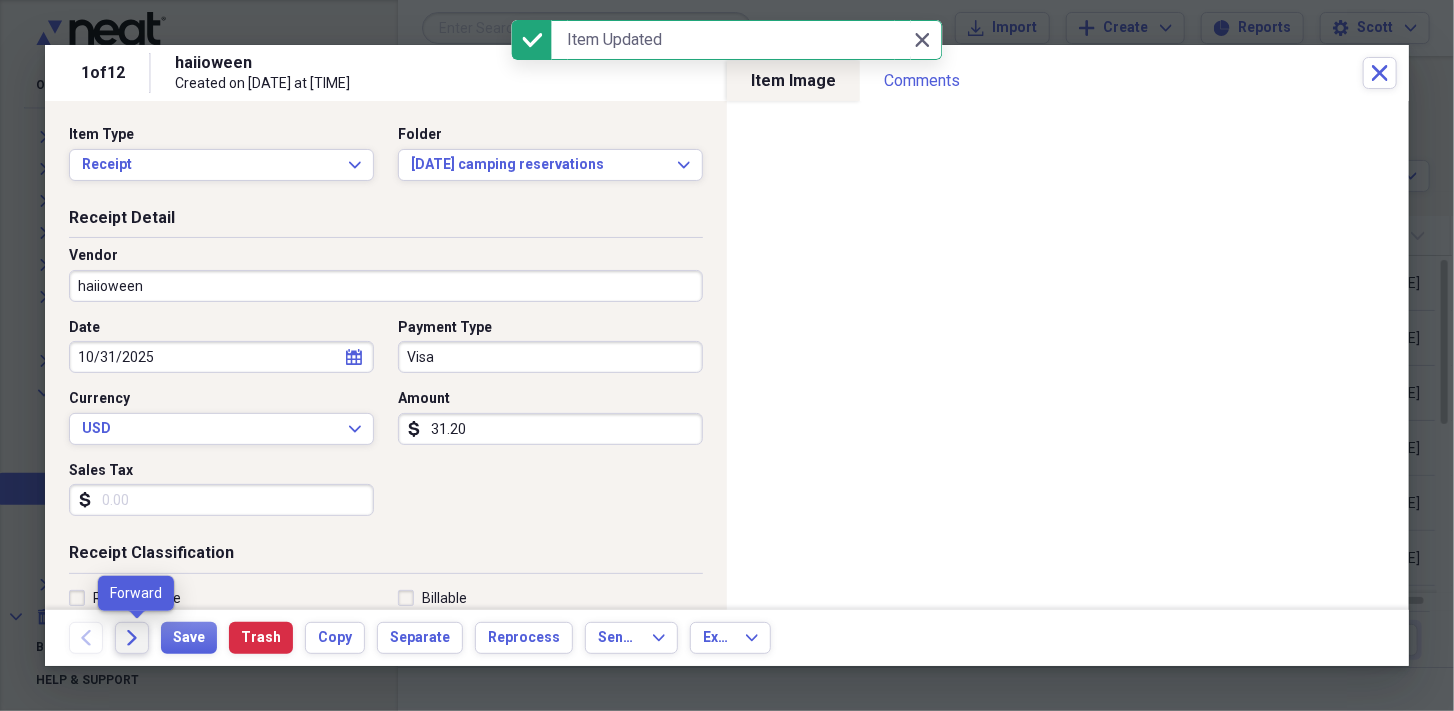 click on "Forward" 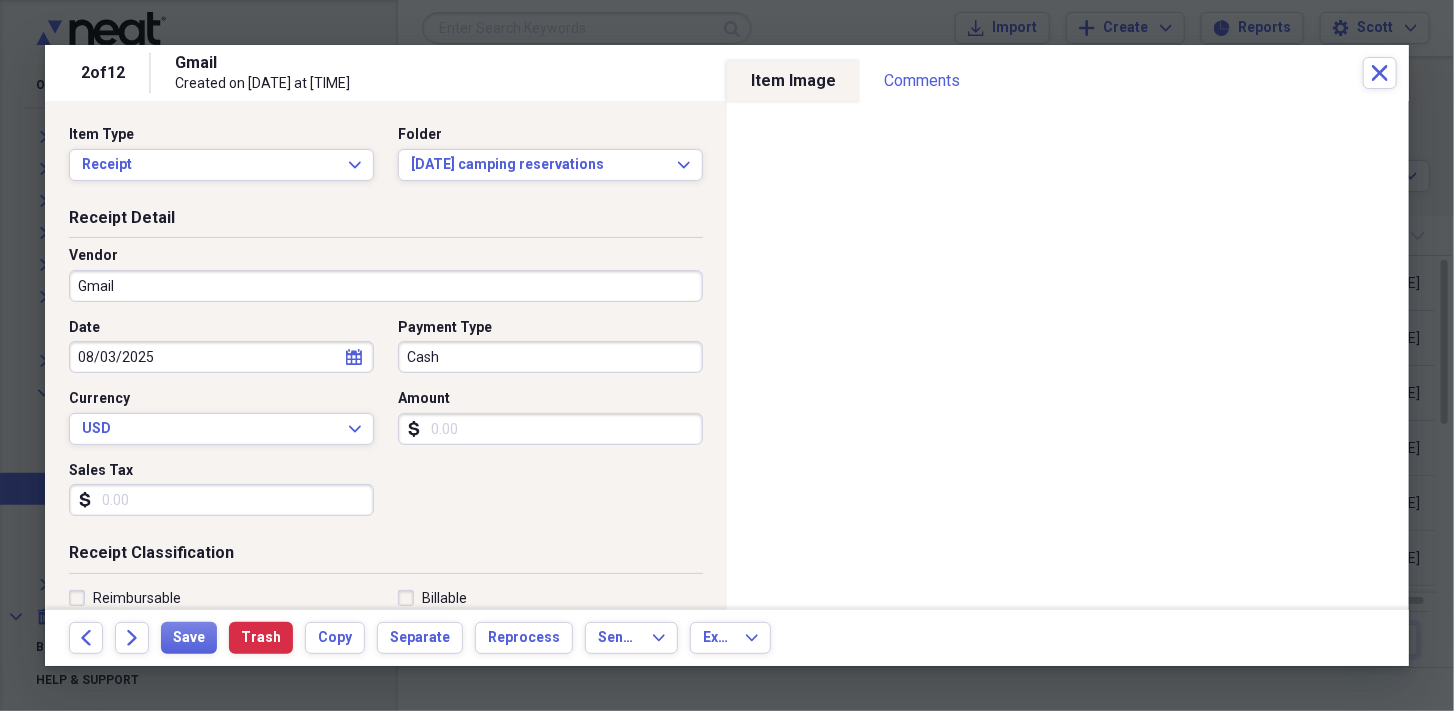 click on "Gmail" at bounding box center [386, 286] 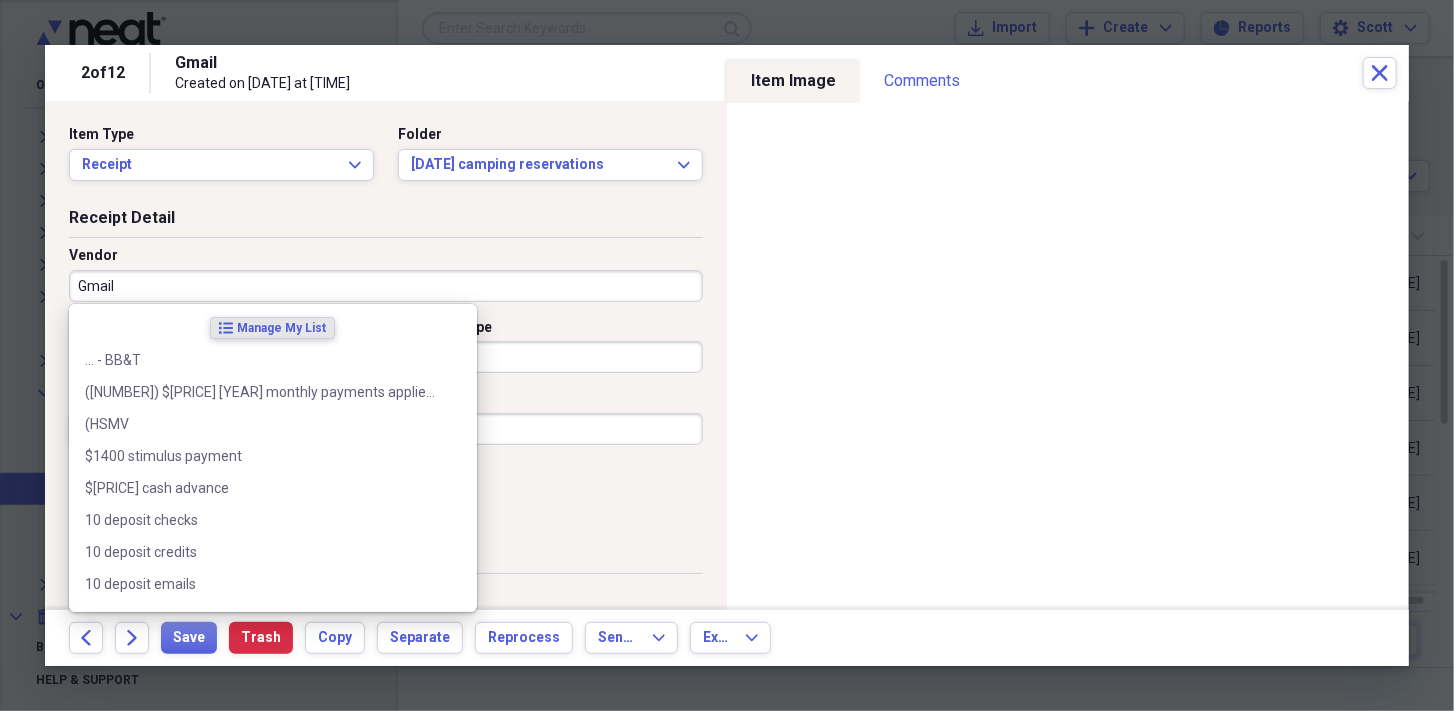 click on "Gmail" at bounding box center [386, 286] 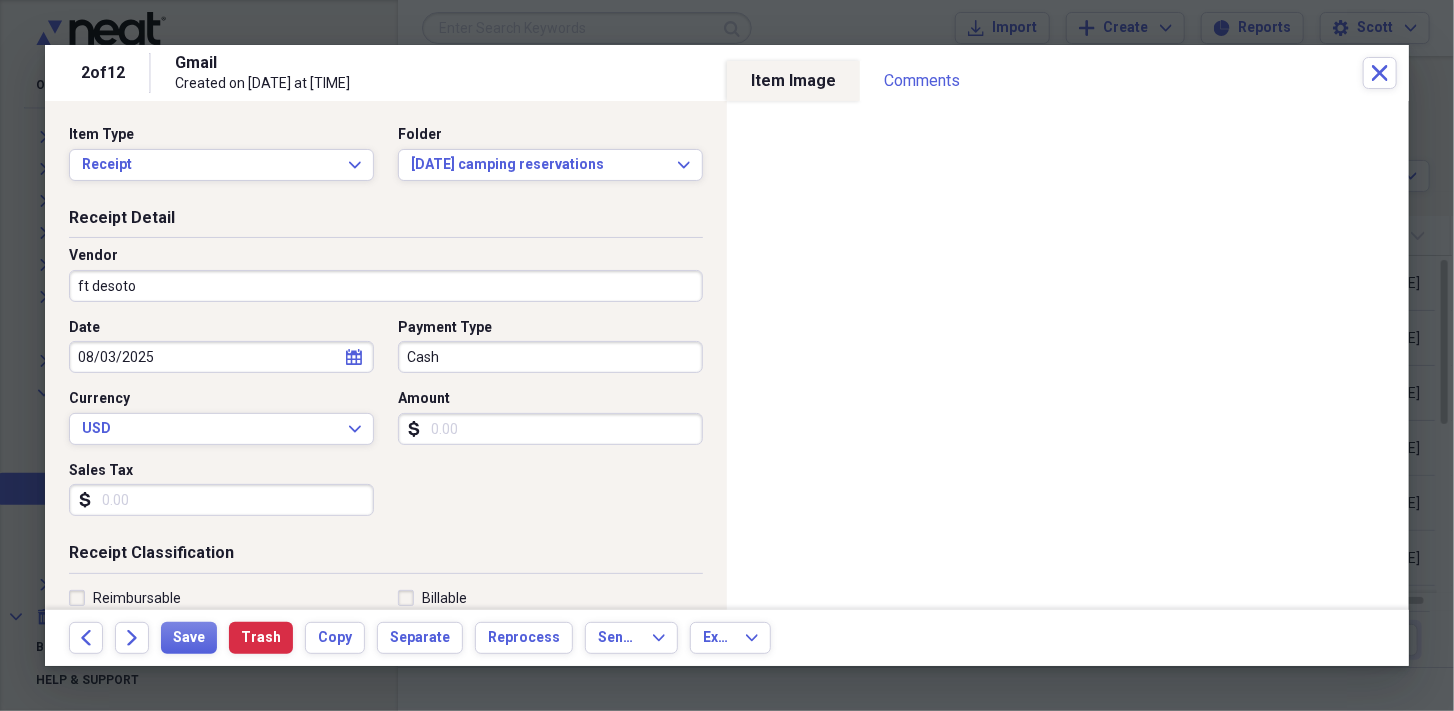 type on "ft desoto" 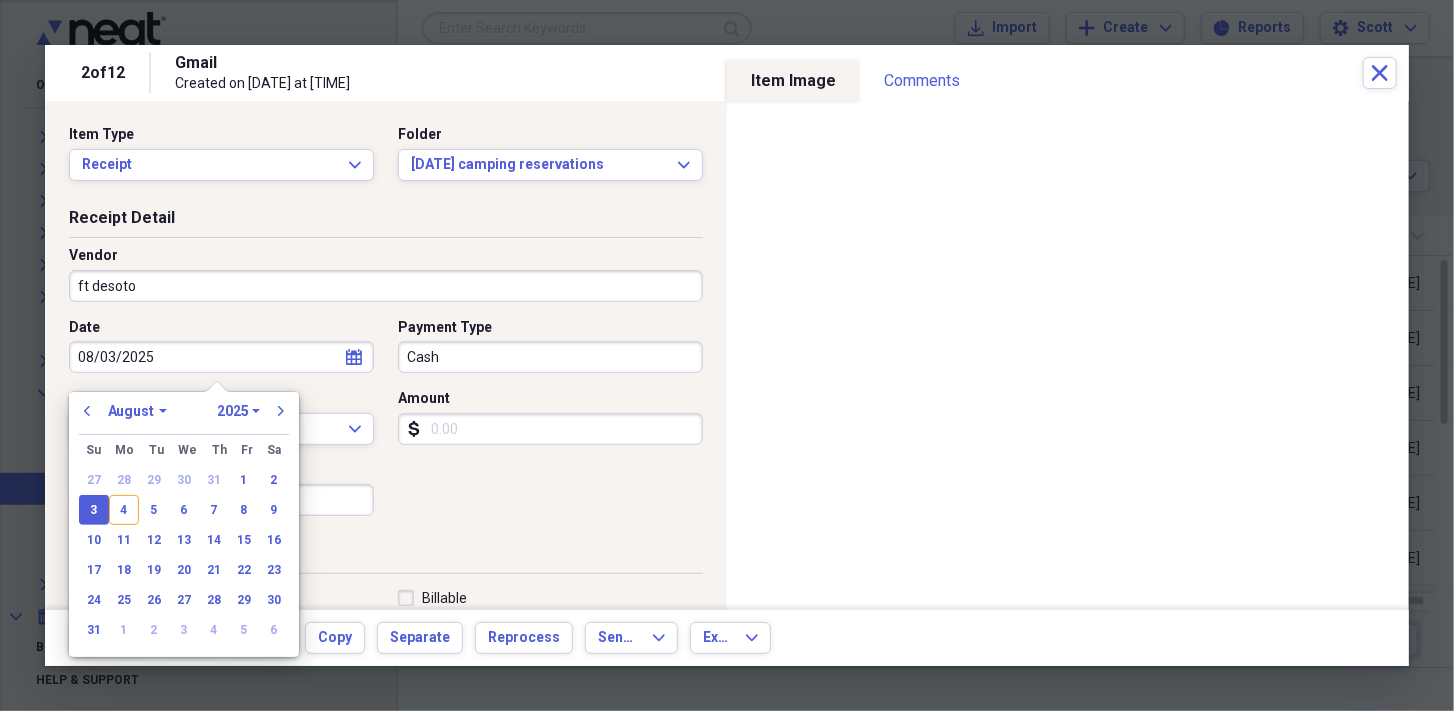 click on "ft desoto" at bounding box center (386, 286) 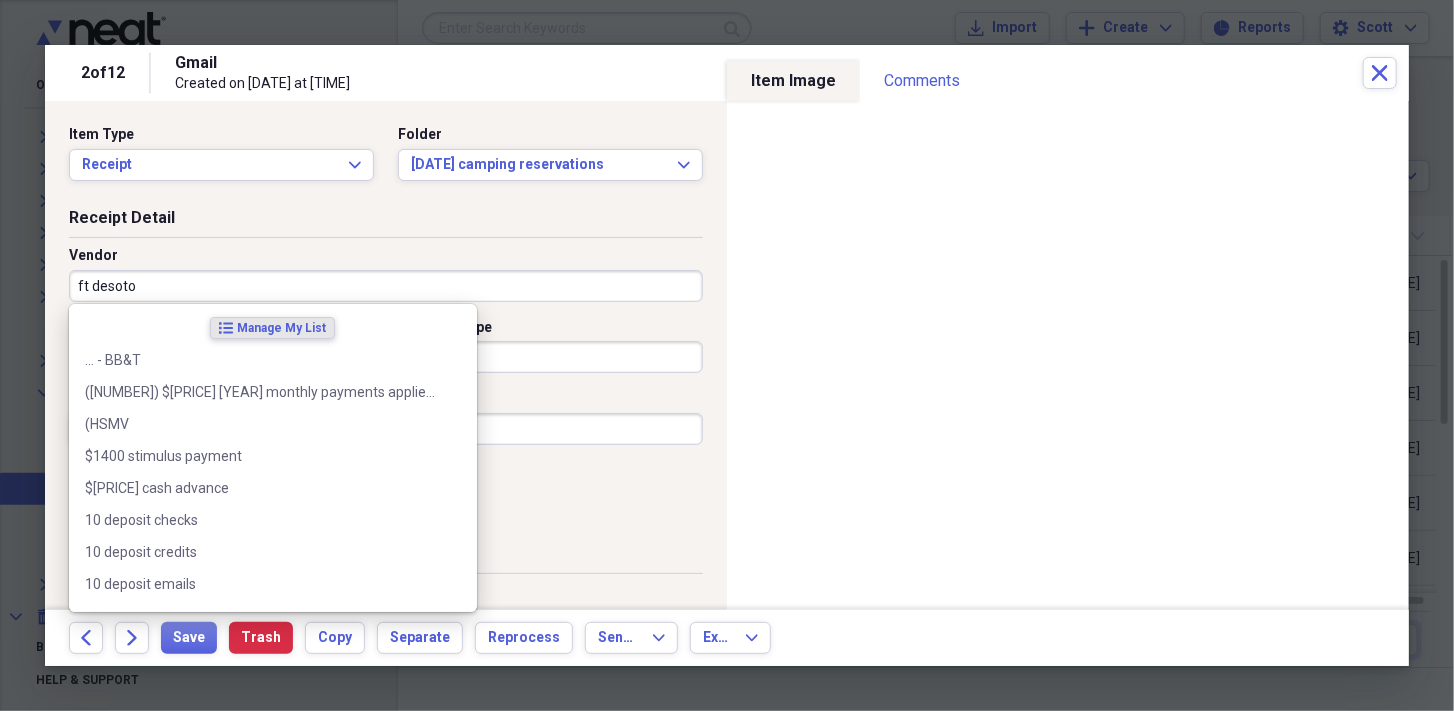 click on "ft desoto" at bounding box center [386, 286] 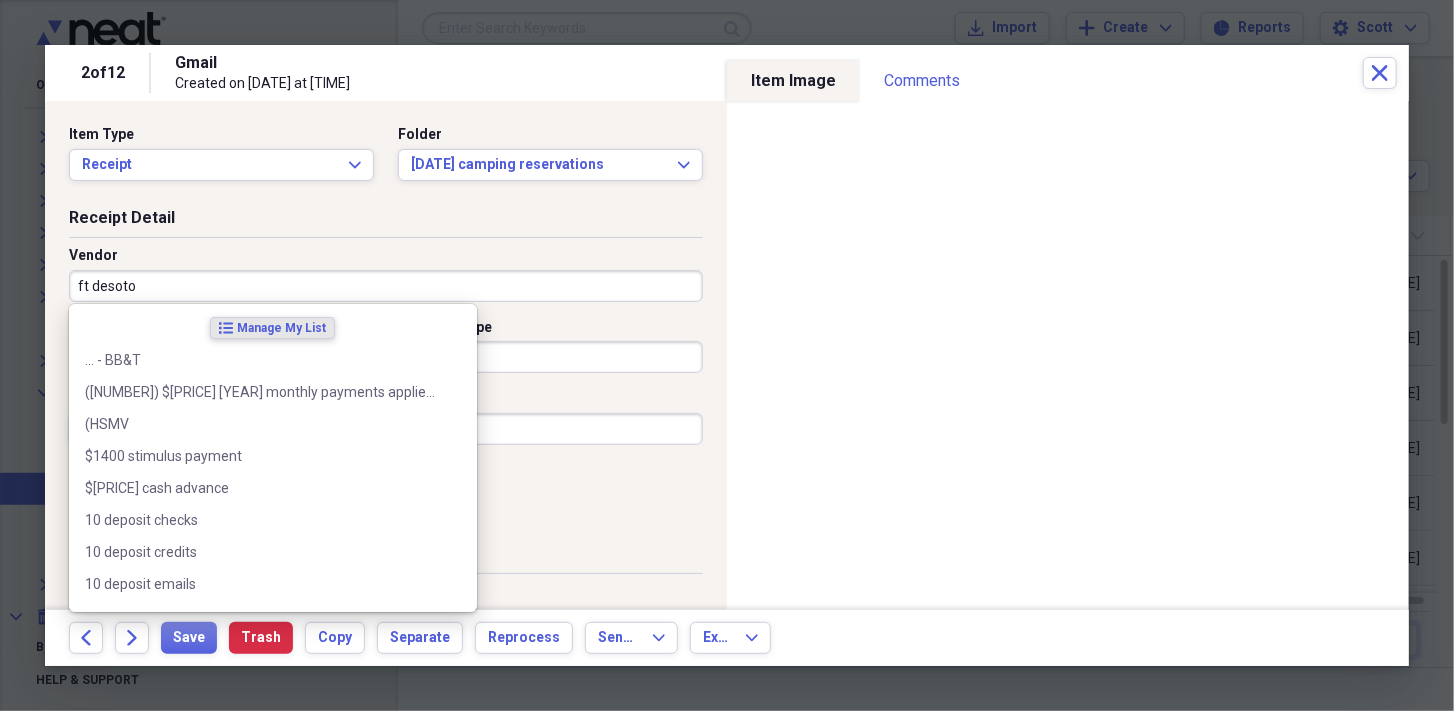 click on "ft desoto" at bounding box center (386, 286) 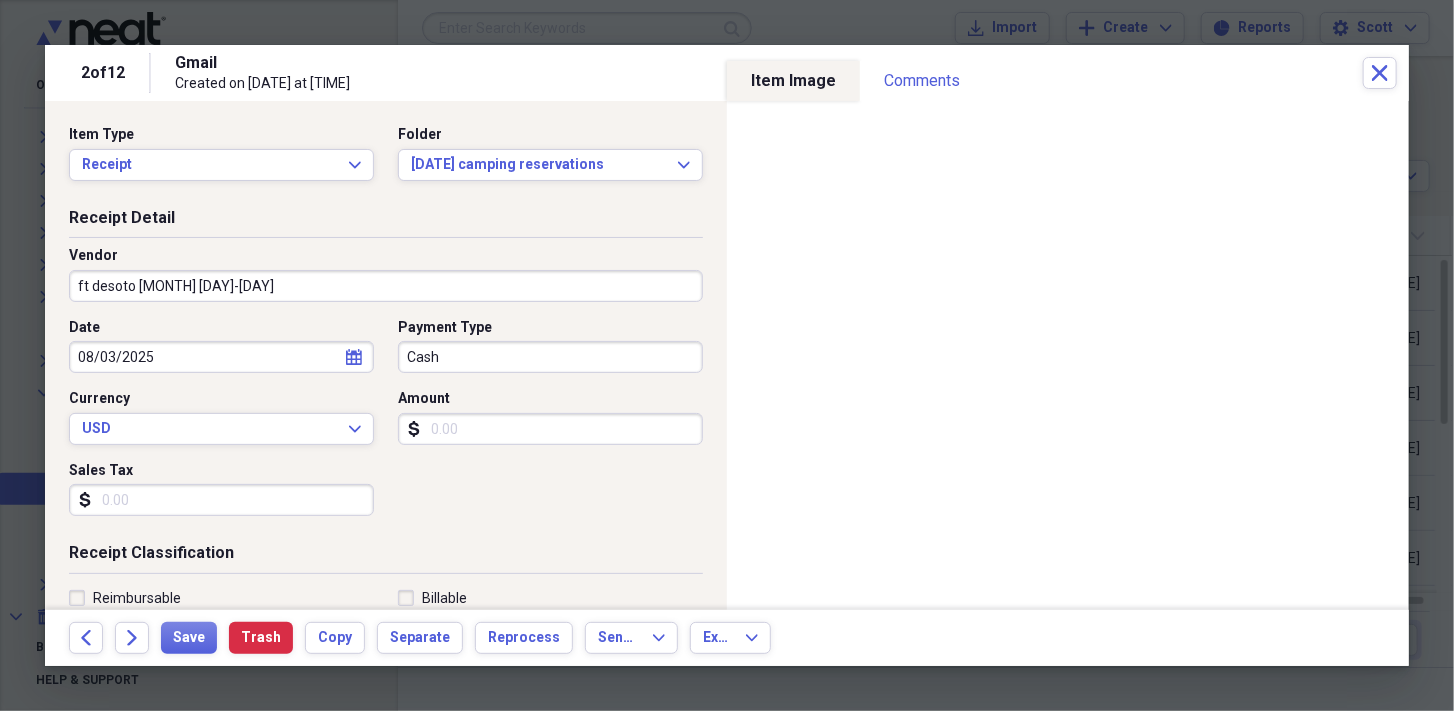 type on "ft desoto [MONTH] [DAY]-[DAY]" 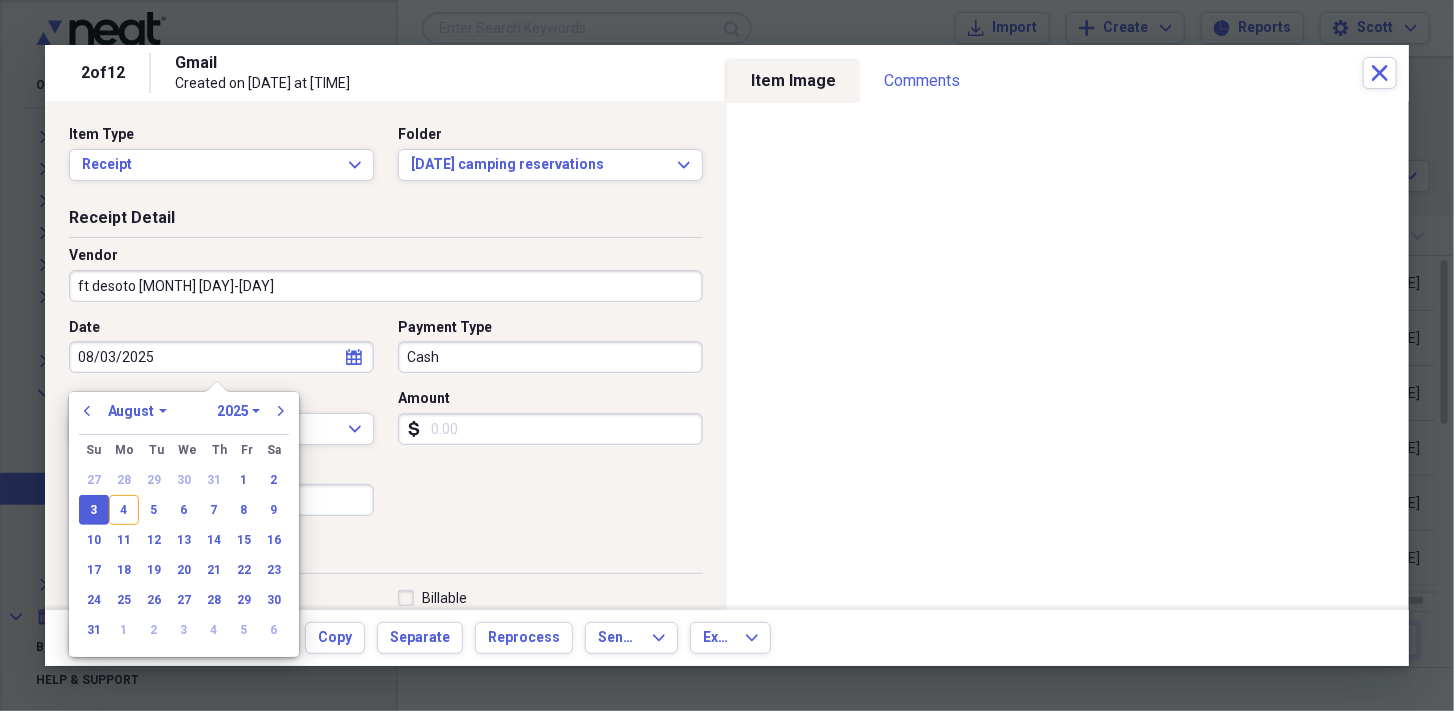 click on "08/03/2025" at bounding box center [221, 357] 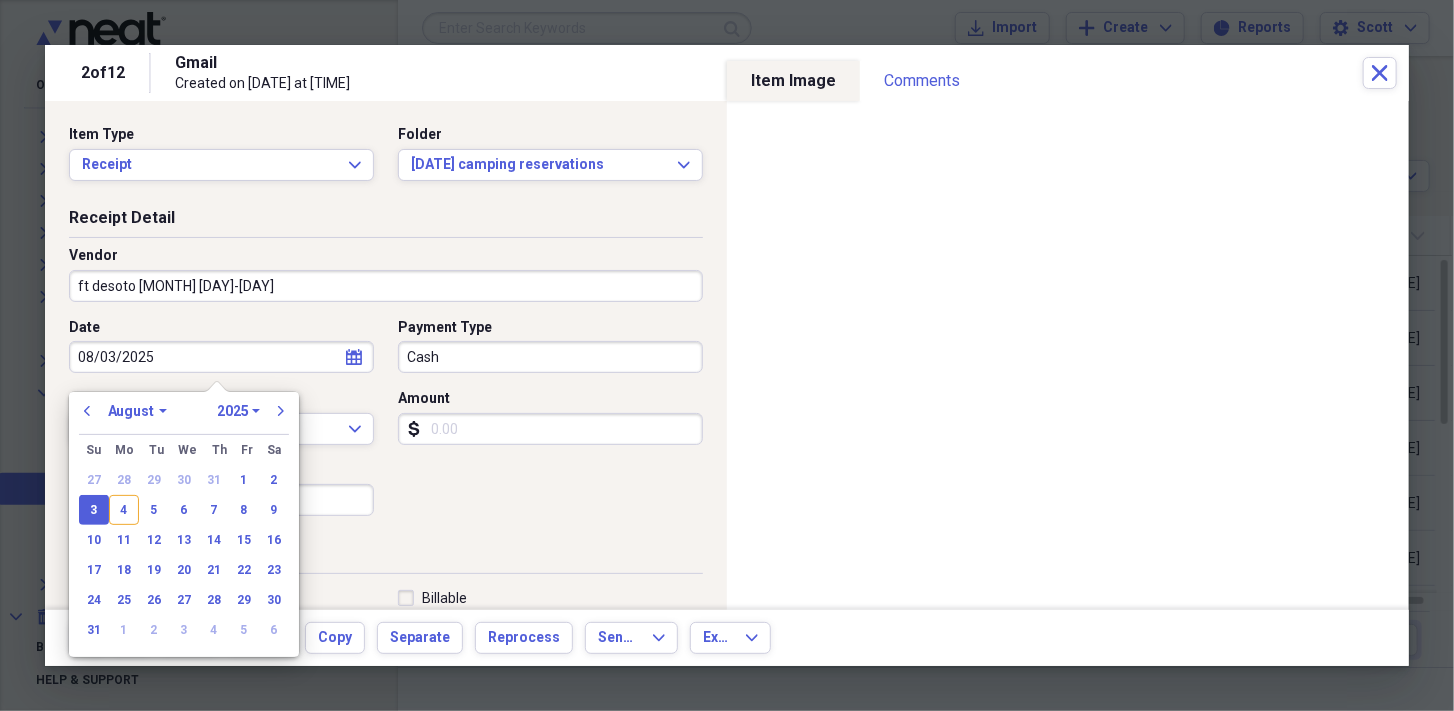 click on "08/03/2025" at bounding box center [221, 357] 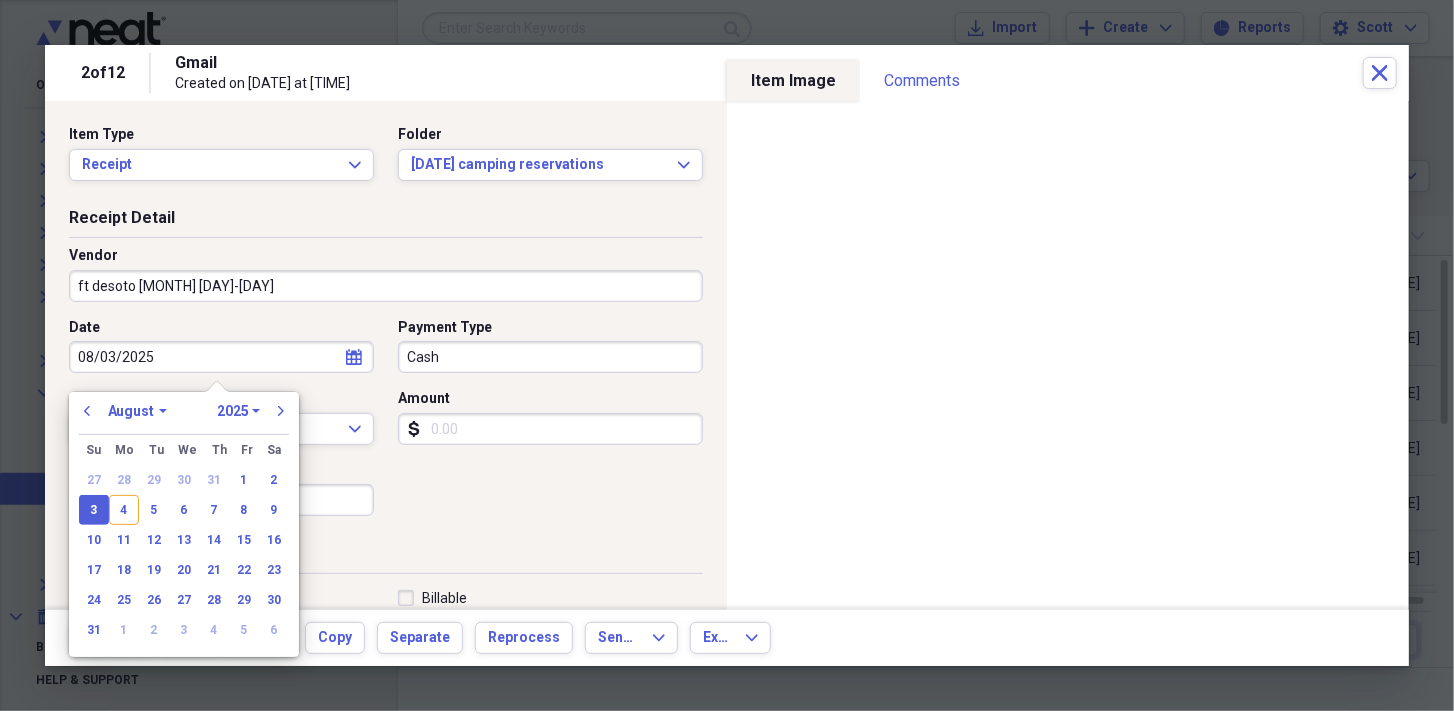 click on "08/03/2025" at bounding box center (221, 357) 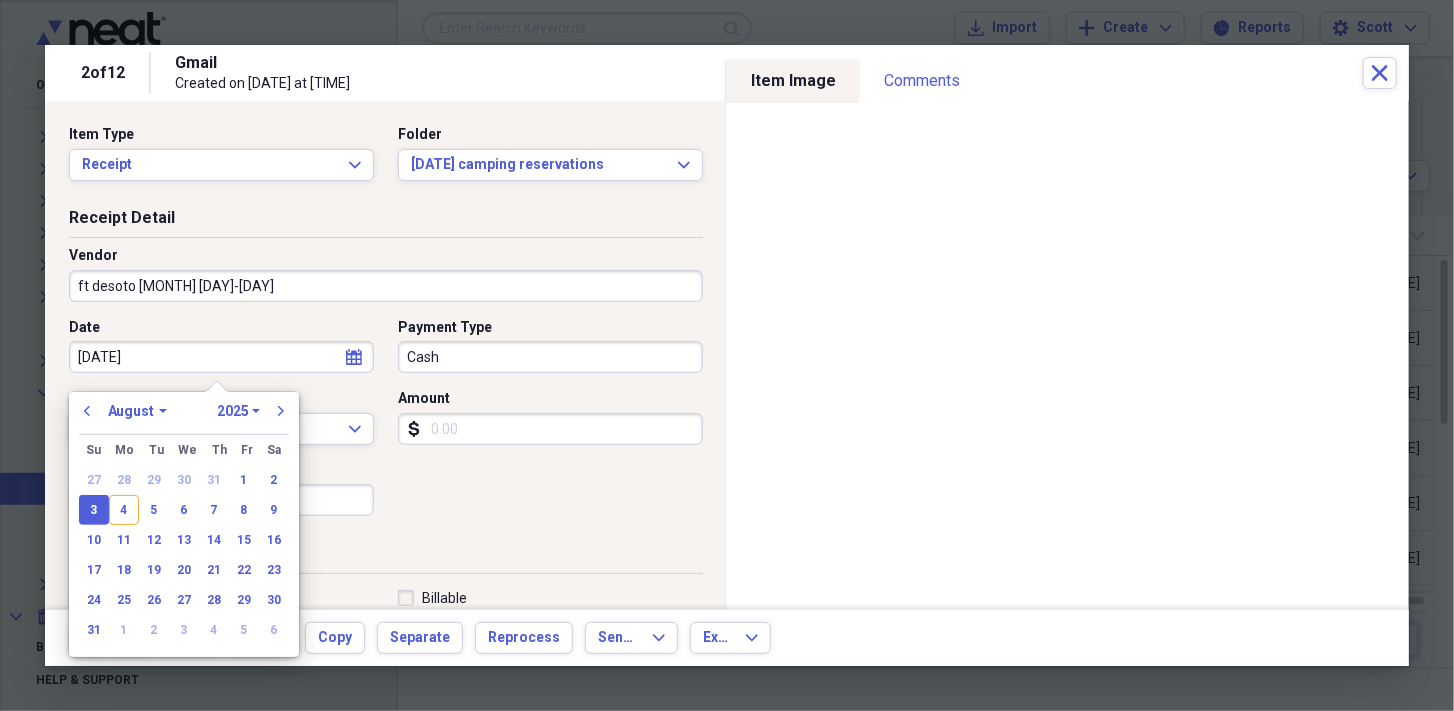 click on "[DATE]" at bounding box center (221, 357) 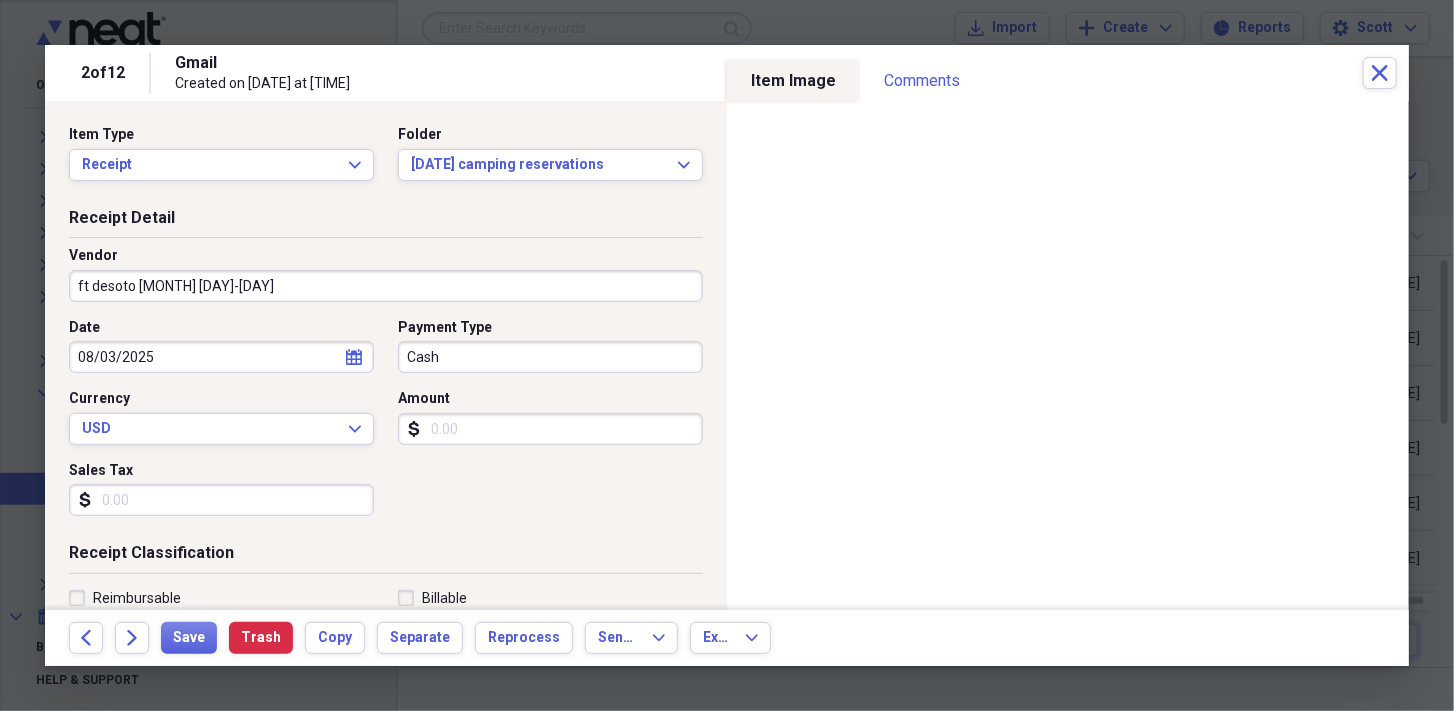 click on "Receipt Classification" at bounding box center (386, 557) 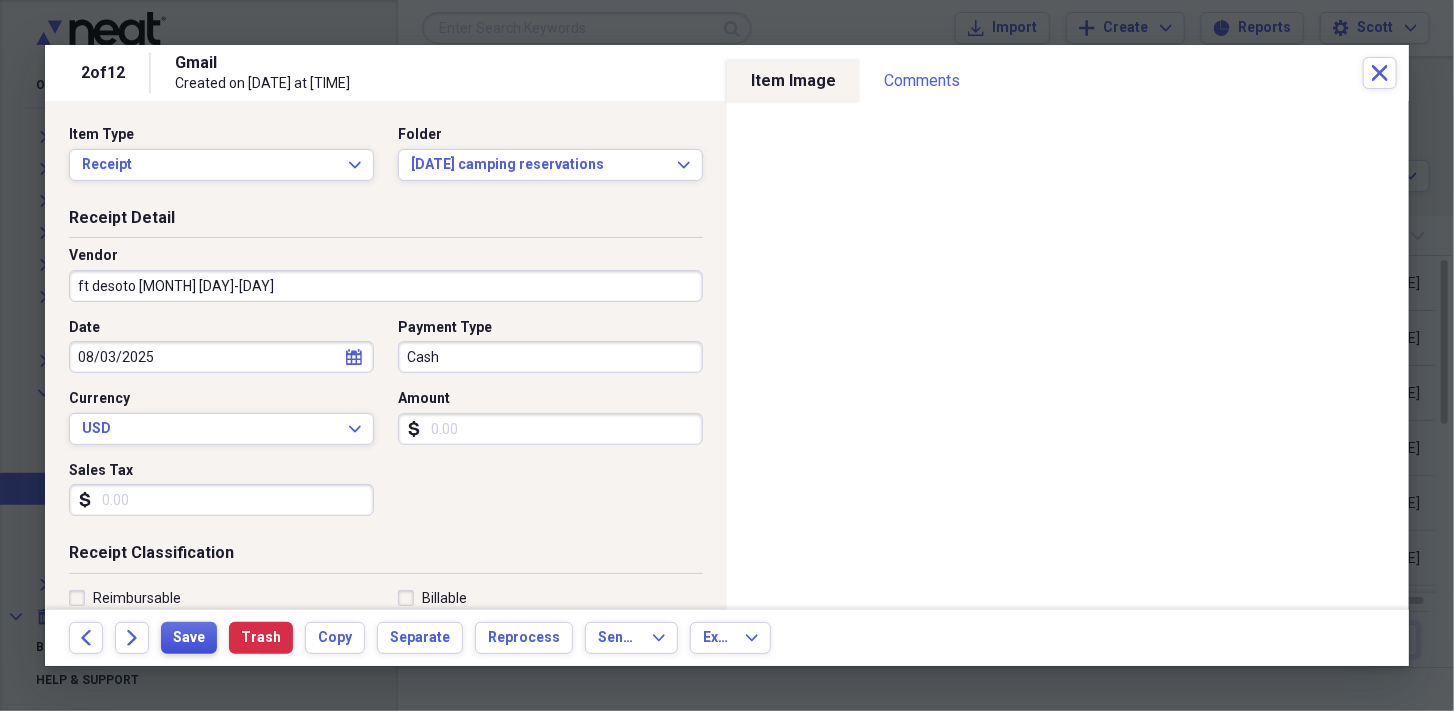 click on "Save" at bounding box center [189, 638] 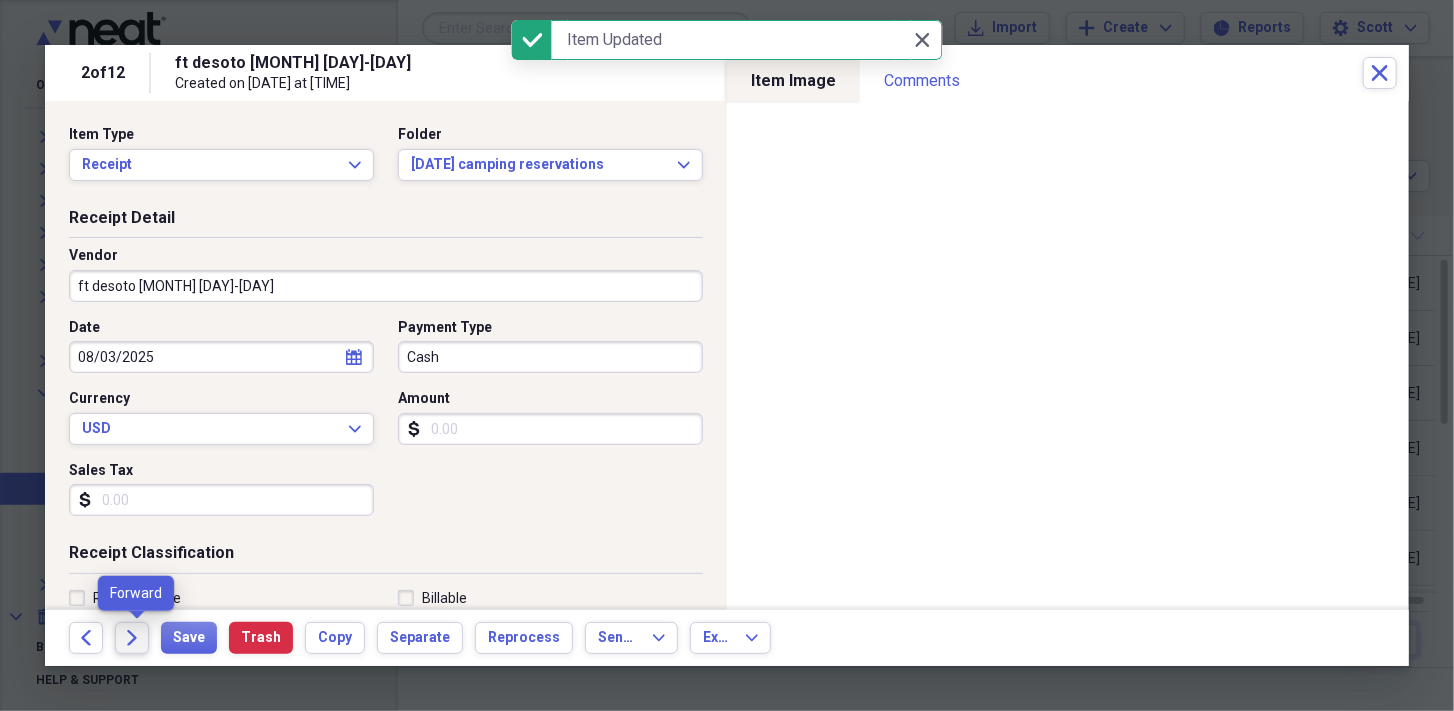 click on "Forward" 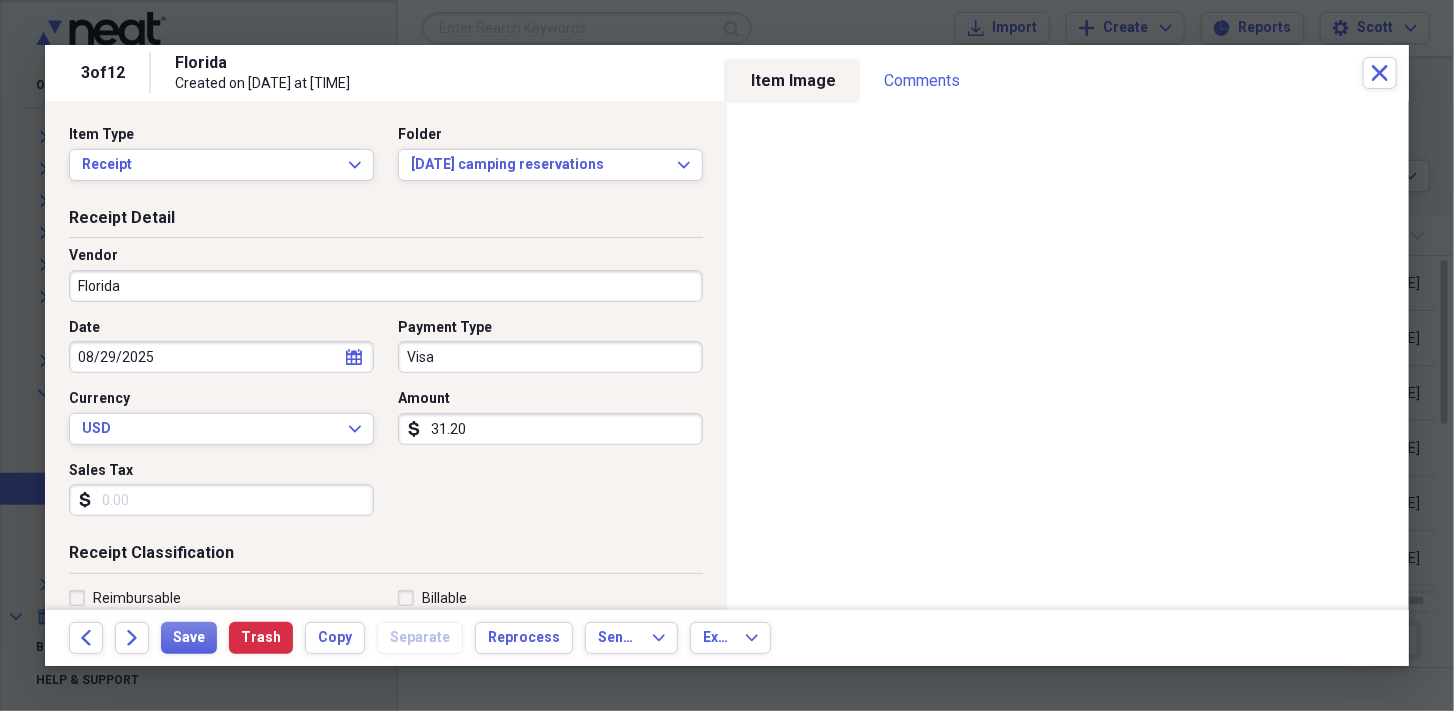 click on "Florida" at bounding box center (386, 286) 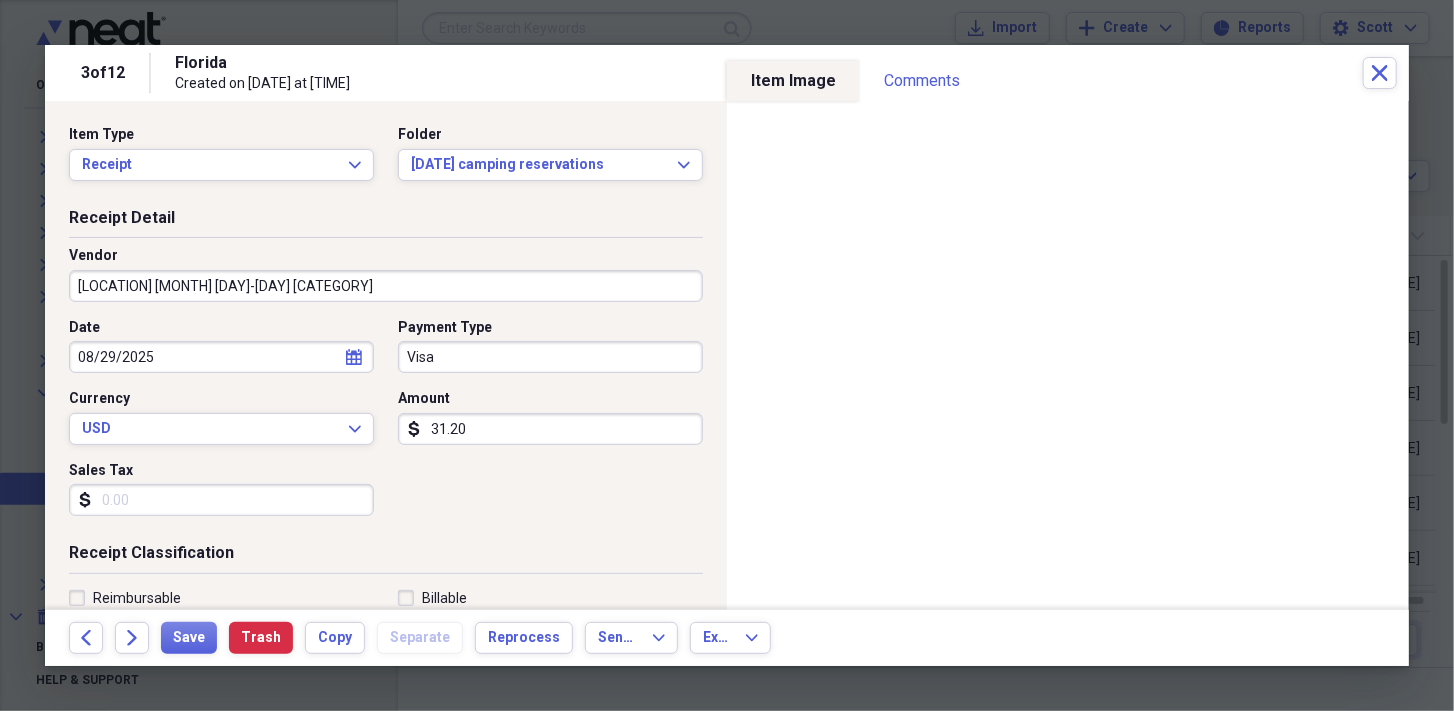 click on "[LOCATION] [MONTH] [DAY]-[DAY] [CATEGORY]" at bounding box center [386, 286] 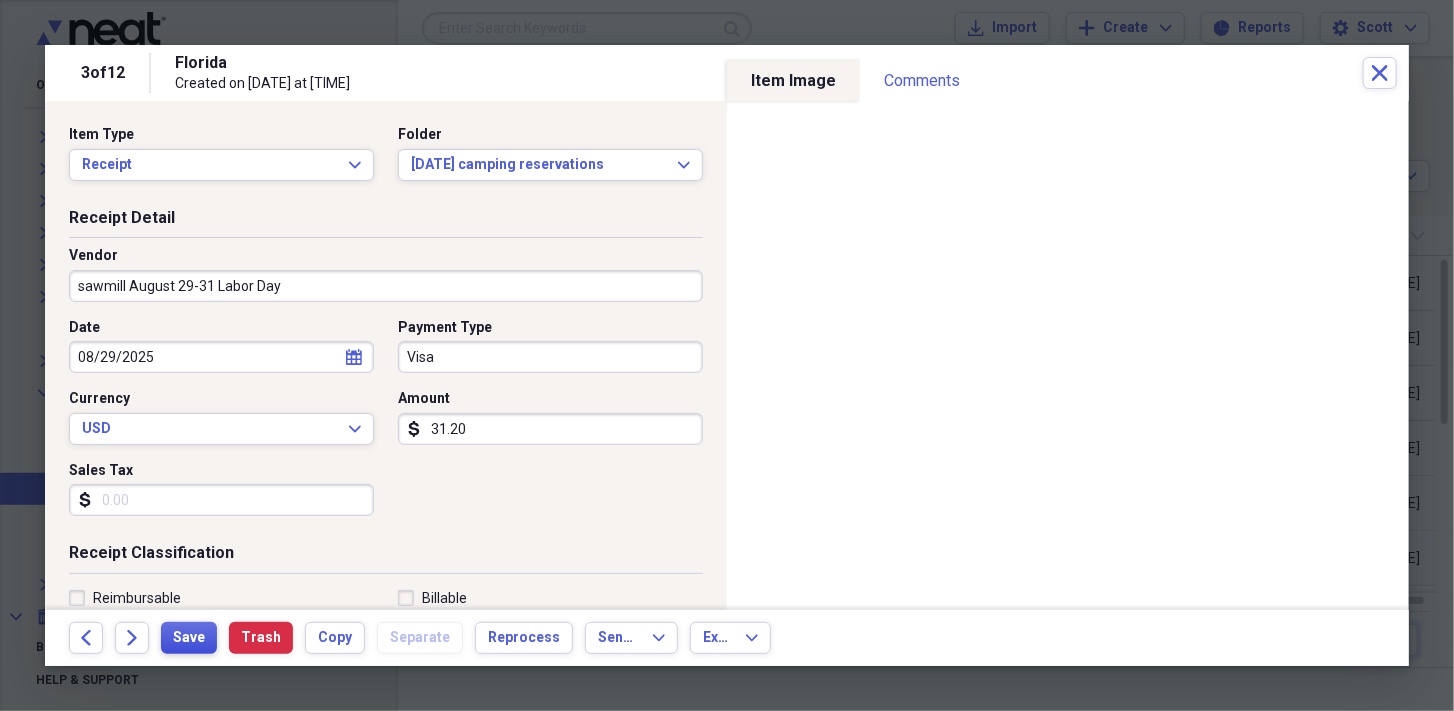 type on "sawmill August 29-31 Labor Day" 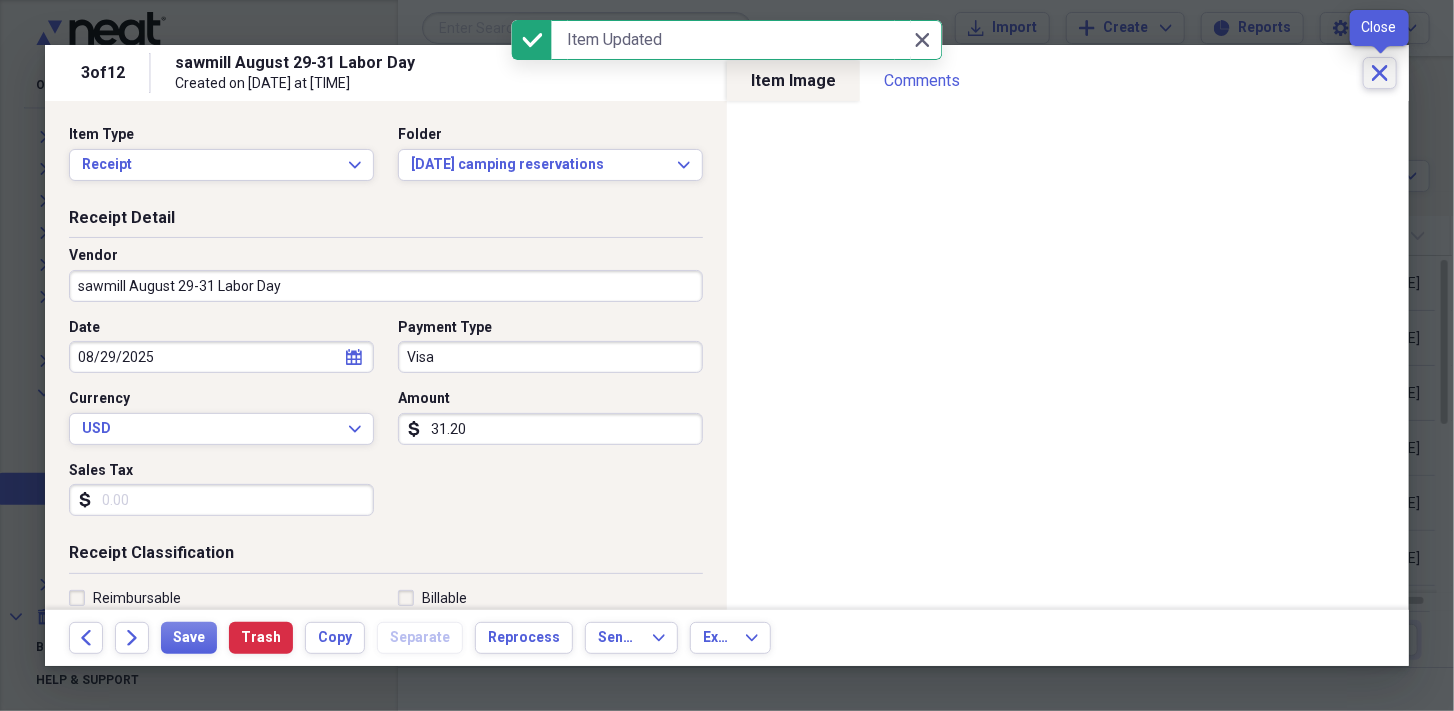 click on "Close" at bounding box center (1380, 73) 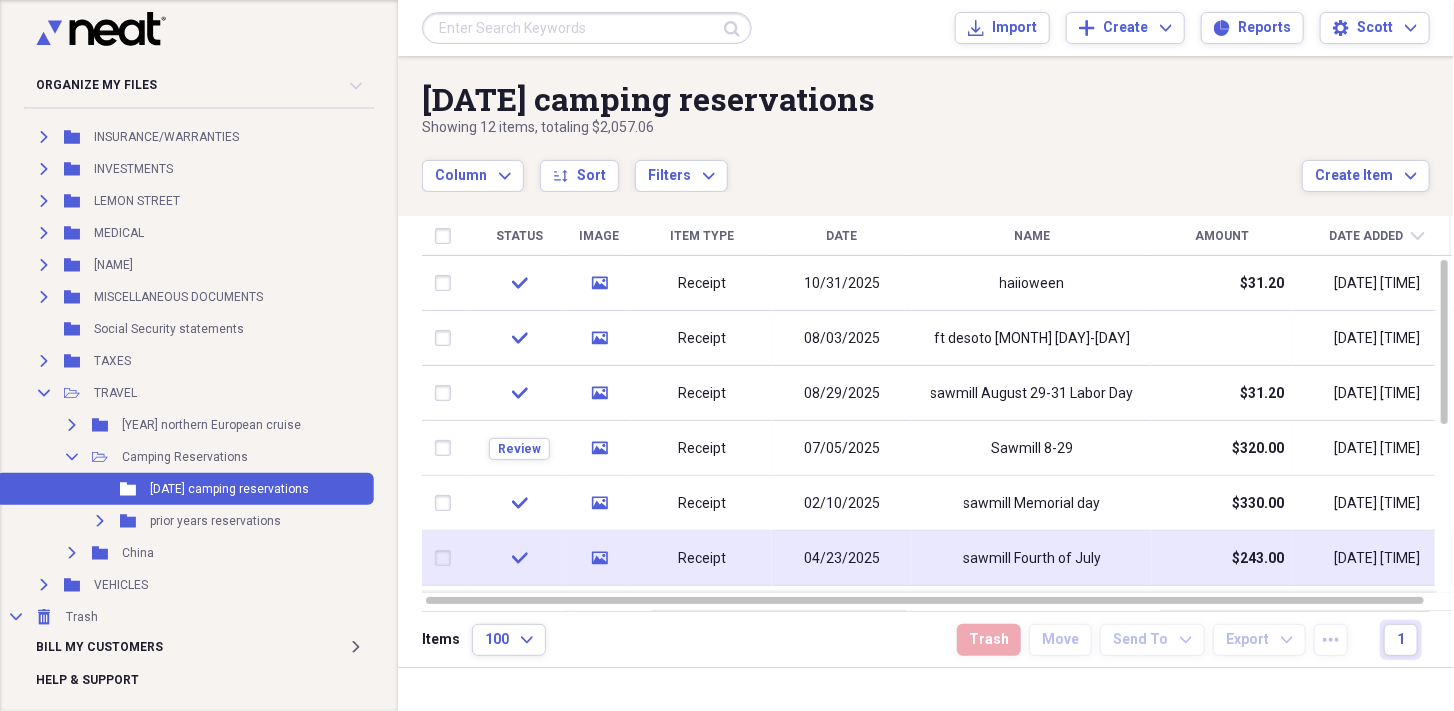 click on "04/23/2025" at bounding box center [842, 559] 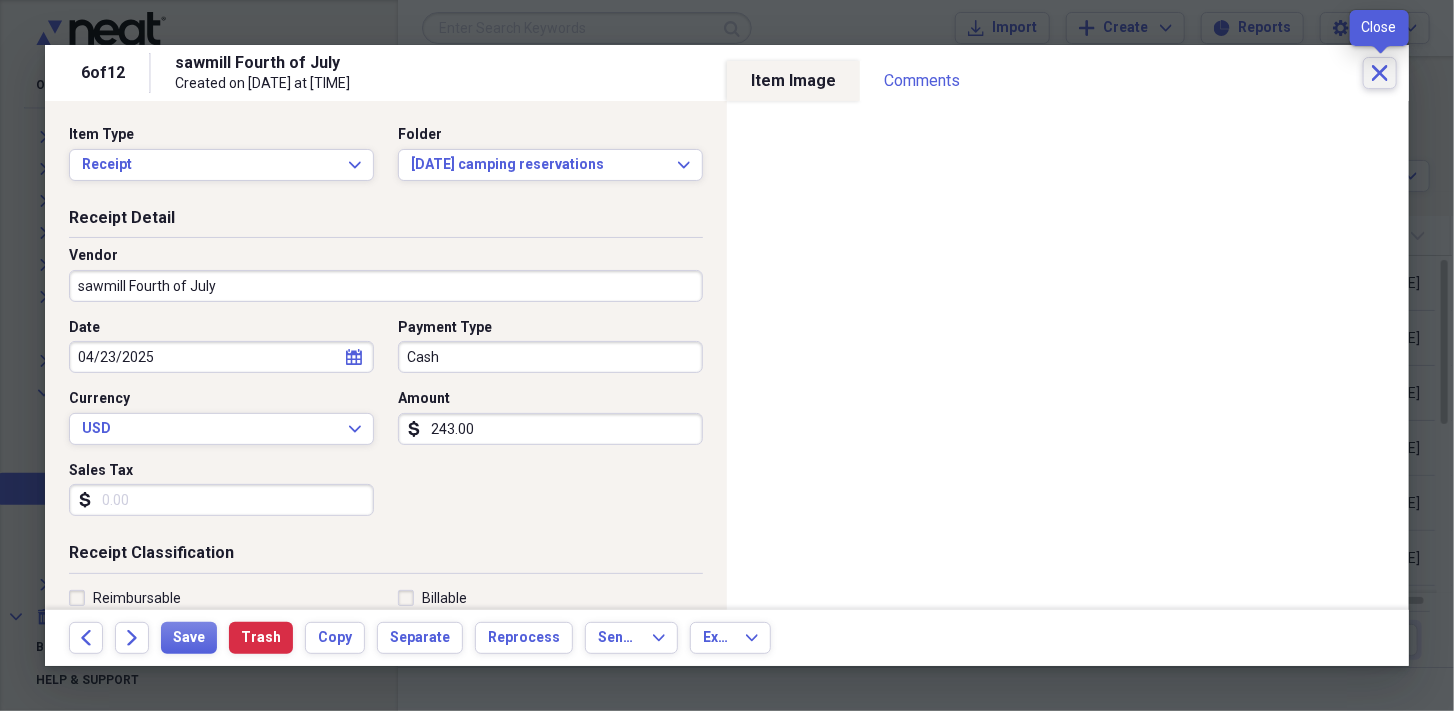 click on "Close" 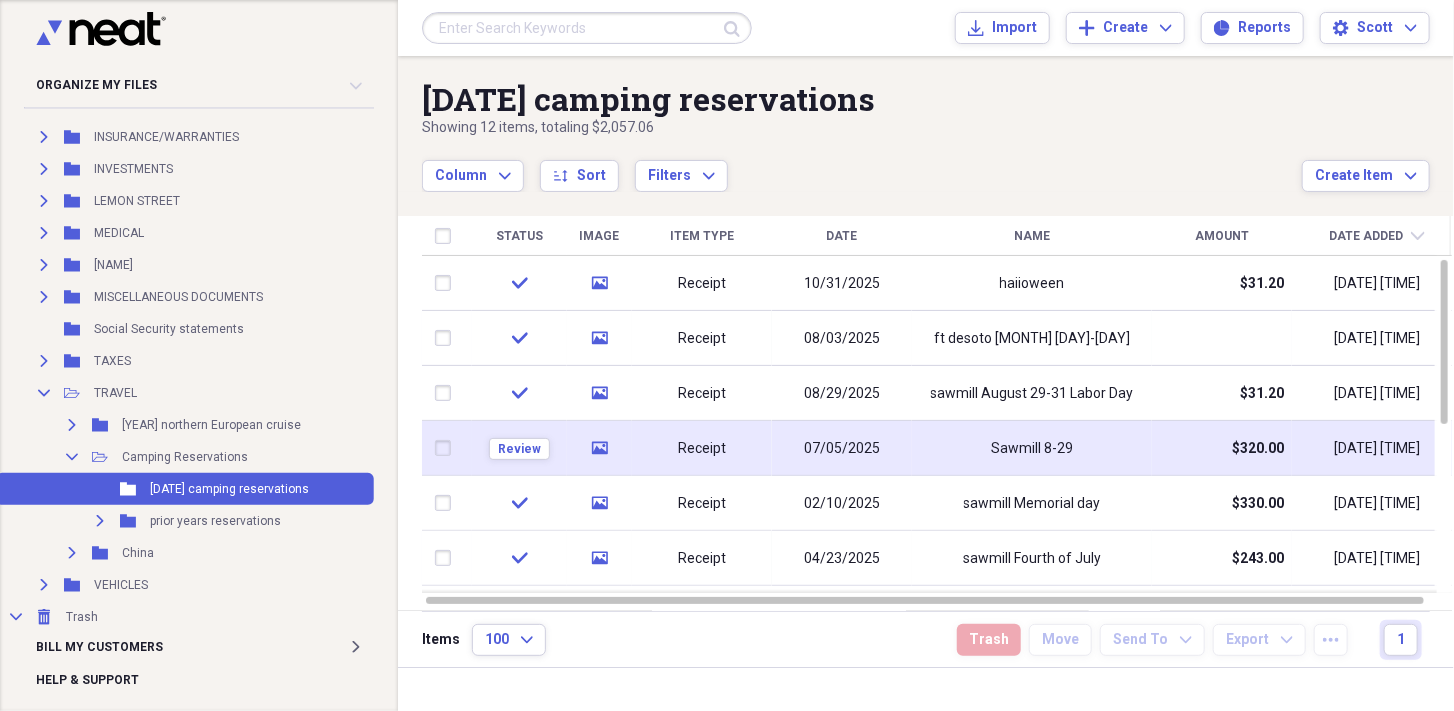click on "Sawmill 8-29" at bounding box center (1032, 449) 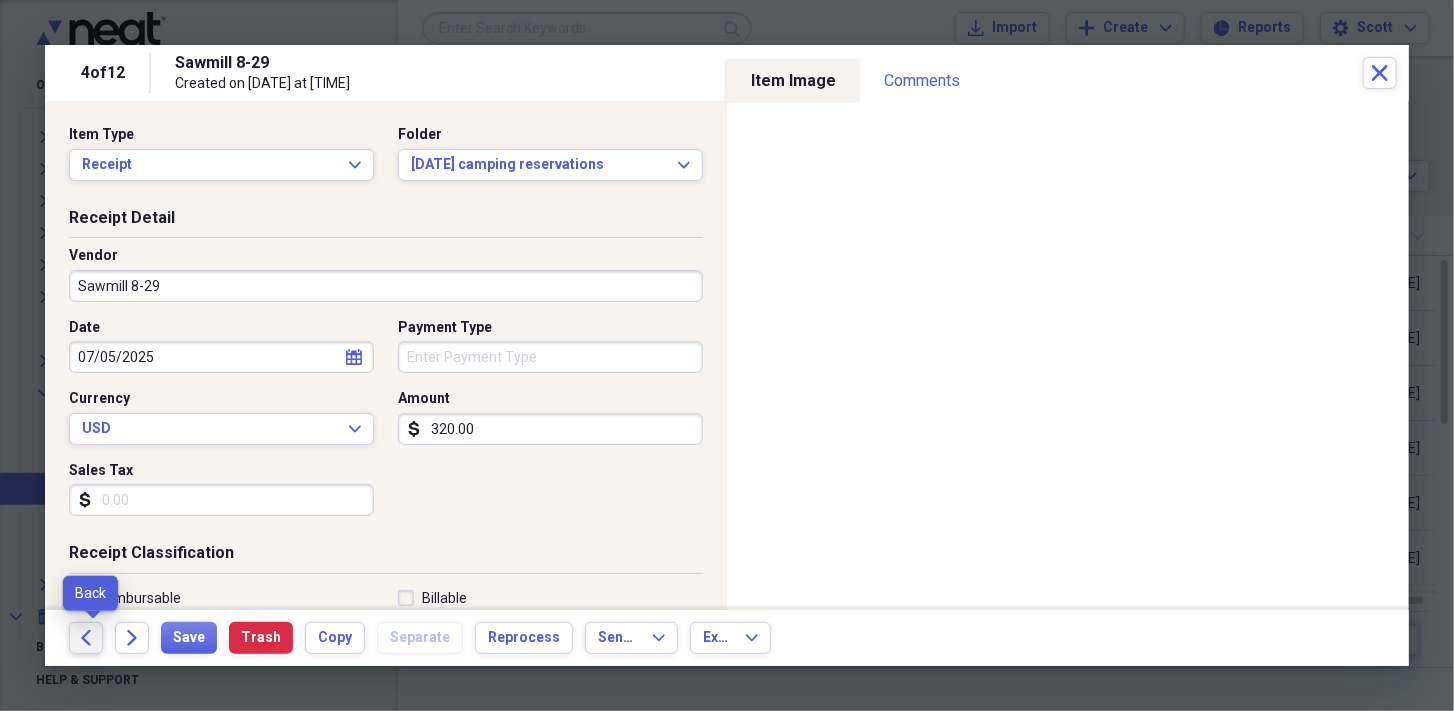 click on "Back" 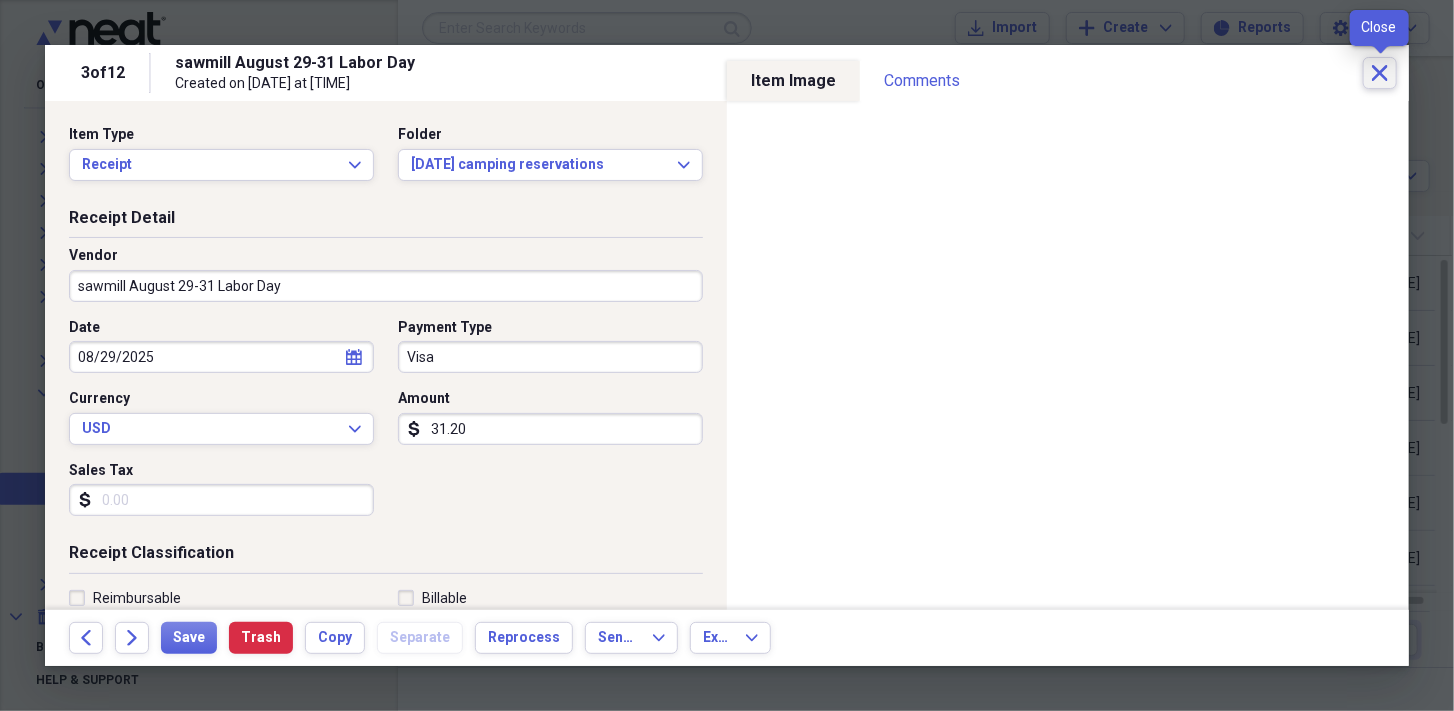 click on "Close" at bounding box center (1380, 73) 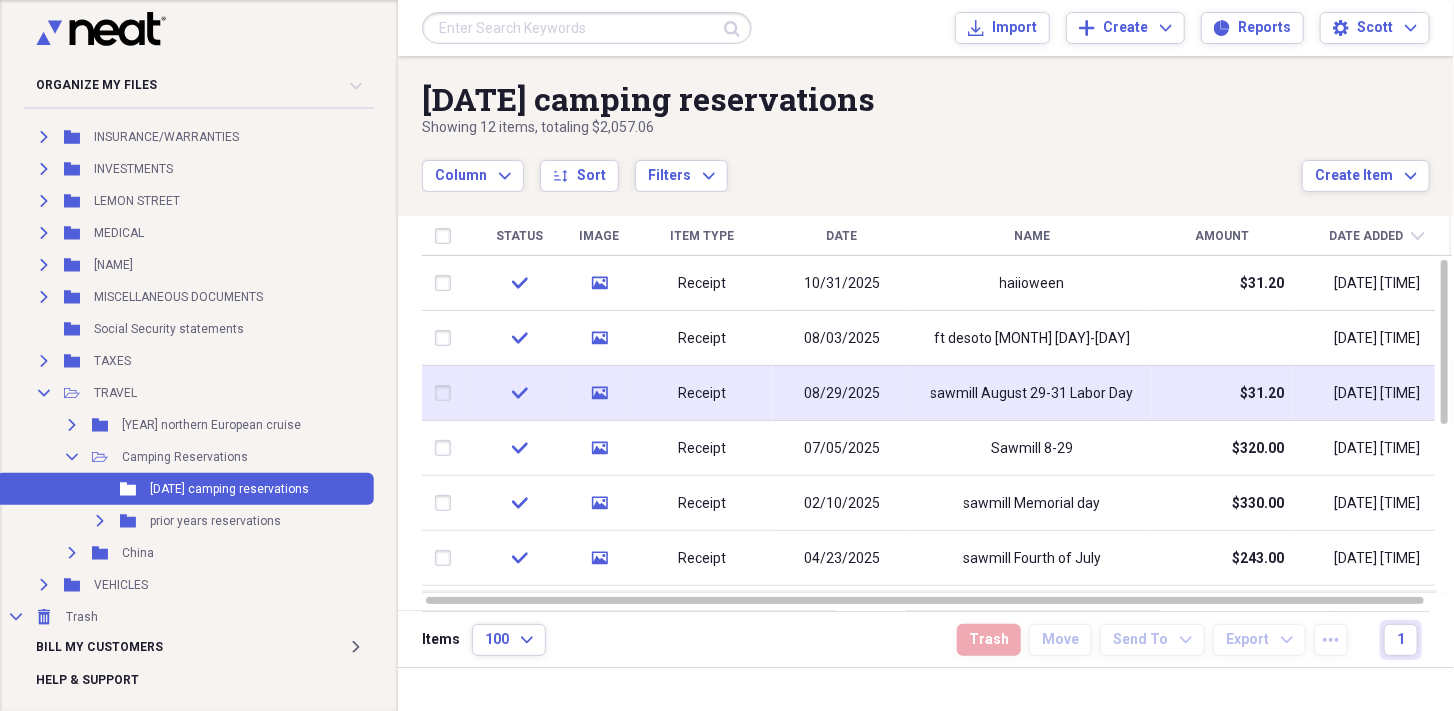 click at bounding box center (447, 393) 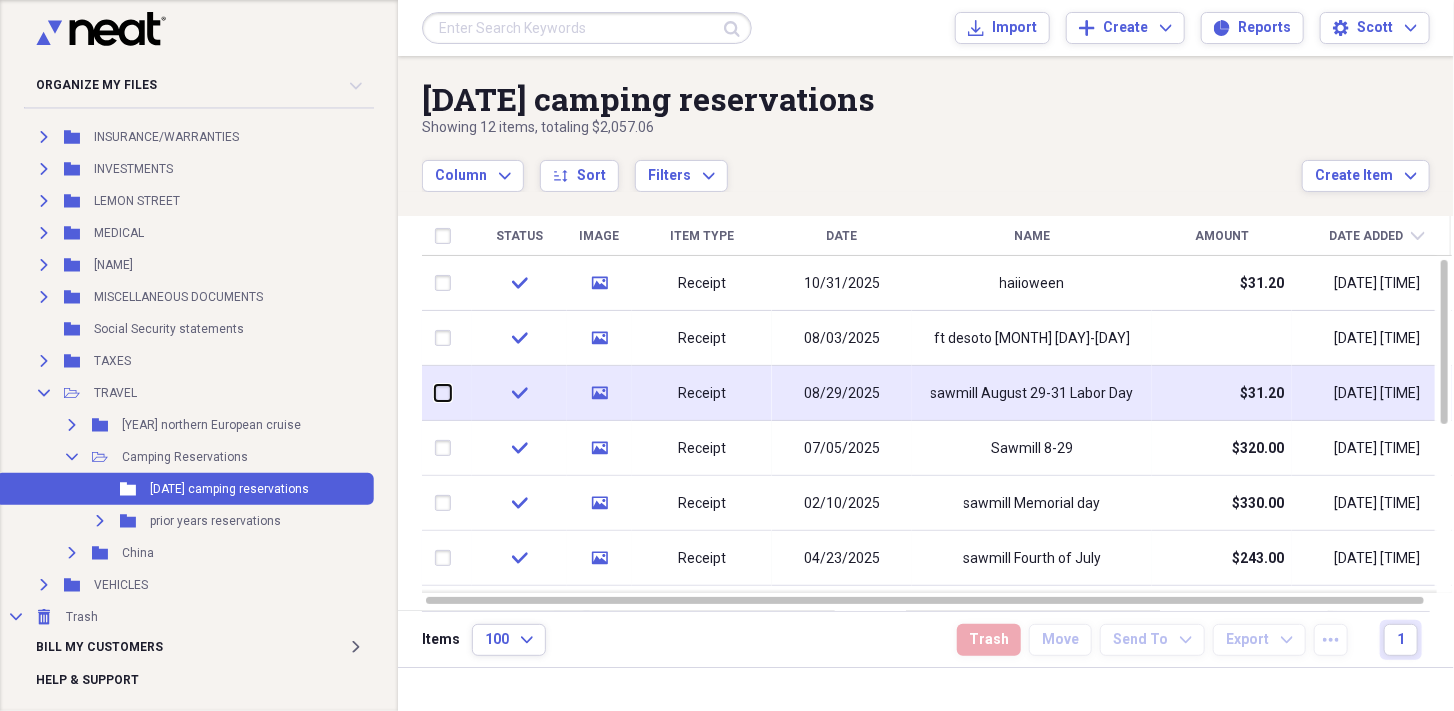 click at bounding box center [435, 393] 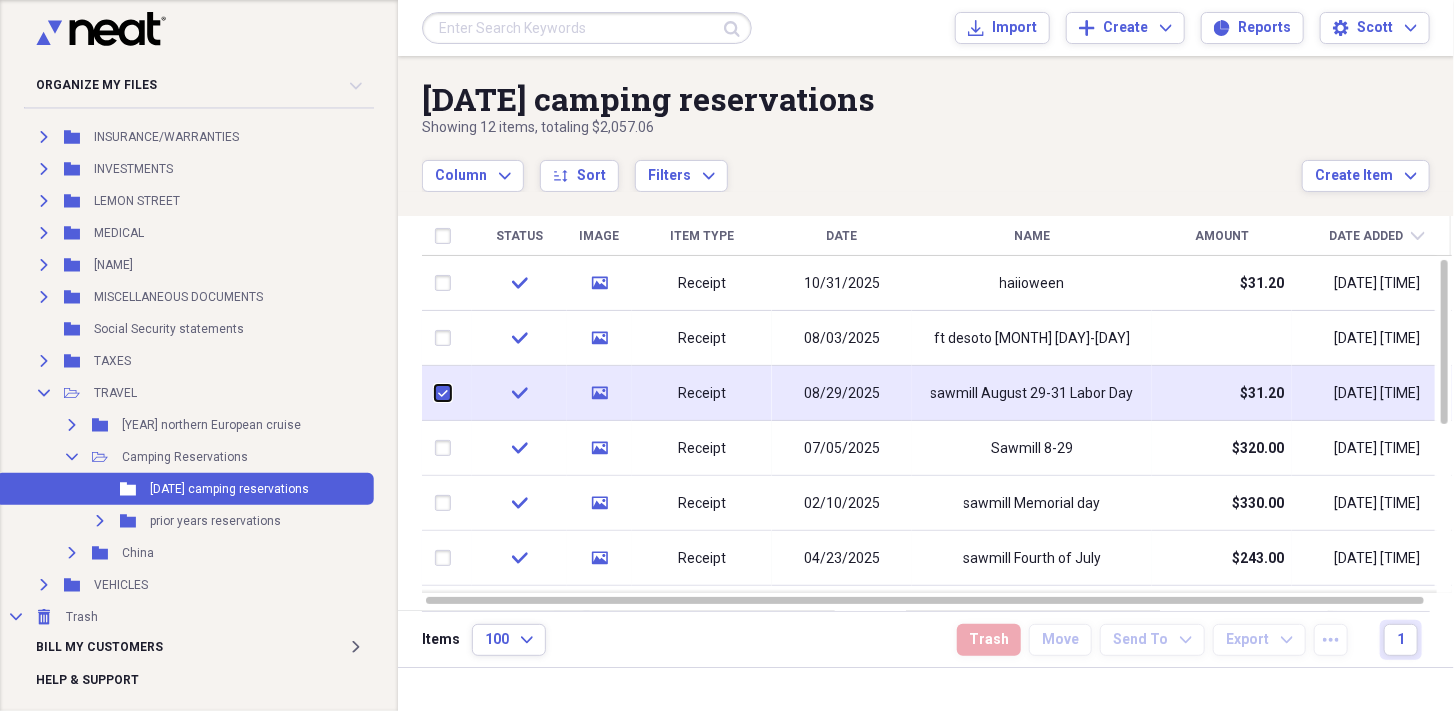 checkbox on "true" 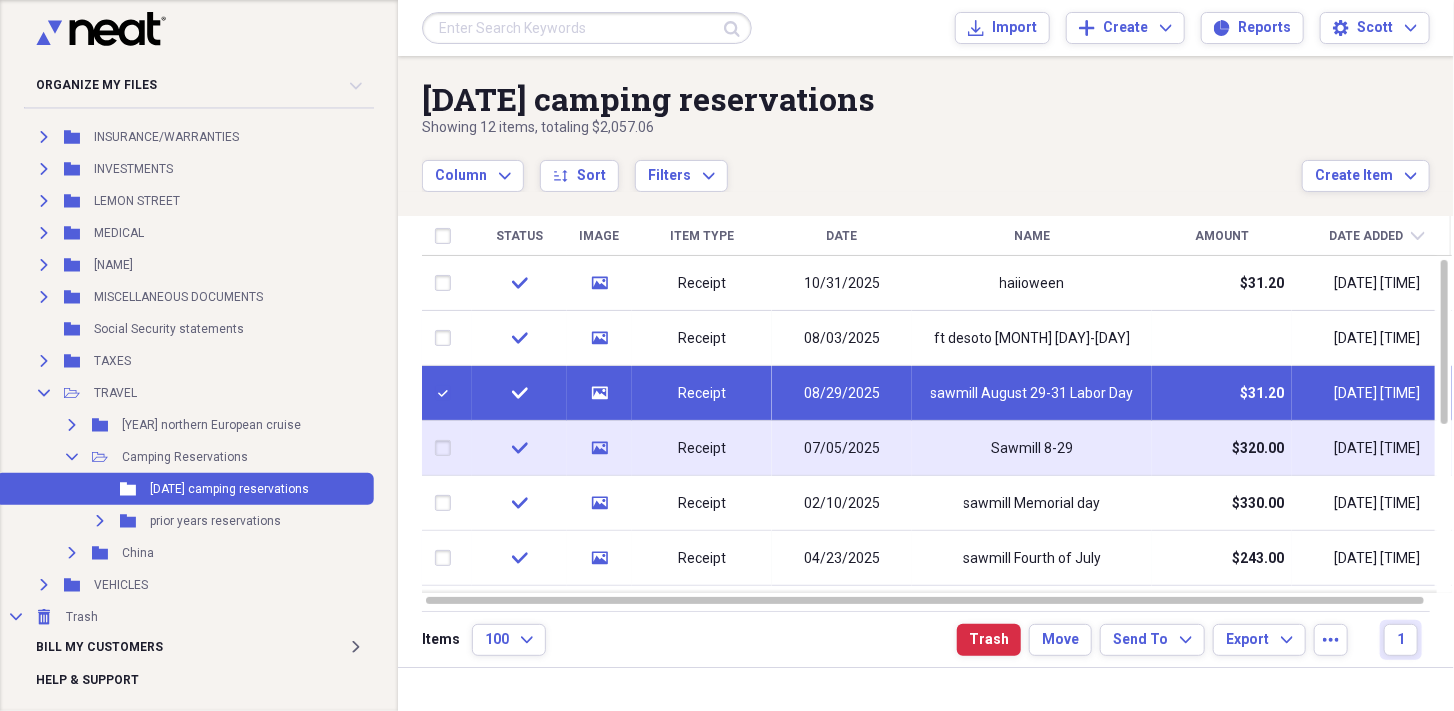click at bounding box center (447, 448) 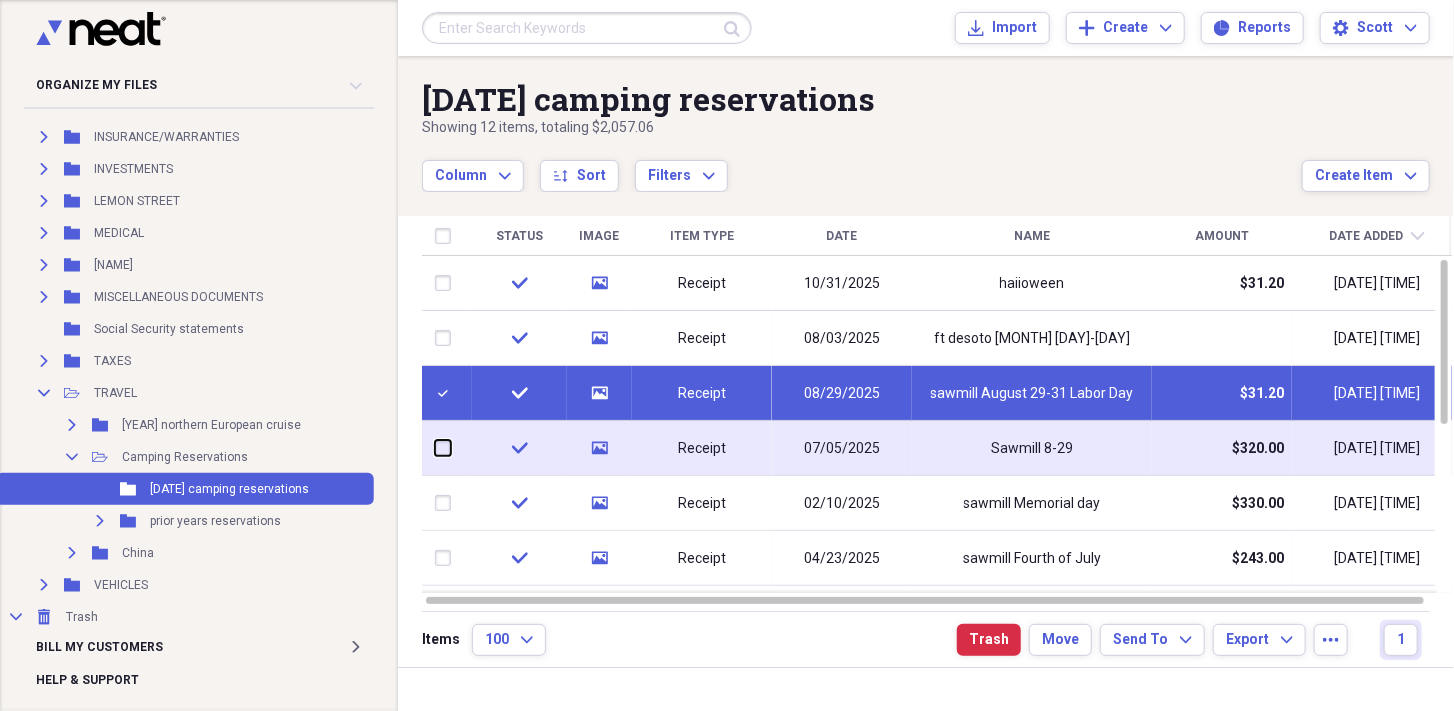 click at bounding box center [435, 448] 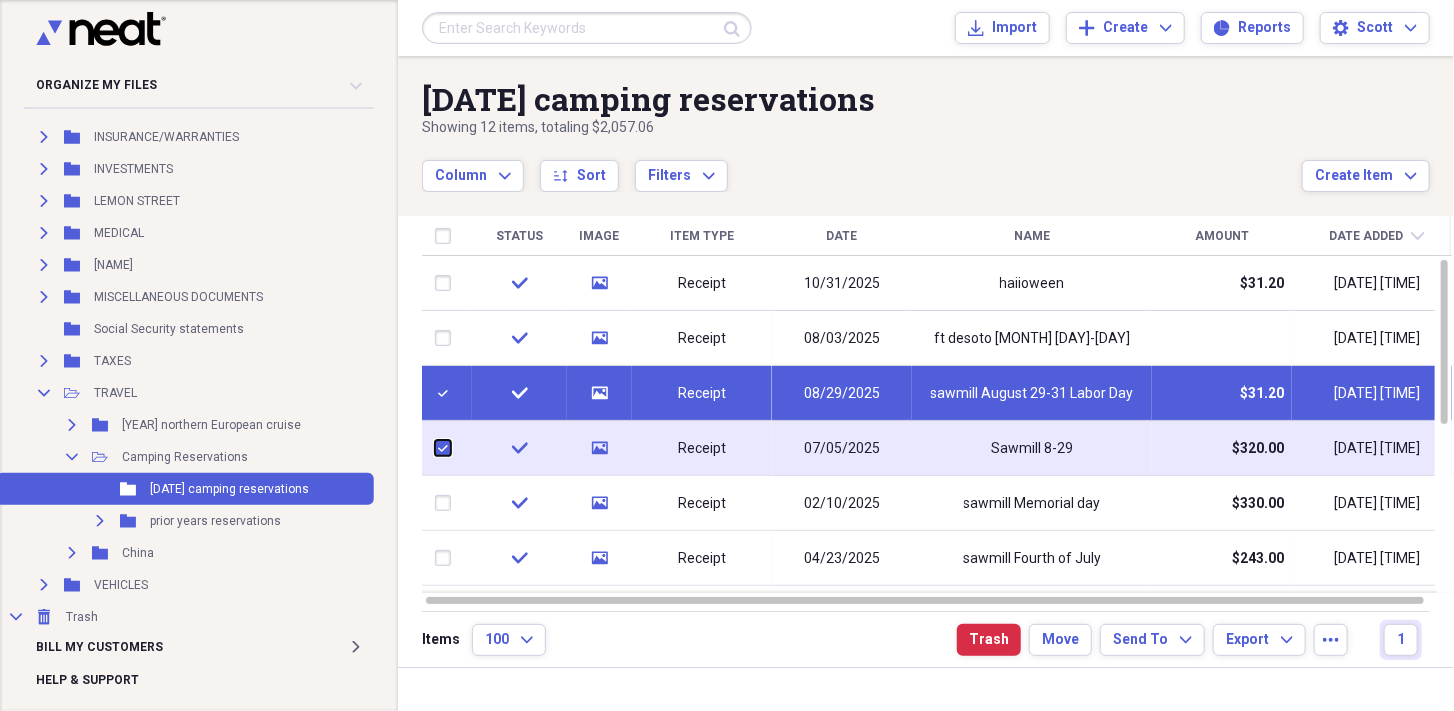 checkbox on "true" 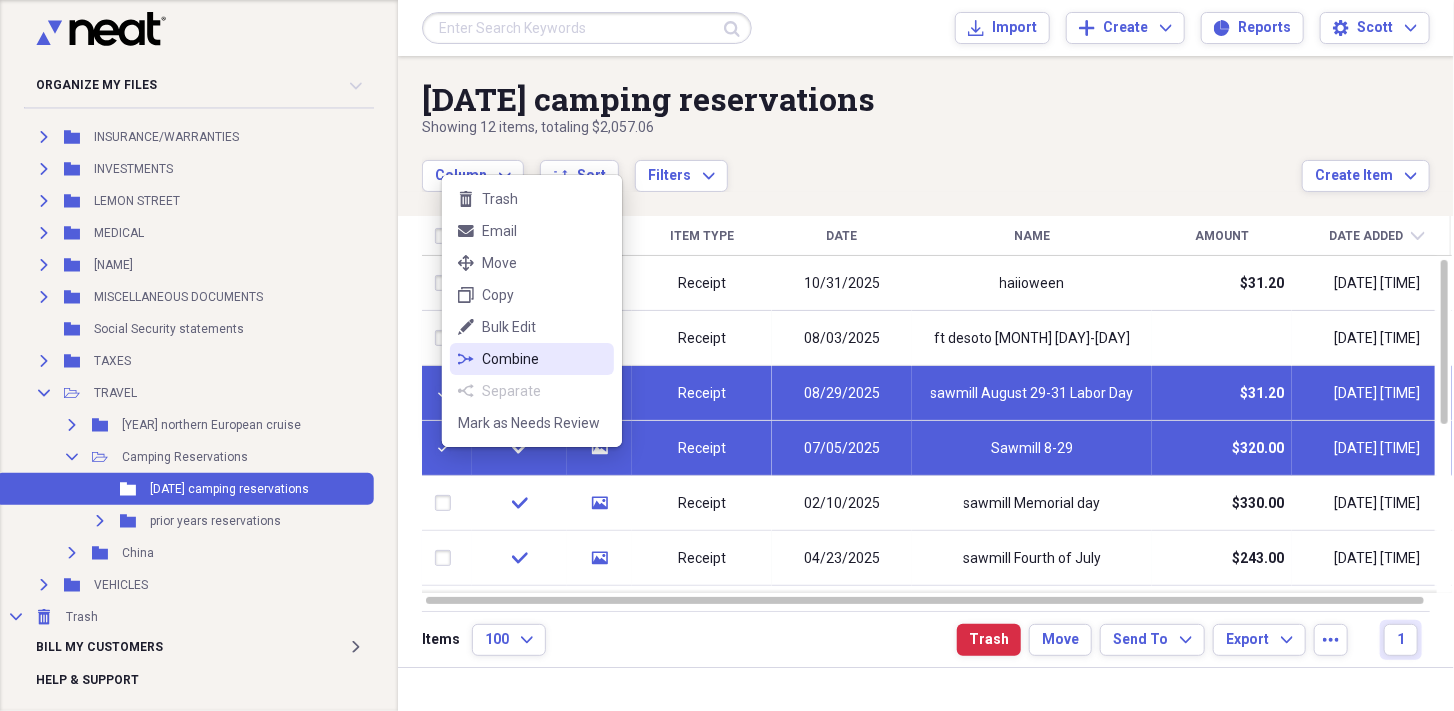 click on "Combine" at bounding box center [544, 359] 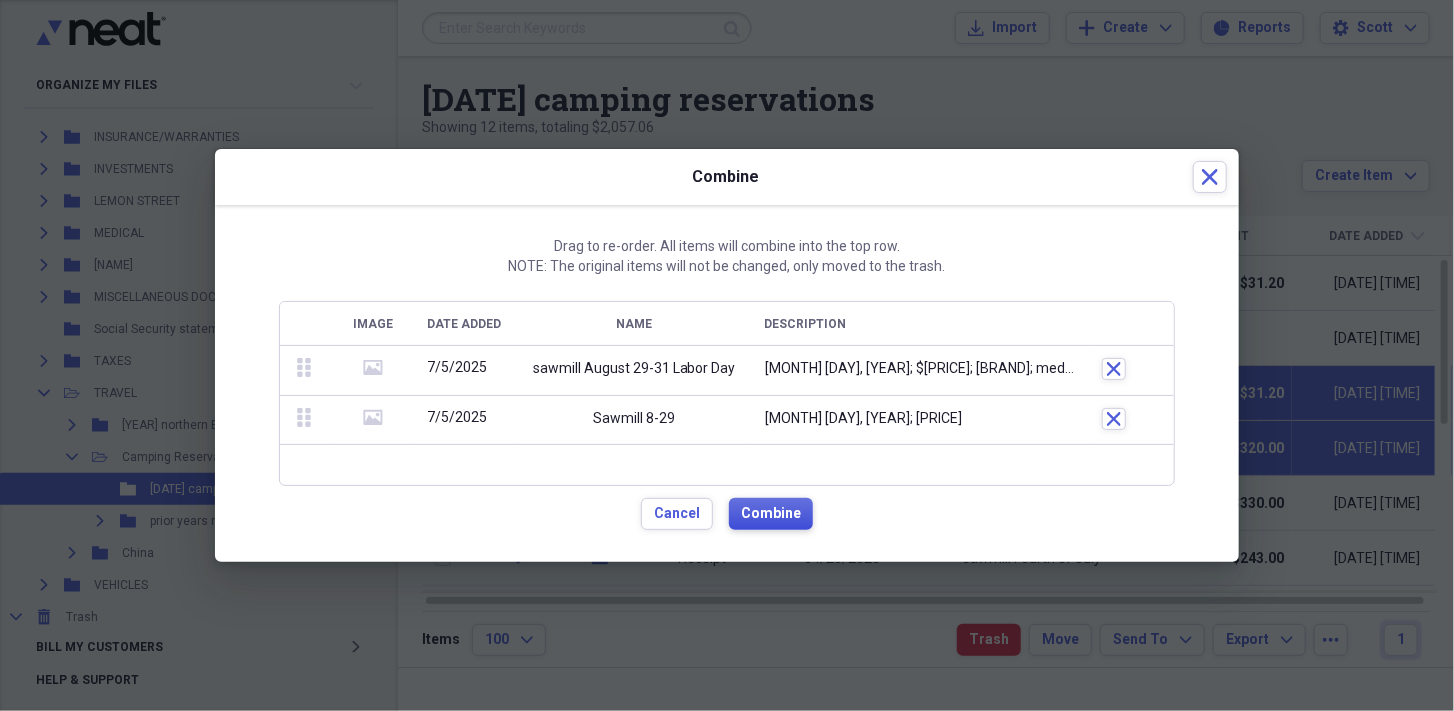 click on "Combine" at bounding box center (771, 514) 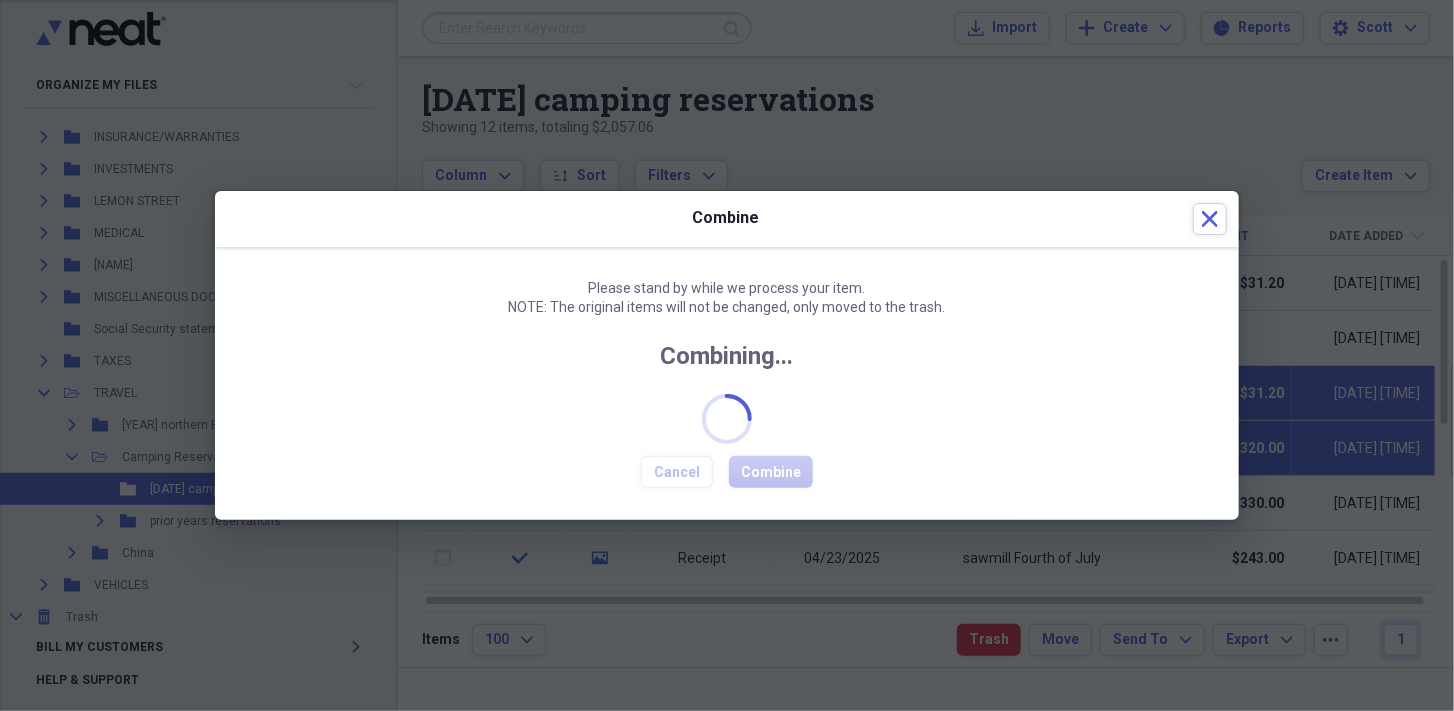 checkbox on "false" 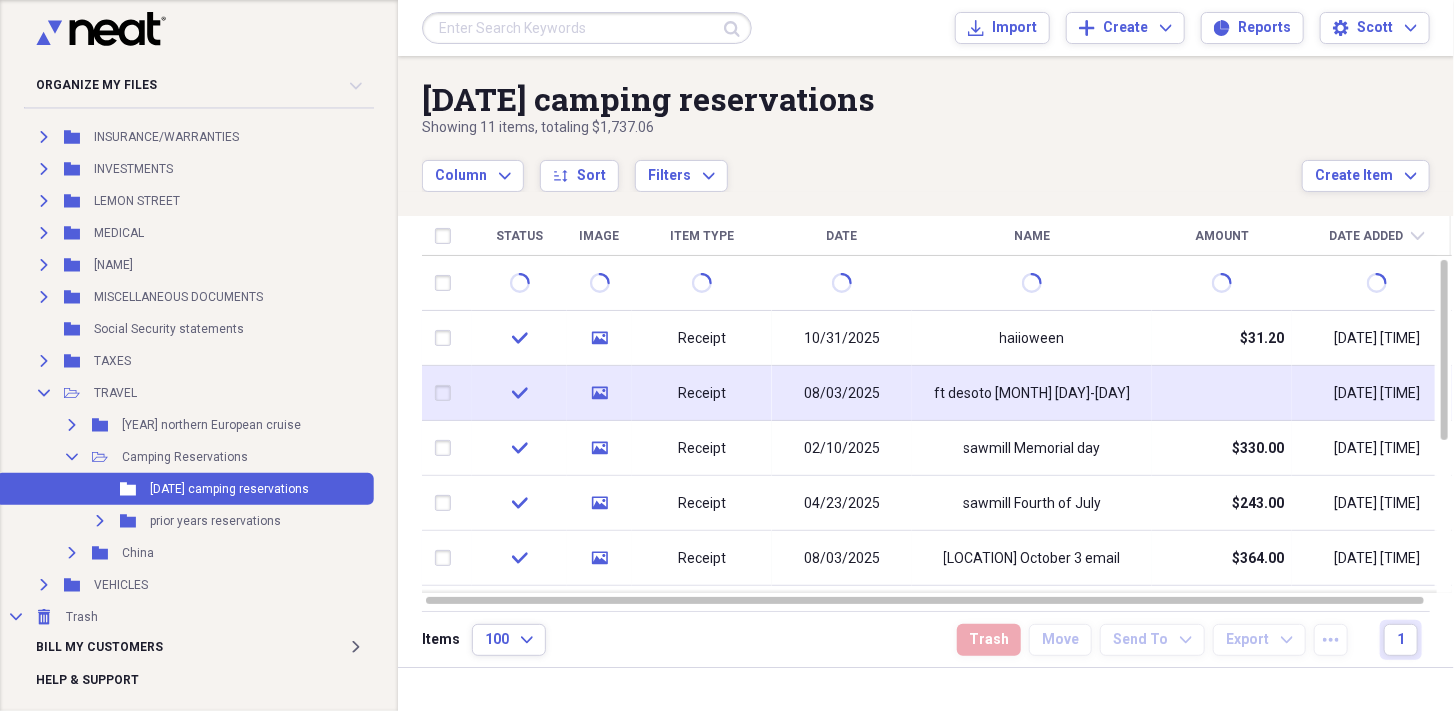 click on "08/03/2025" at bounding box center [842, 394] 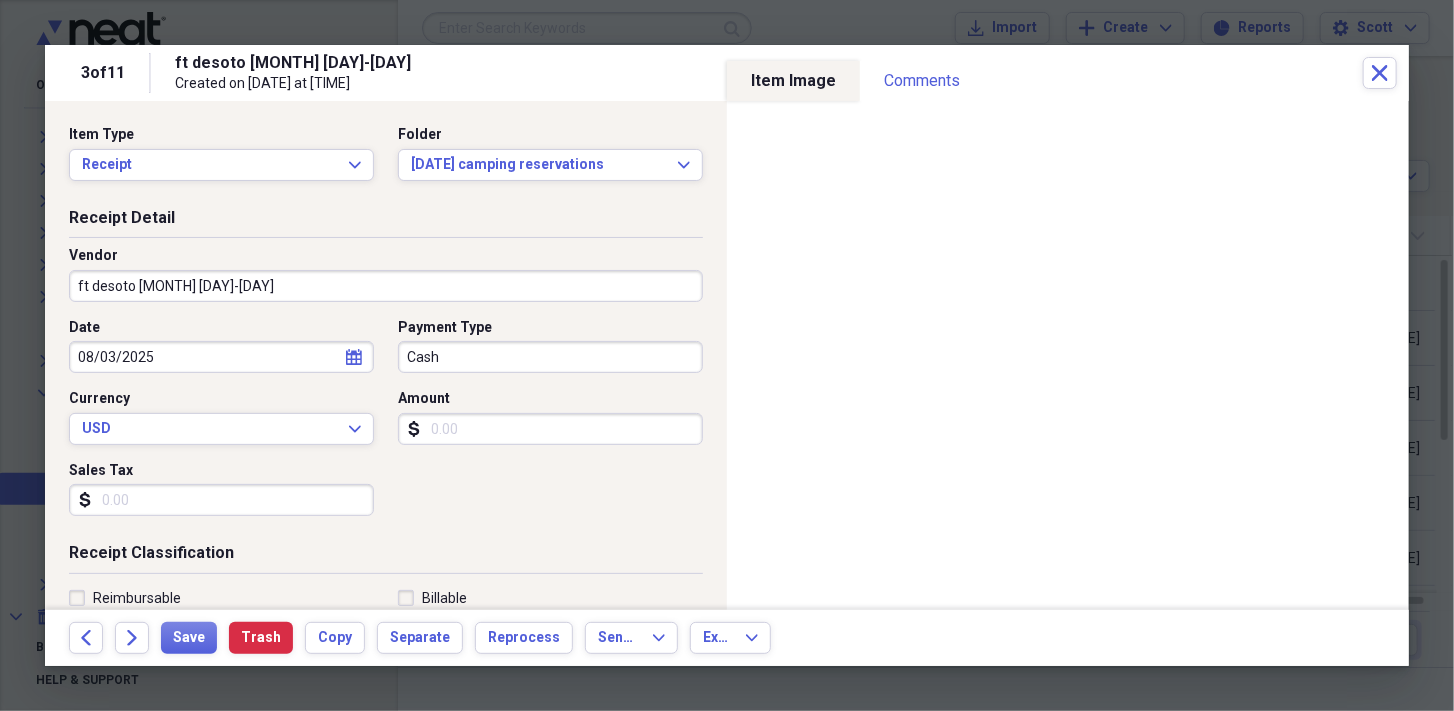 click on "08/03/2025" at bounding box center (221, 357) 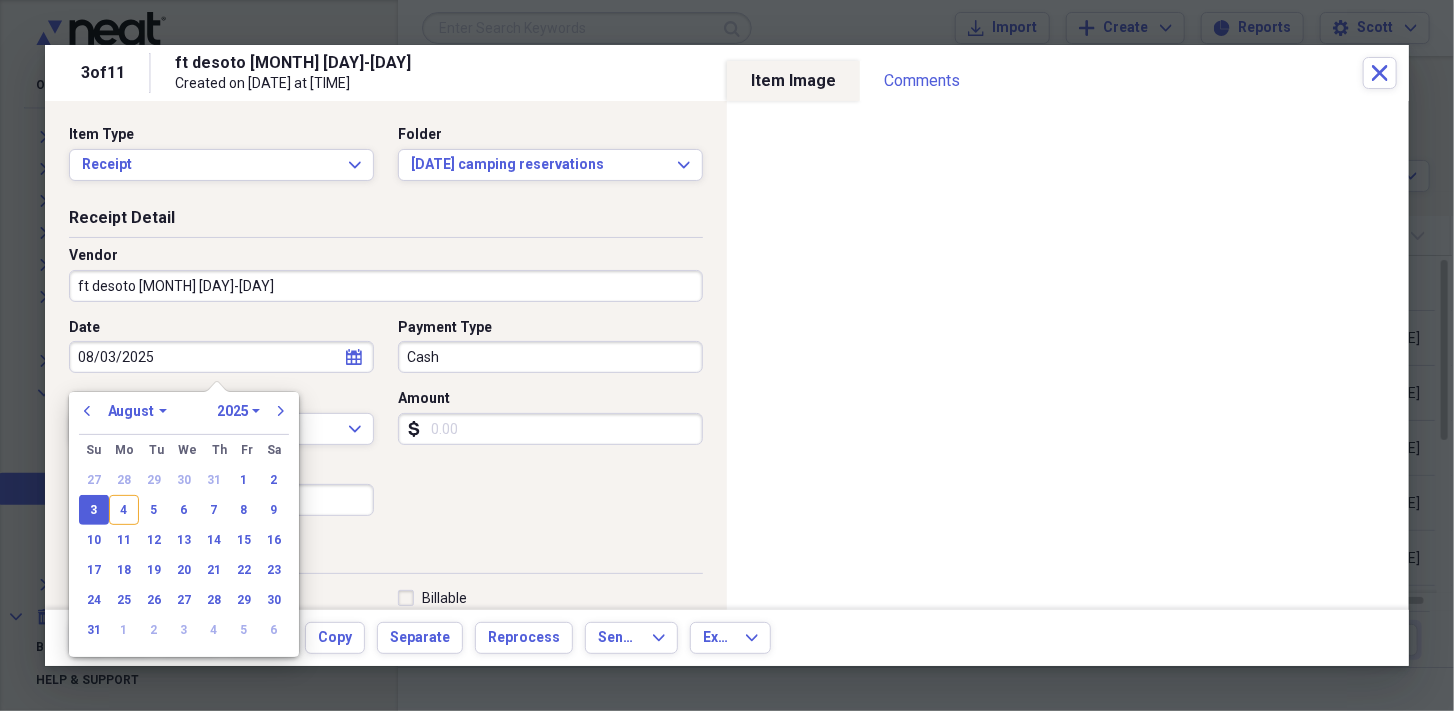 click on "08/03/2025" at bounding box center (221, 357) 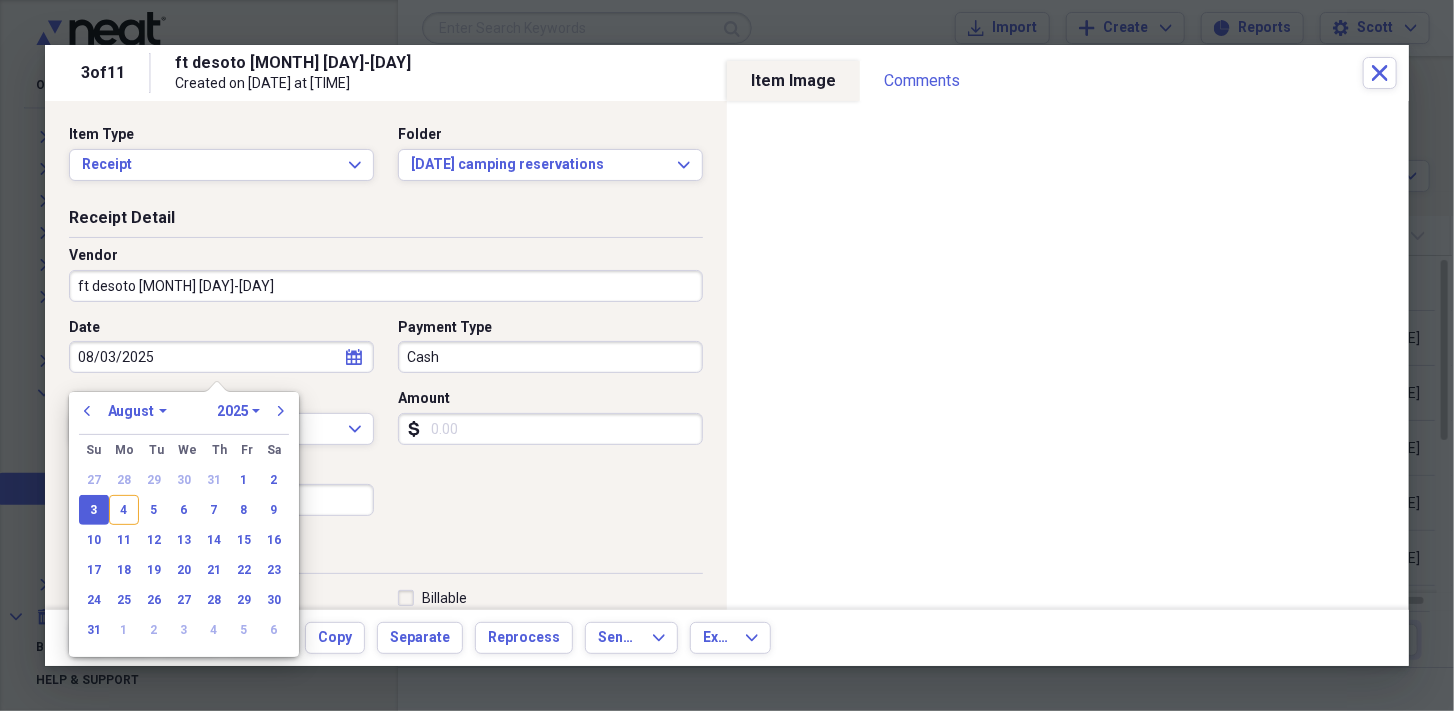 click on "08/03/2025" at bounding box center (221, 357) 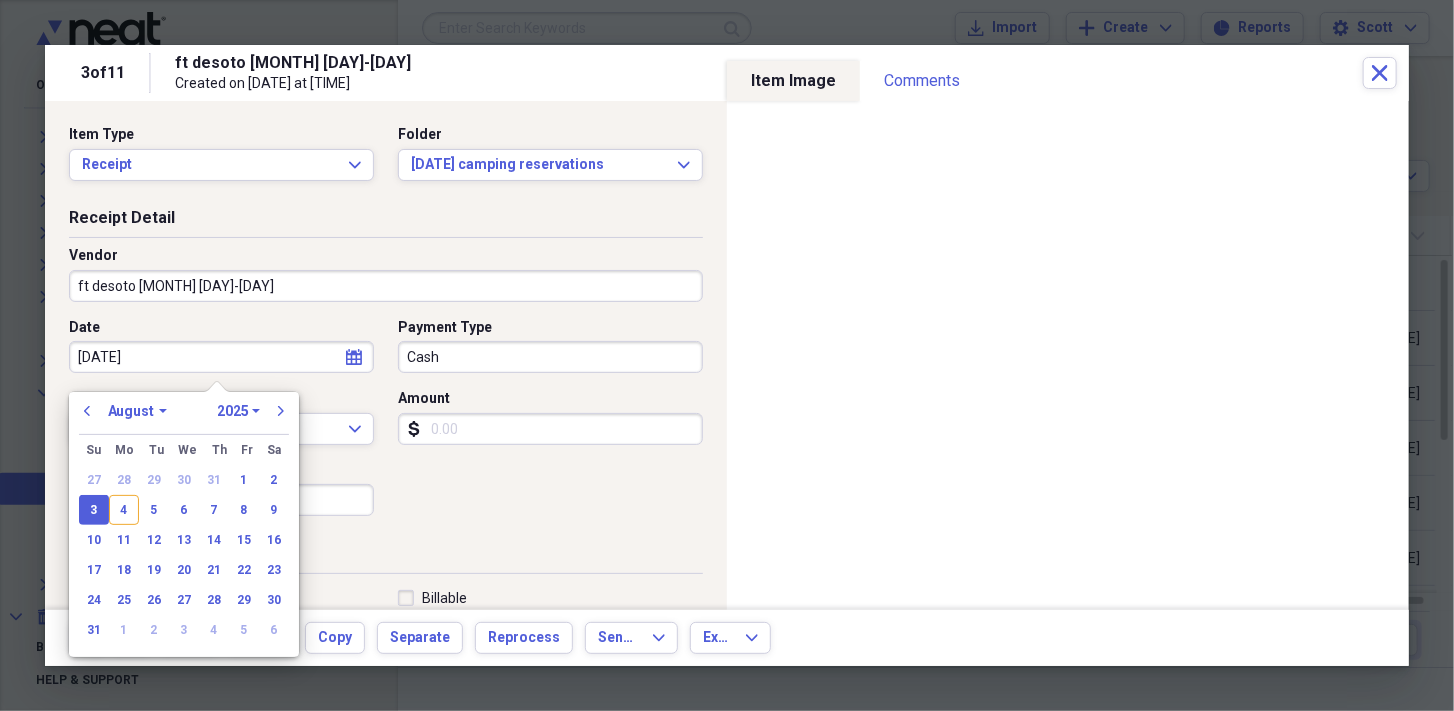 type on "[DATE]" 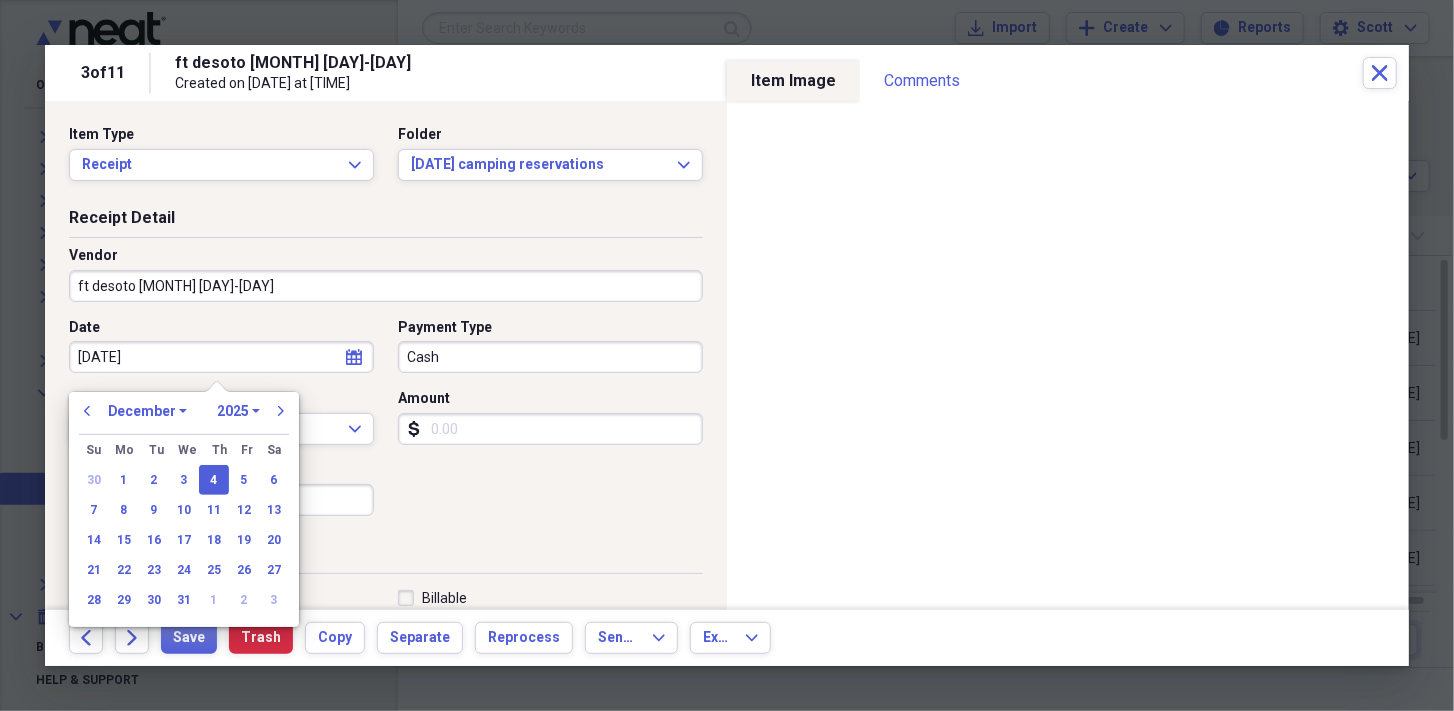 type on "[DATE]" 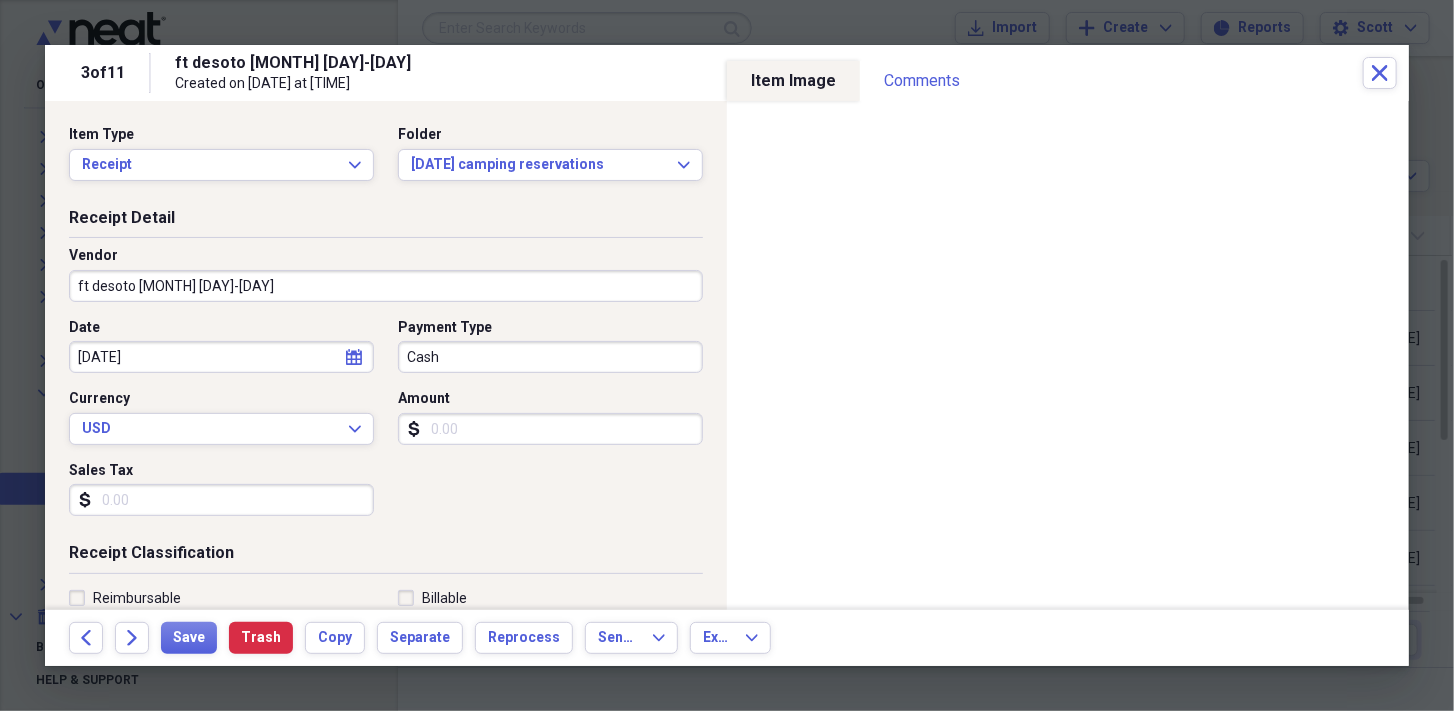 click on "Date" at bounding box center (221, 328) 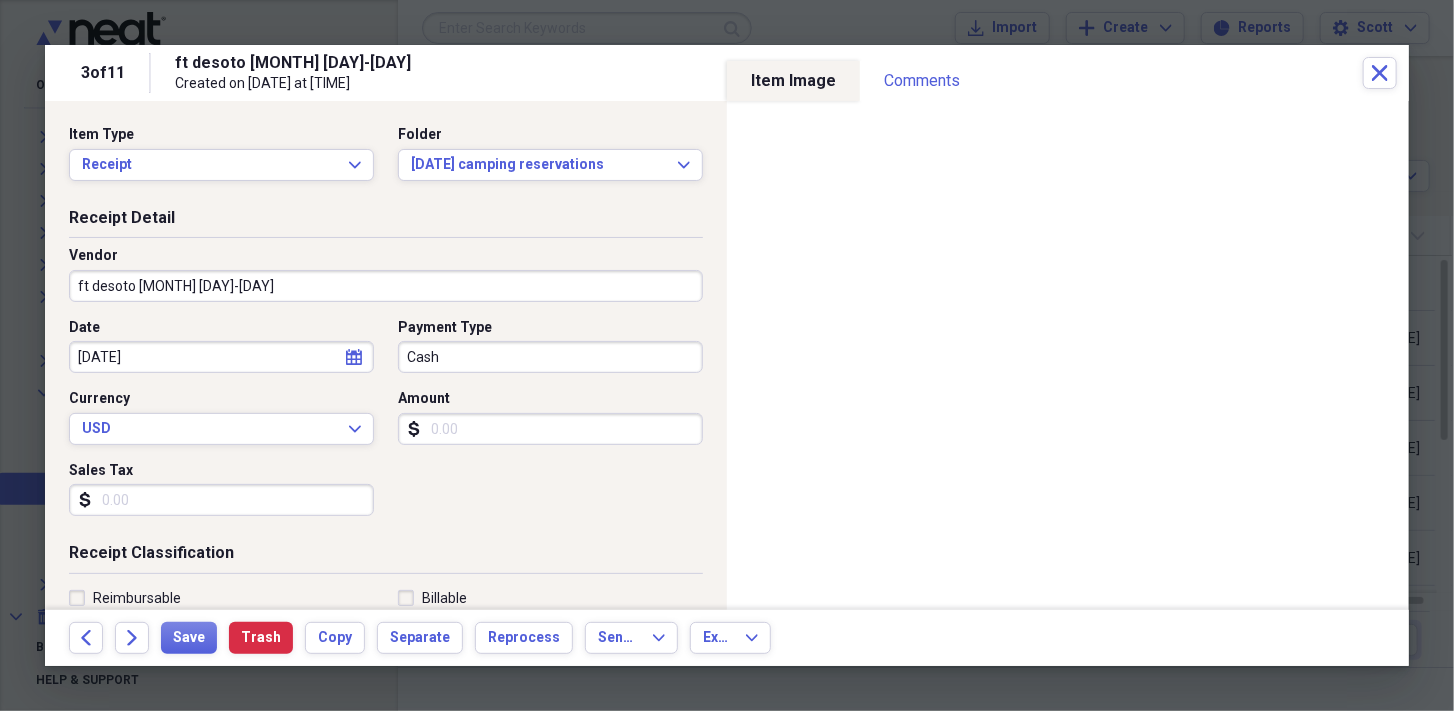 click on "Back Forward Save Trash Copy Separate Reprocess Send To Expand Export Expand" at bounding box center (727, 638) 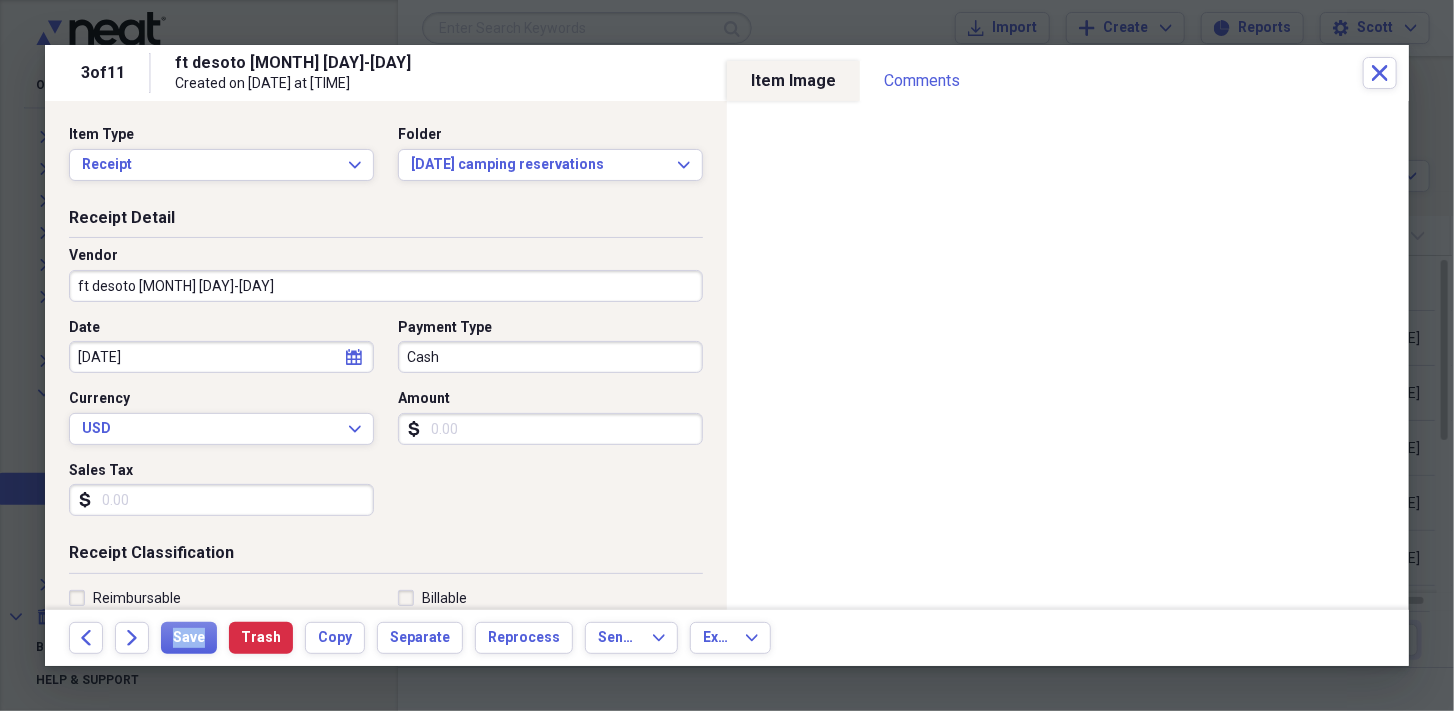 click on "Back Forward Save Trash Copy Separate Reprocess Send To Expand Export Expand" at bounding box center [727, 638] 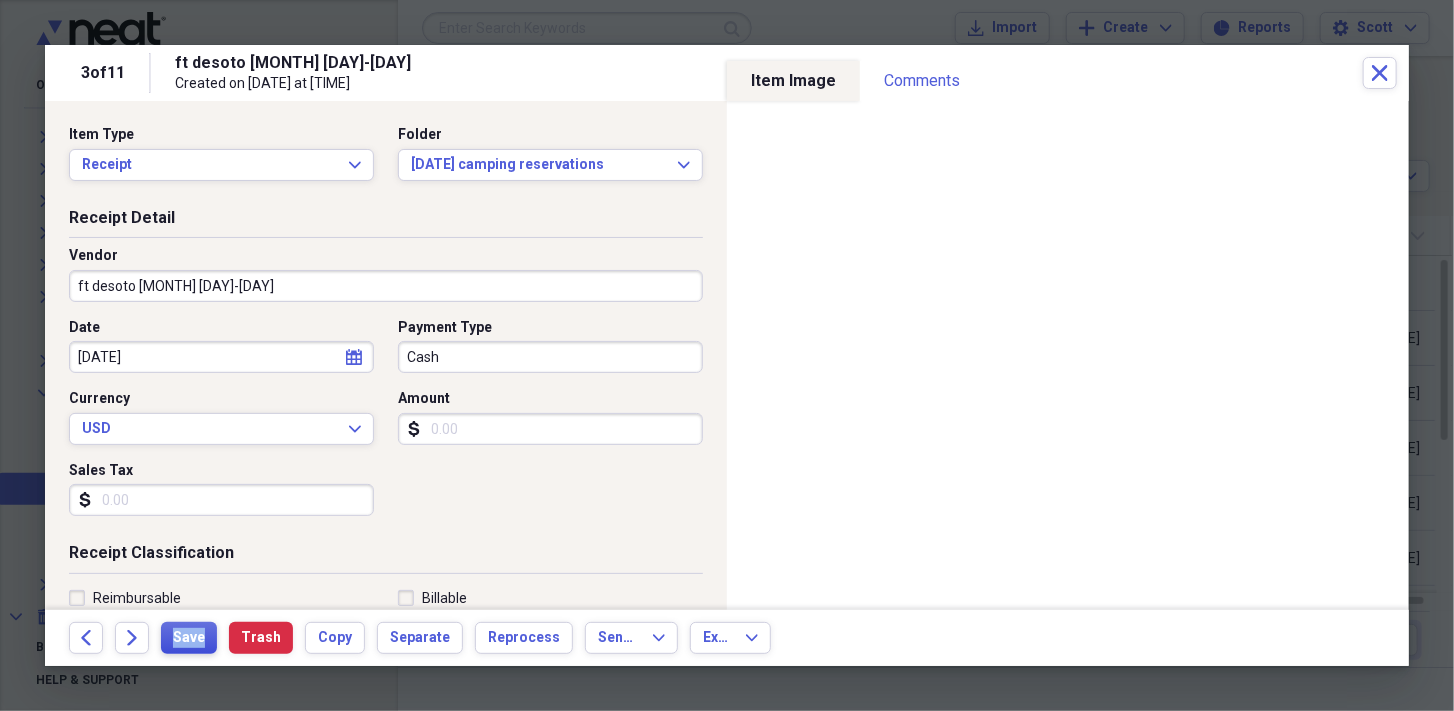 click on "Save" at bounding box center [189, 638] 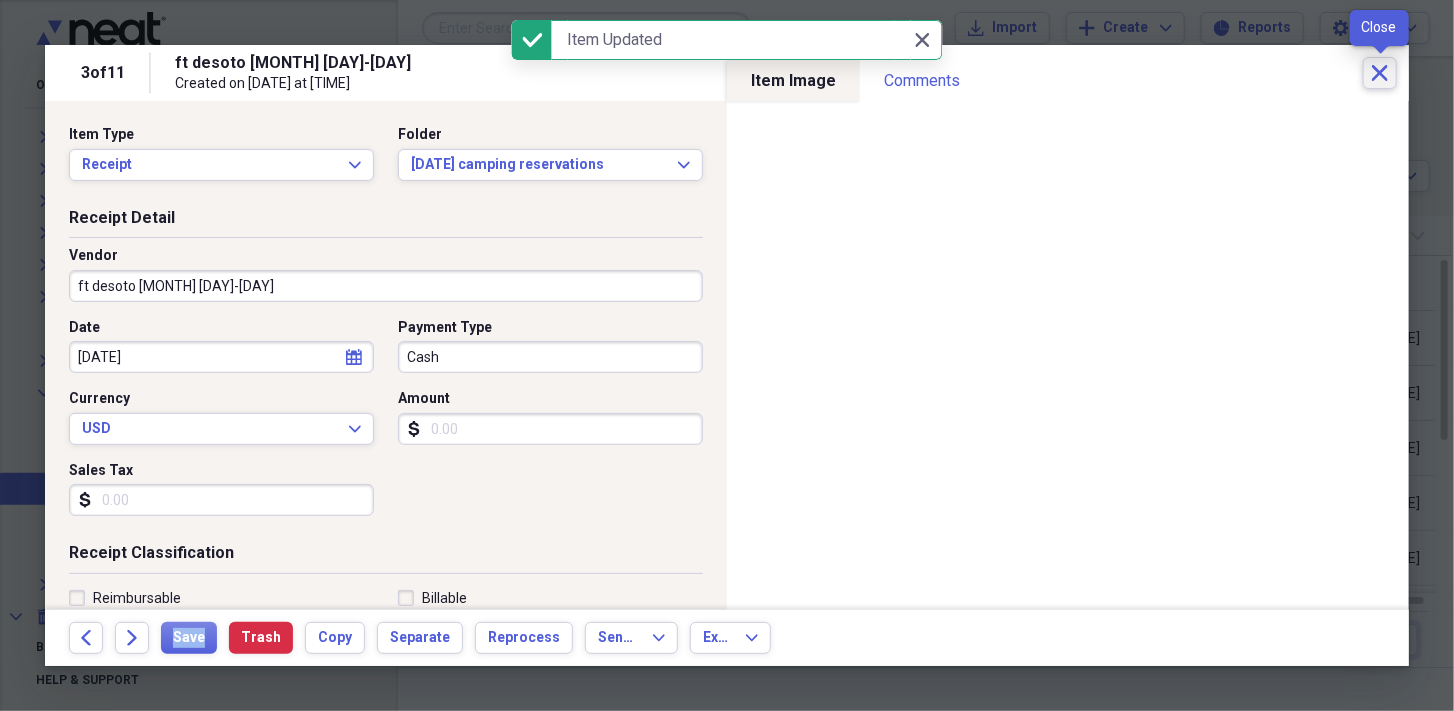 click 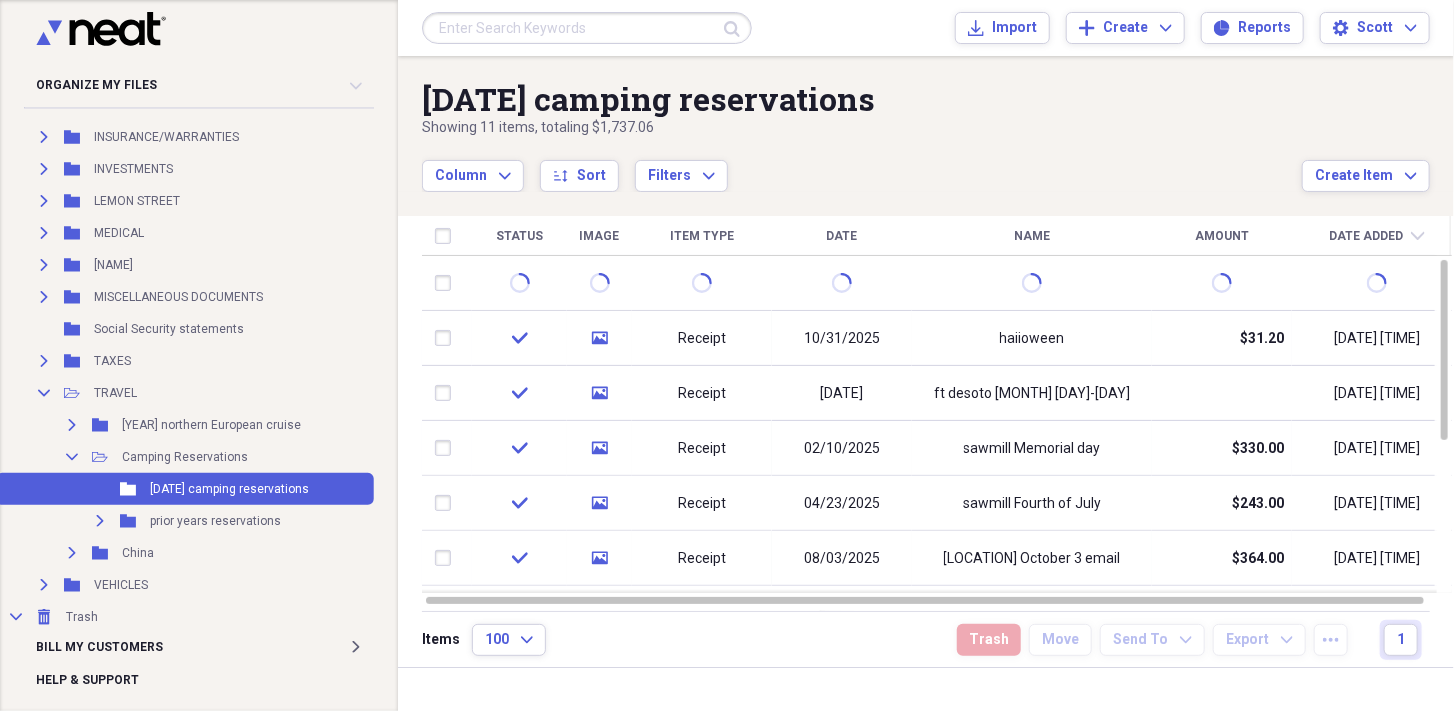 click on "Date" at bounding box center (842, 236) 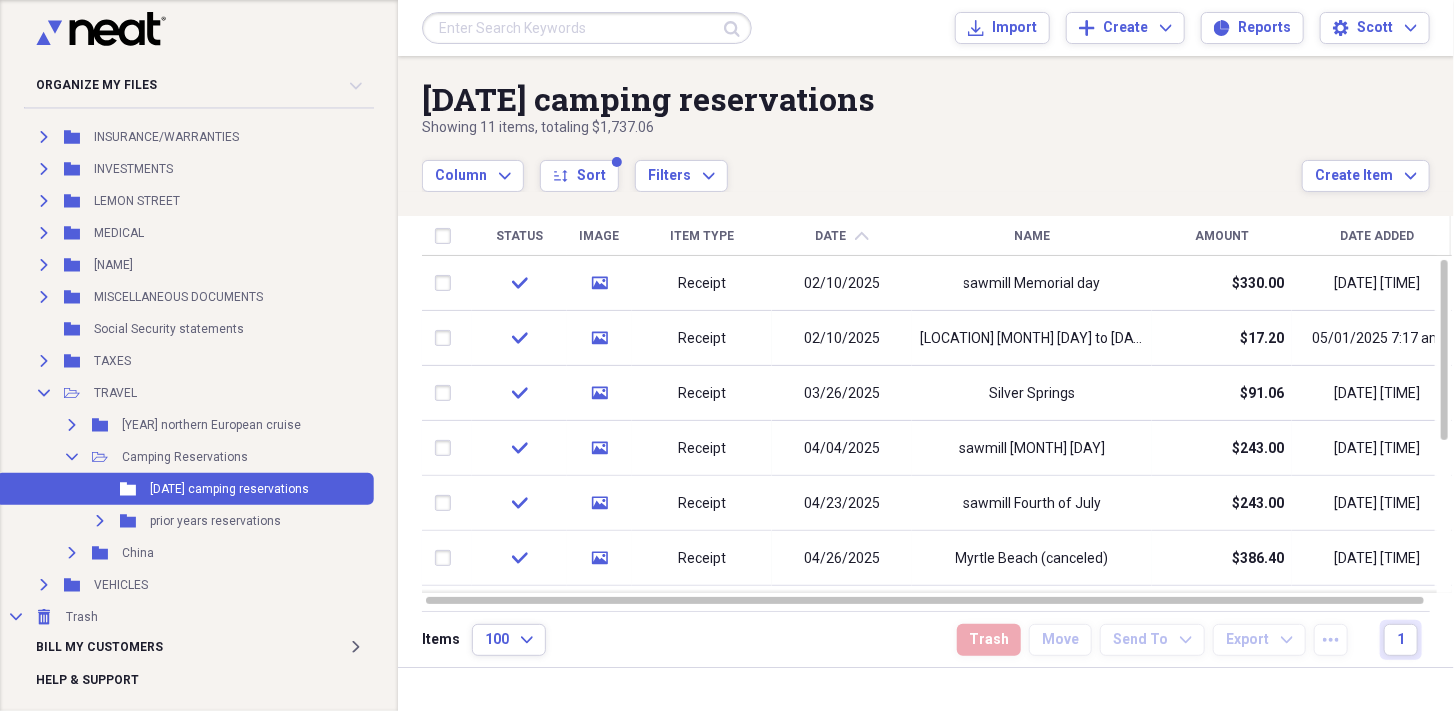 click on "Date" at bounding box center (831, 236) 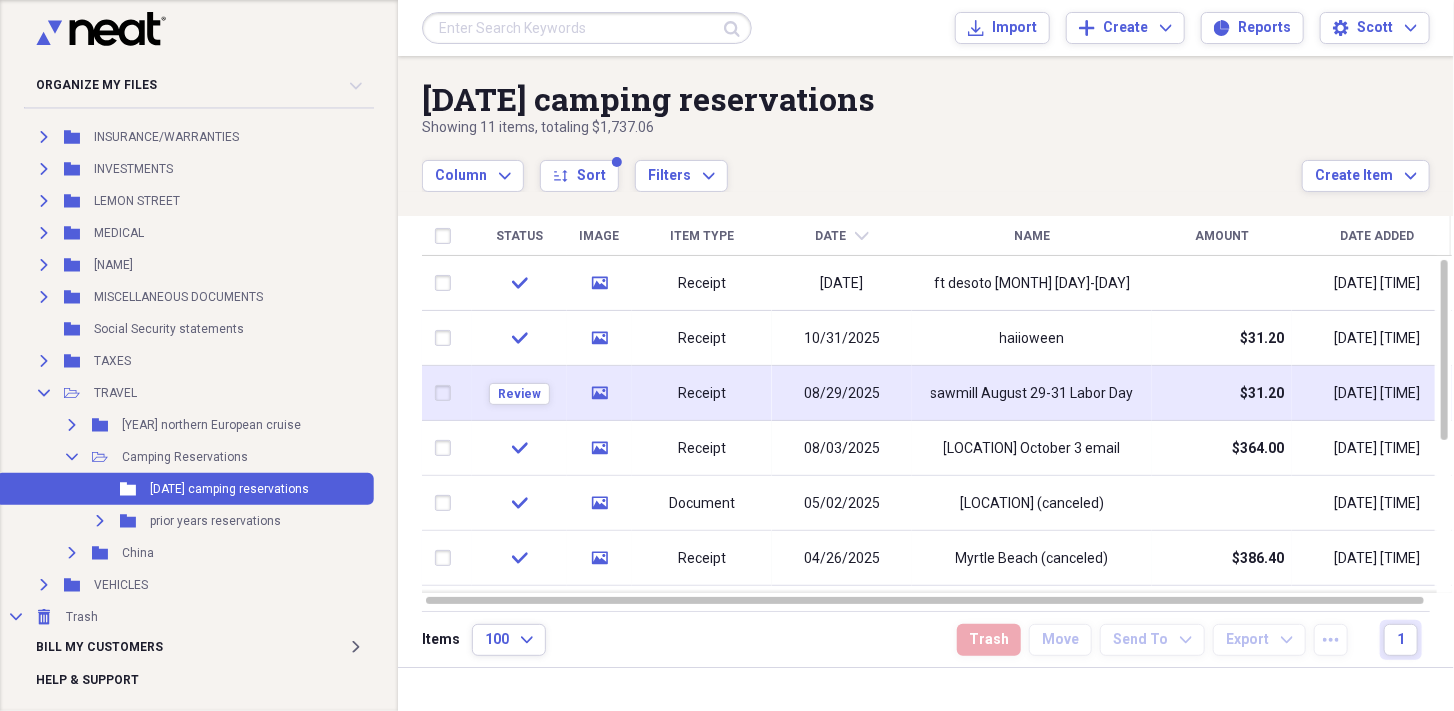 type 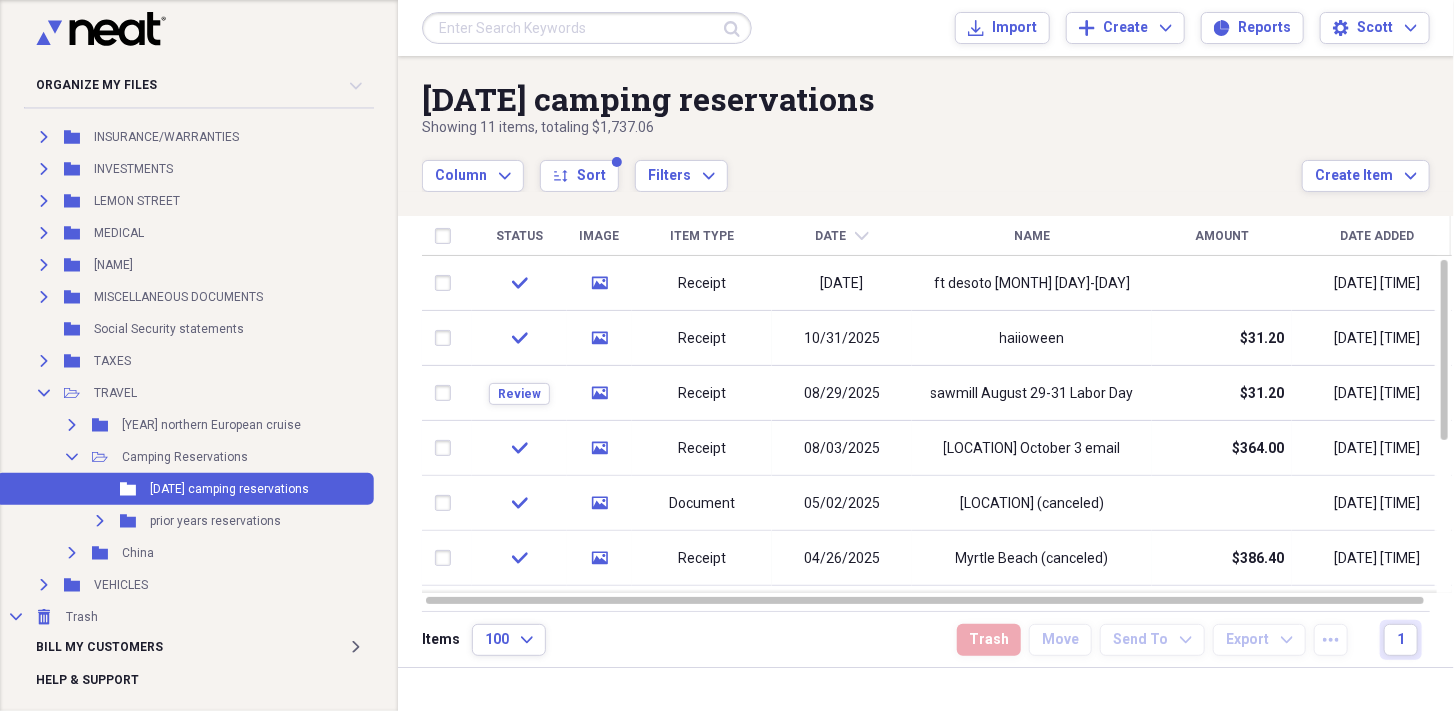 click on "Date" at bounding box center (831, 236) 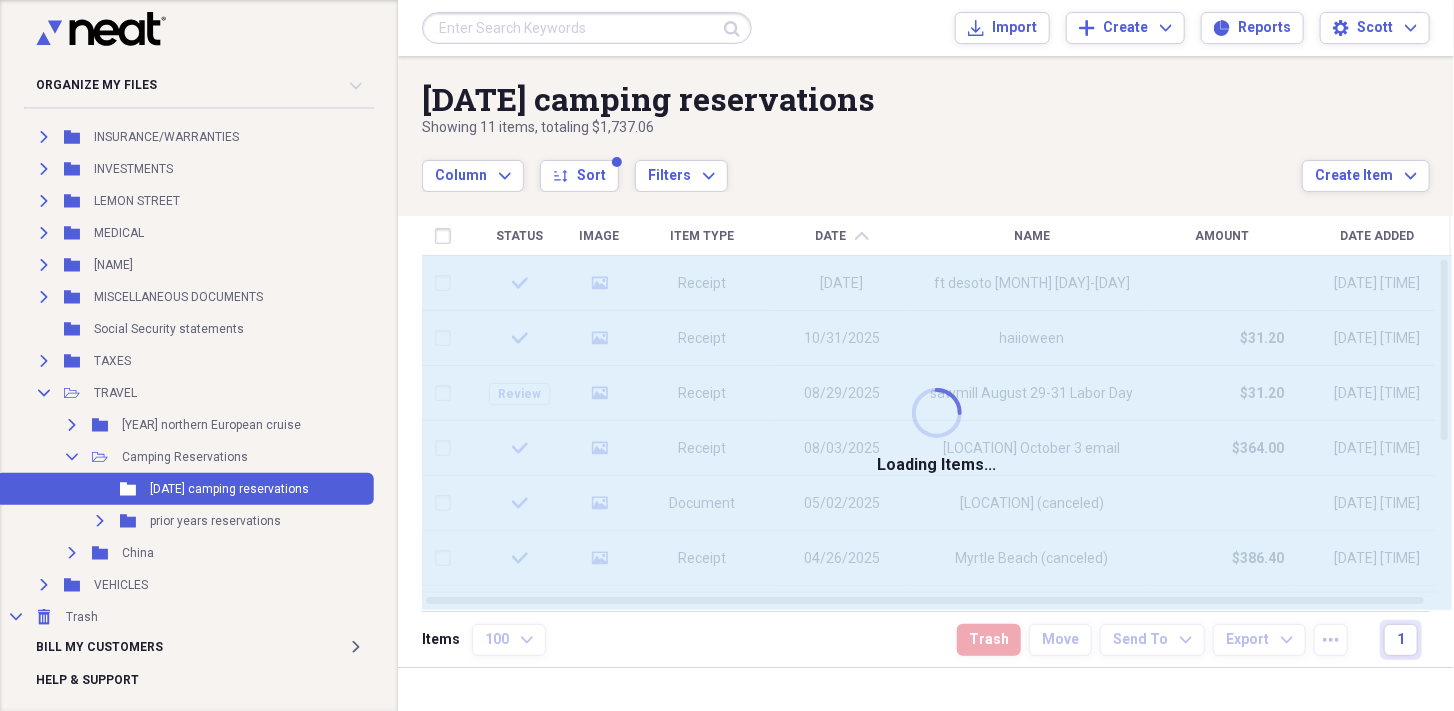 click on "Date chevron-up" at bounding box center [842, 236] 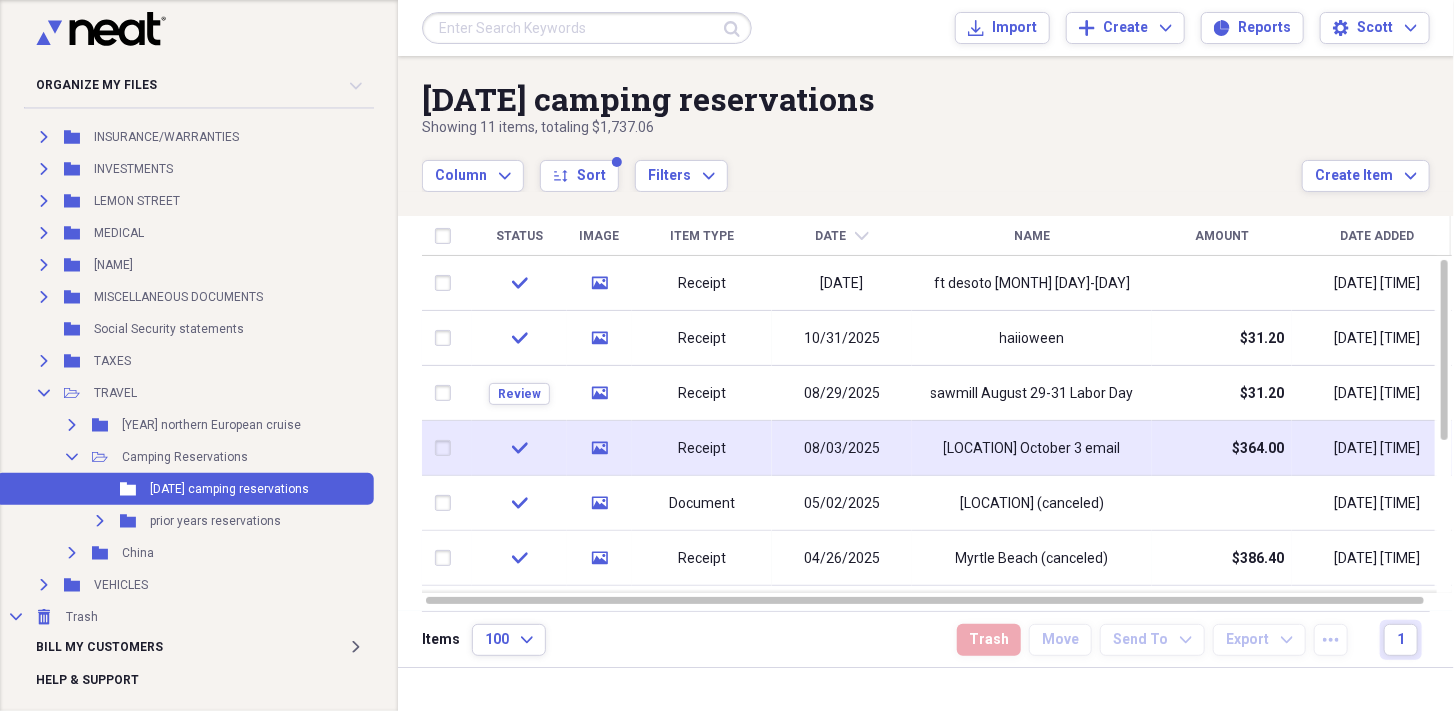 click on "08/03/2025" at bounding box center (842, 449) 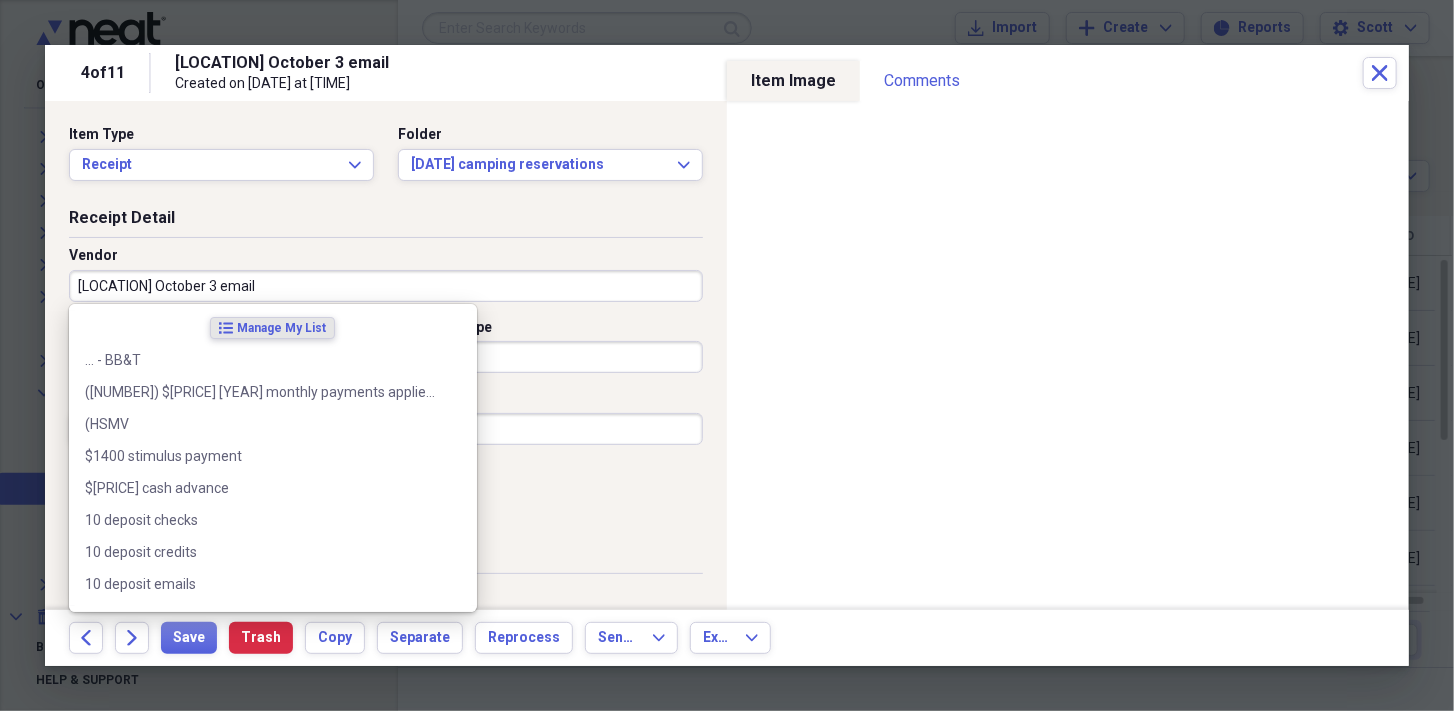 click on "[LOCATION] October 3 email" at bounding box center [386, 286] 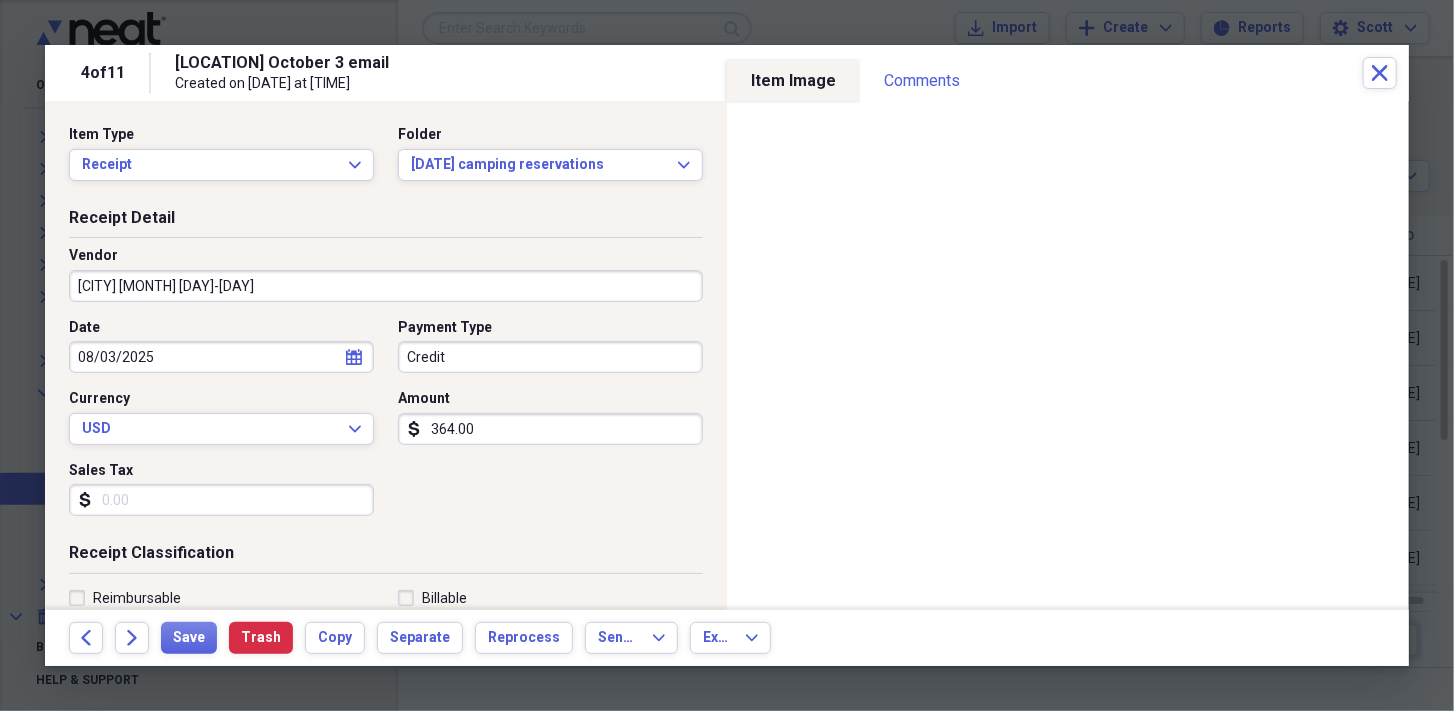 click on "Receipt Detail" at bounding box center [386, 222] 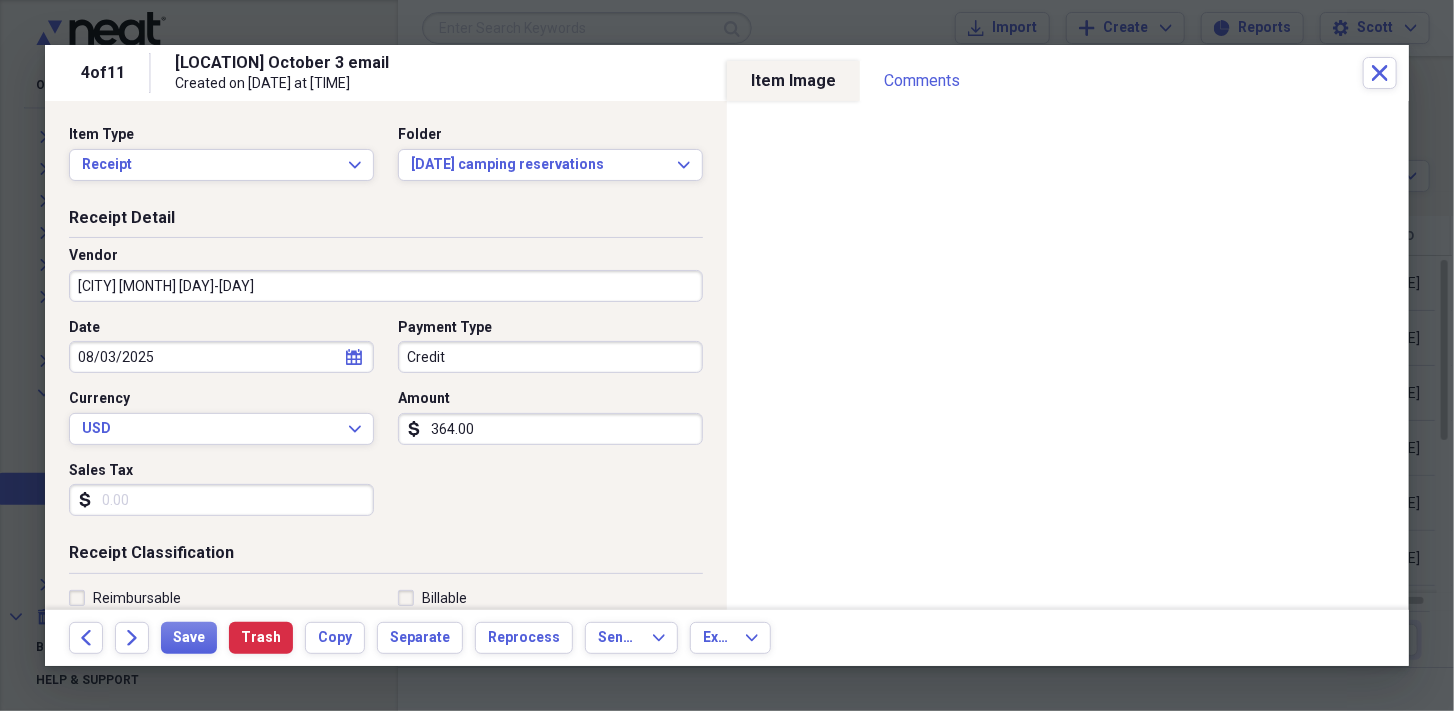 click on "[CITY] [MONTH] [DAY]-[DAY]" at bounding box center (386, 286) 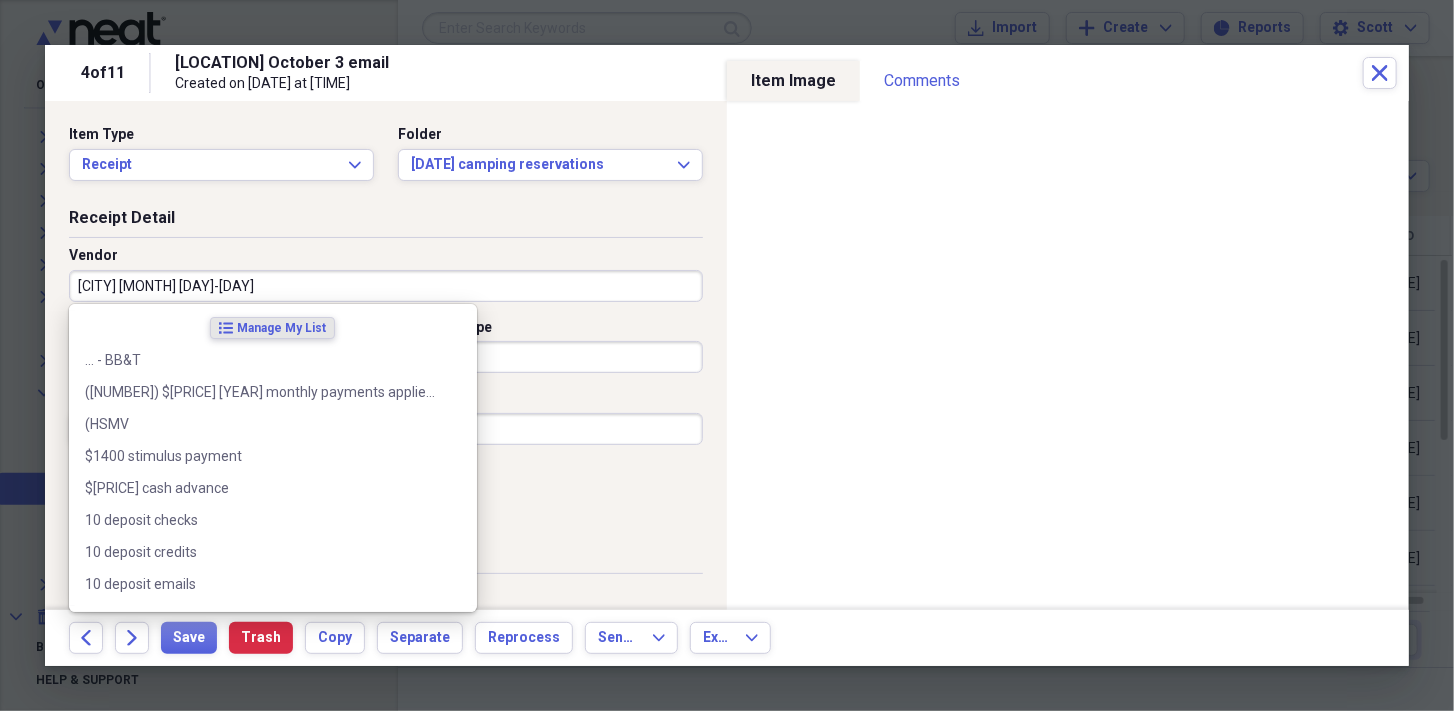 click on "[CITY] [MONTH] [DAY]-[DAY]" at bounding box center (386, 286) 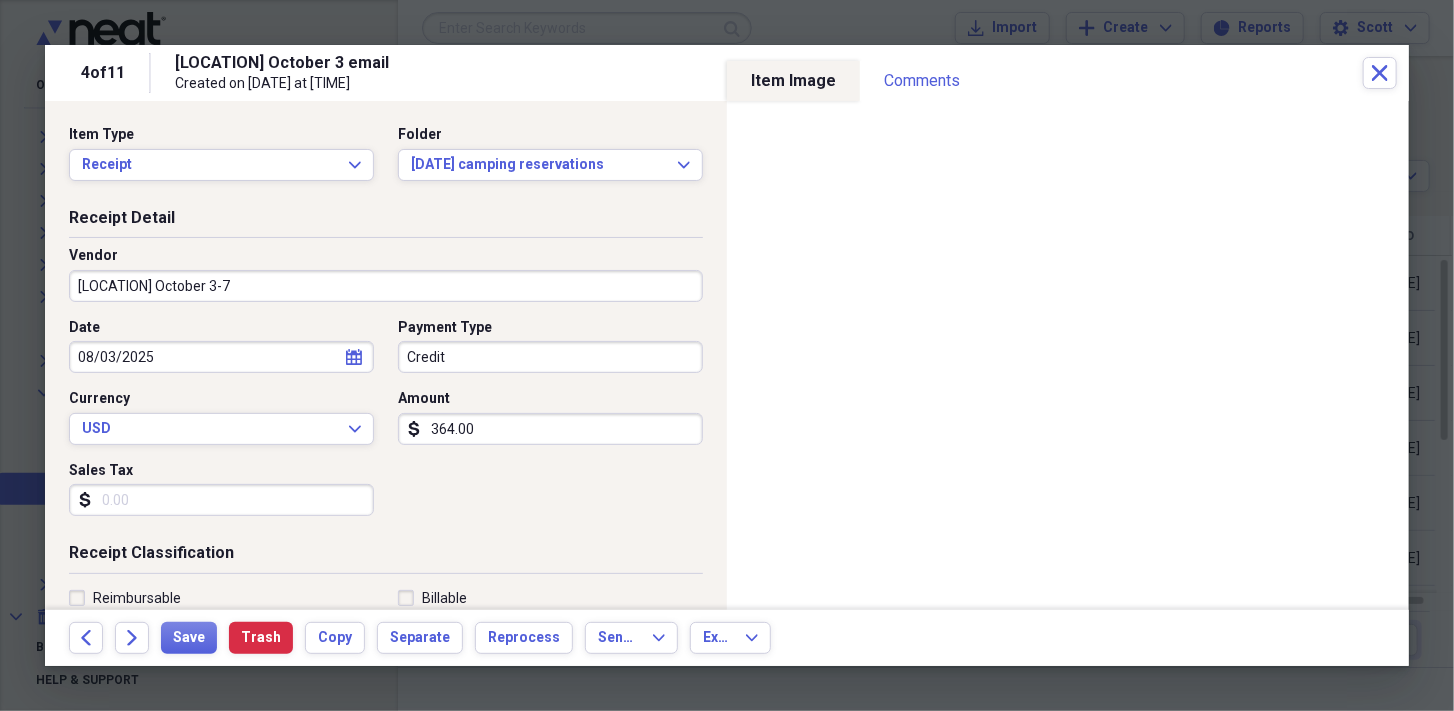 type on "[LOCATION] October 3-7" 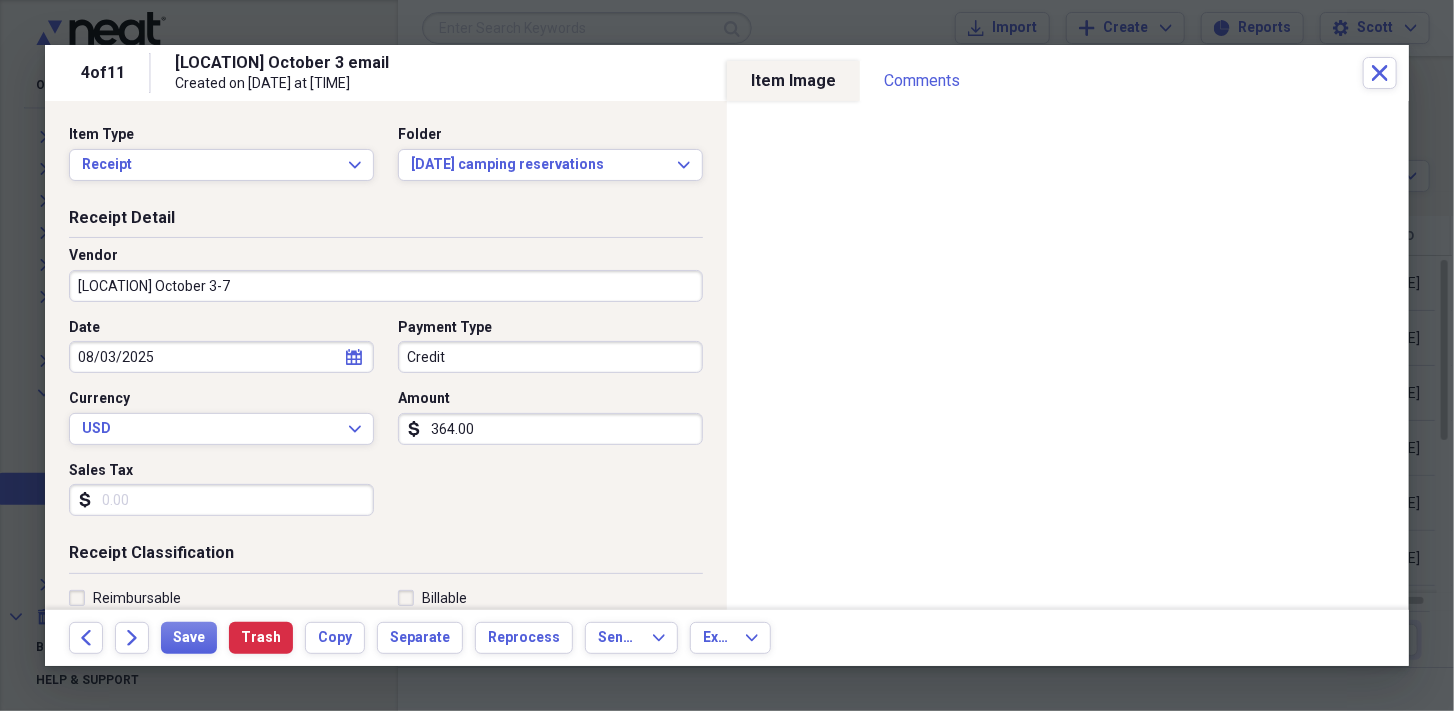 select on "7" 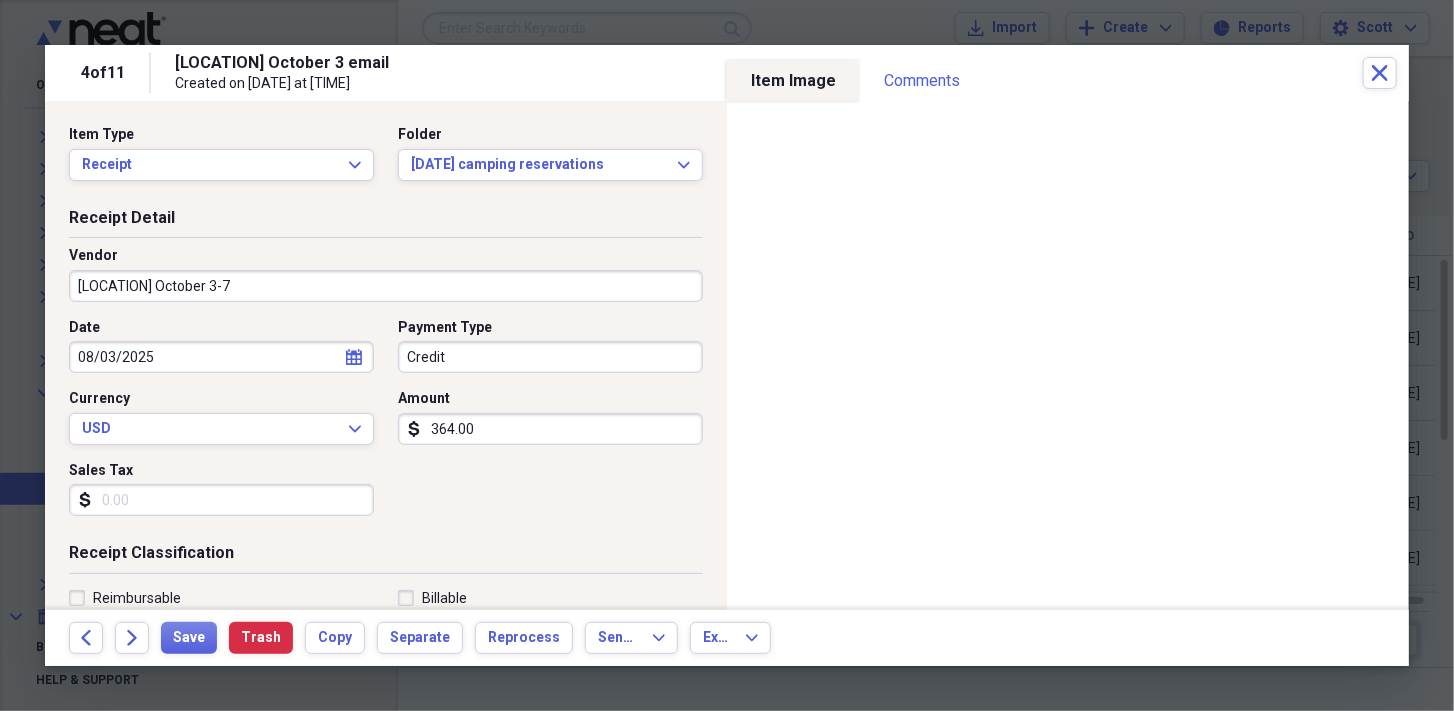 select on "2025" 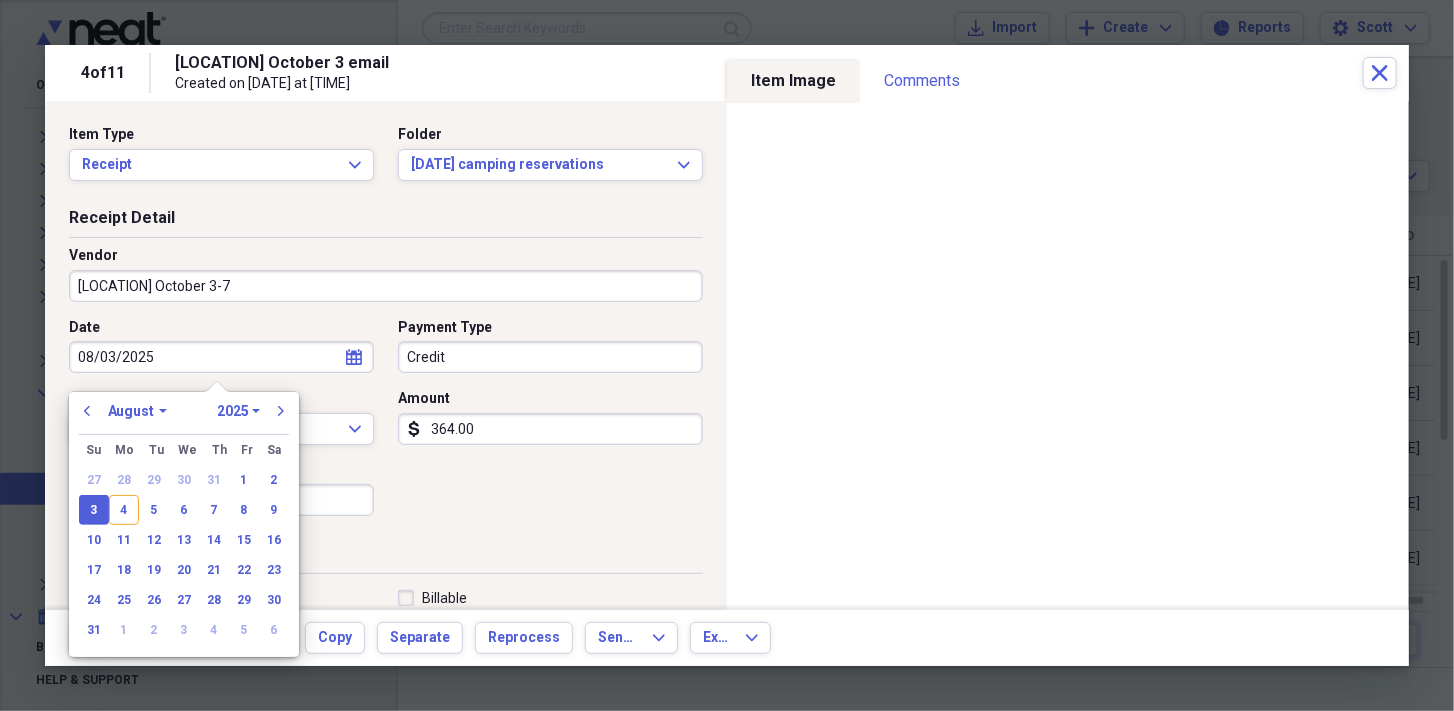 click on "08/03/2025" at bounding box center [221, 357] 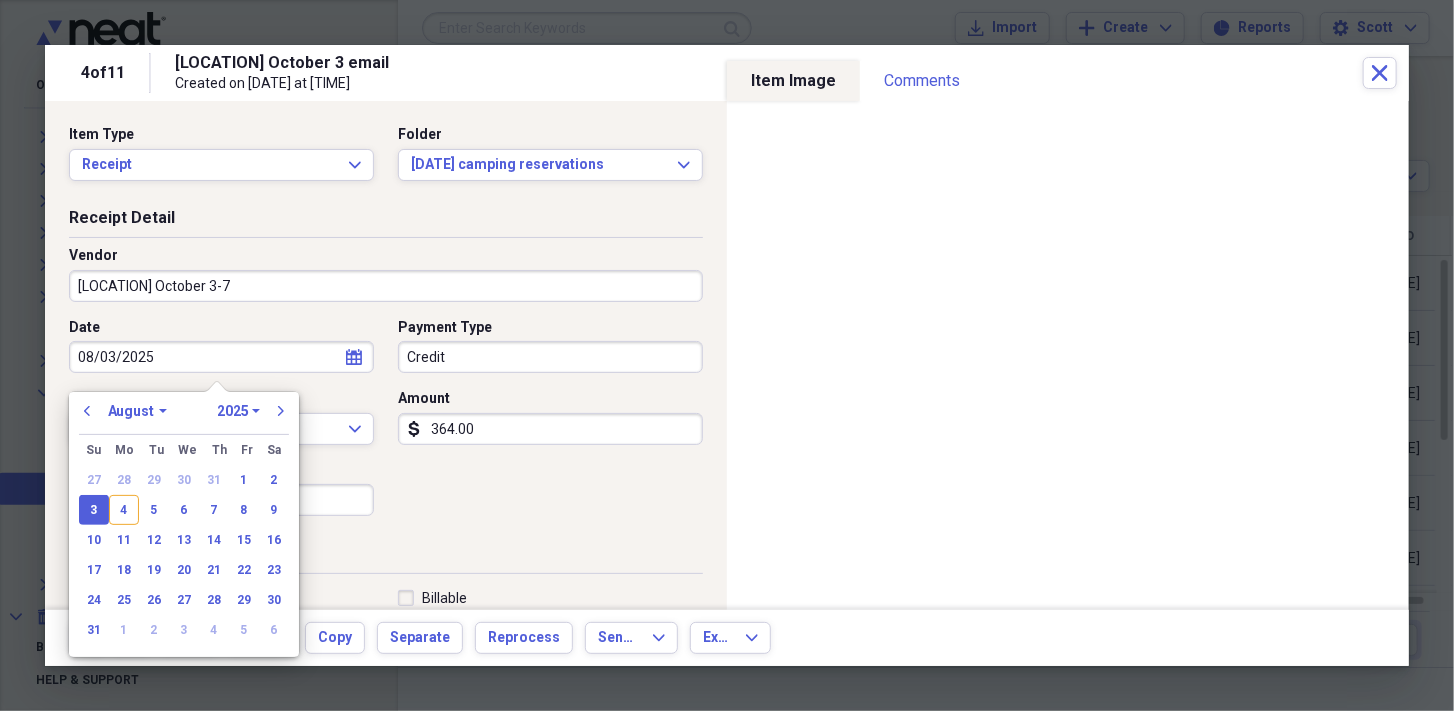 click on "08/03/2025" at bounding box center [221, 357] 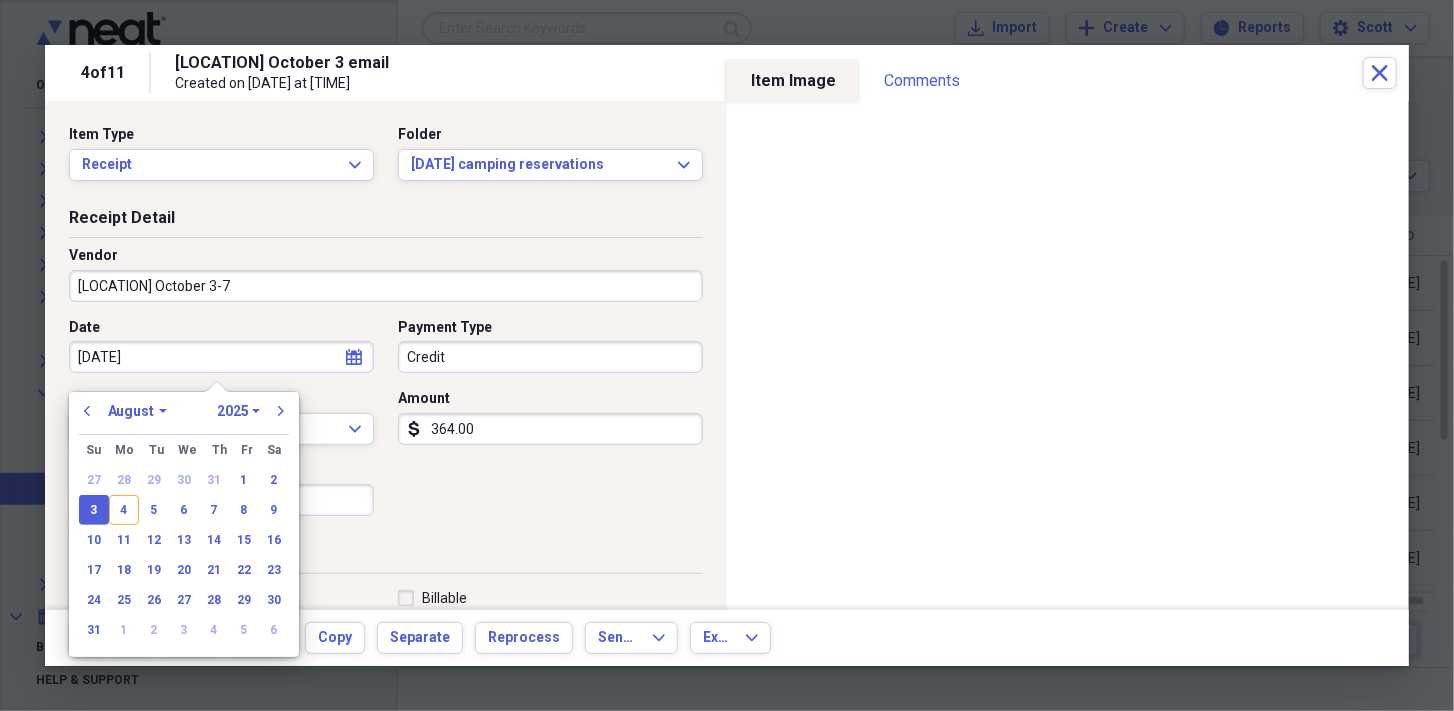type on "10/3/25" 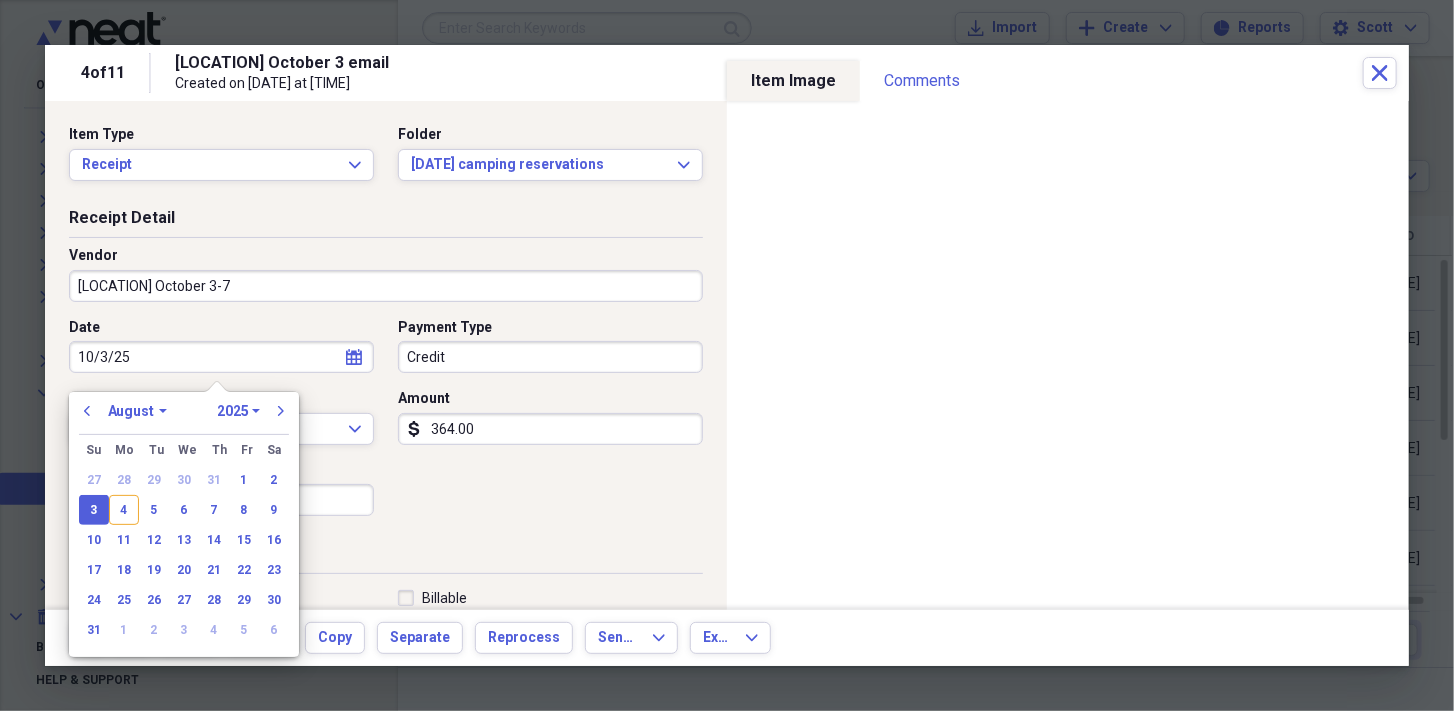 select on "9" 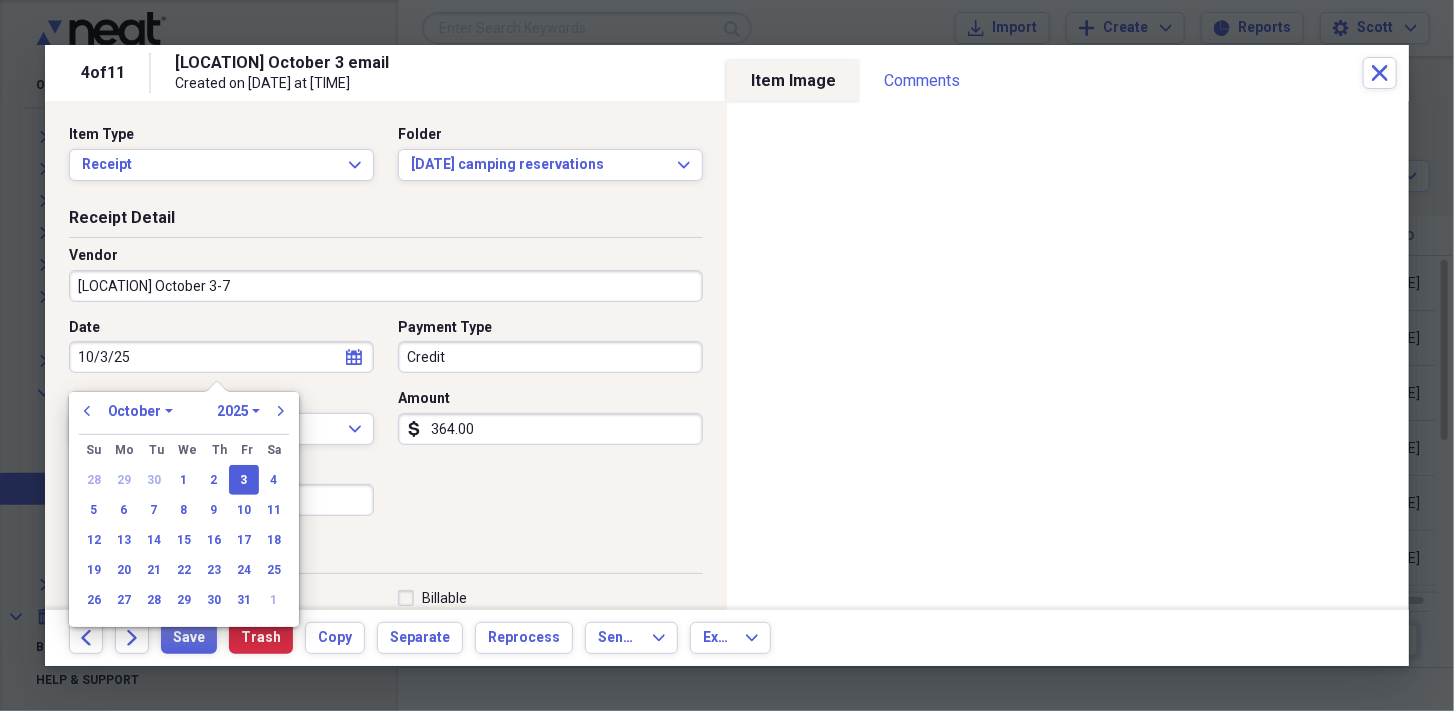 type on "10/03/2025" 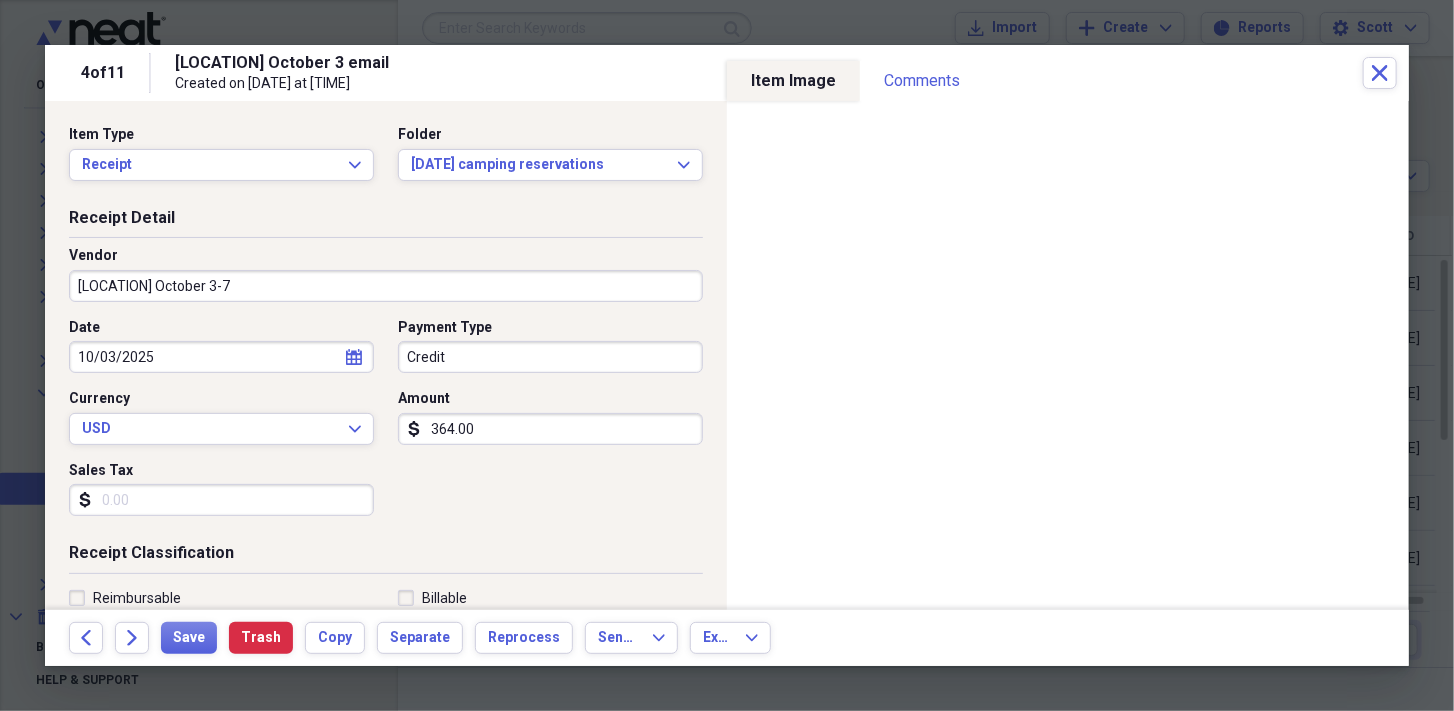 click on "Vendor [LOCATION] October 3-7" at bounding box center (386, 282) 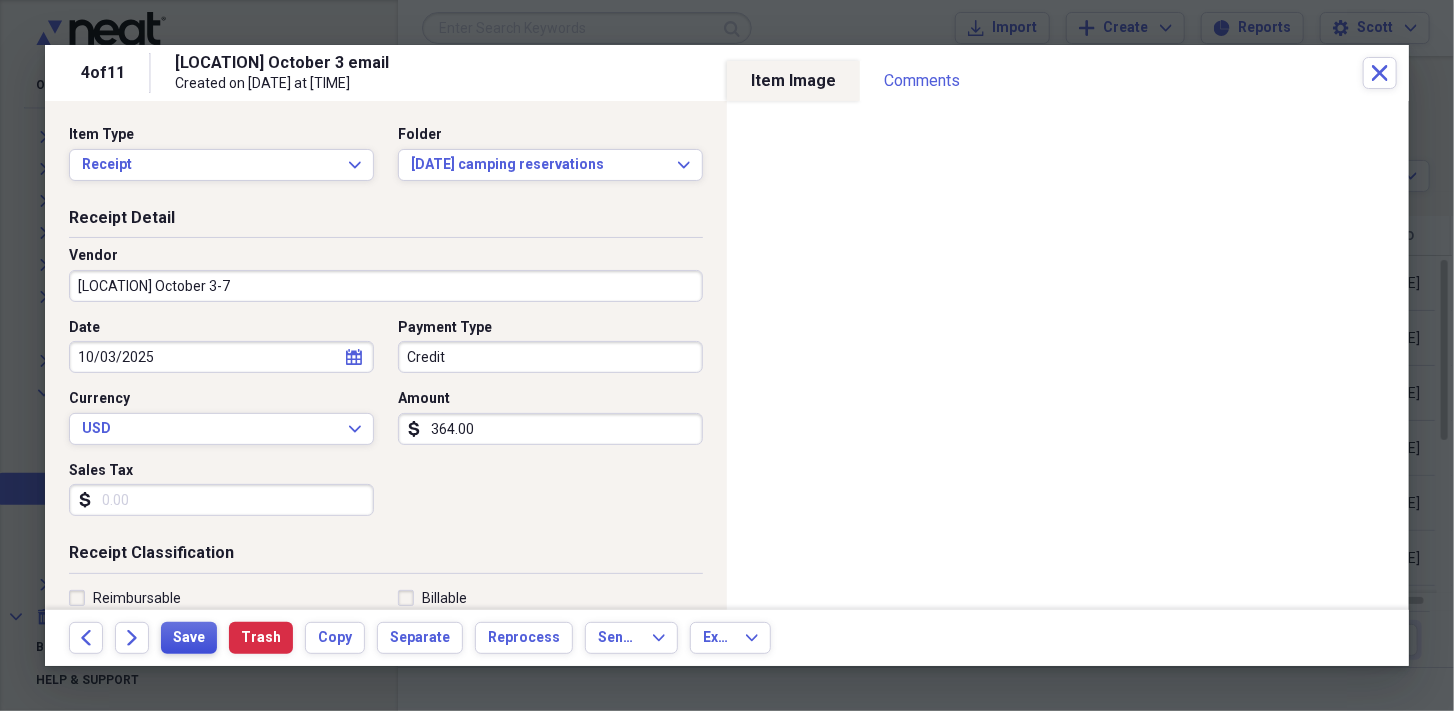 click on "Save" at bounding box center [189, 638] 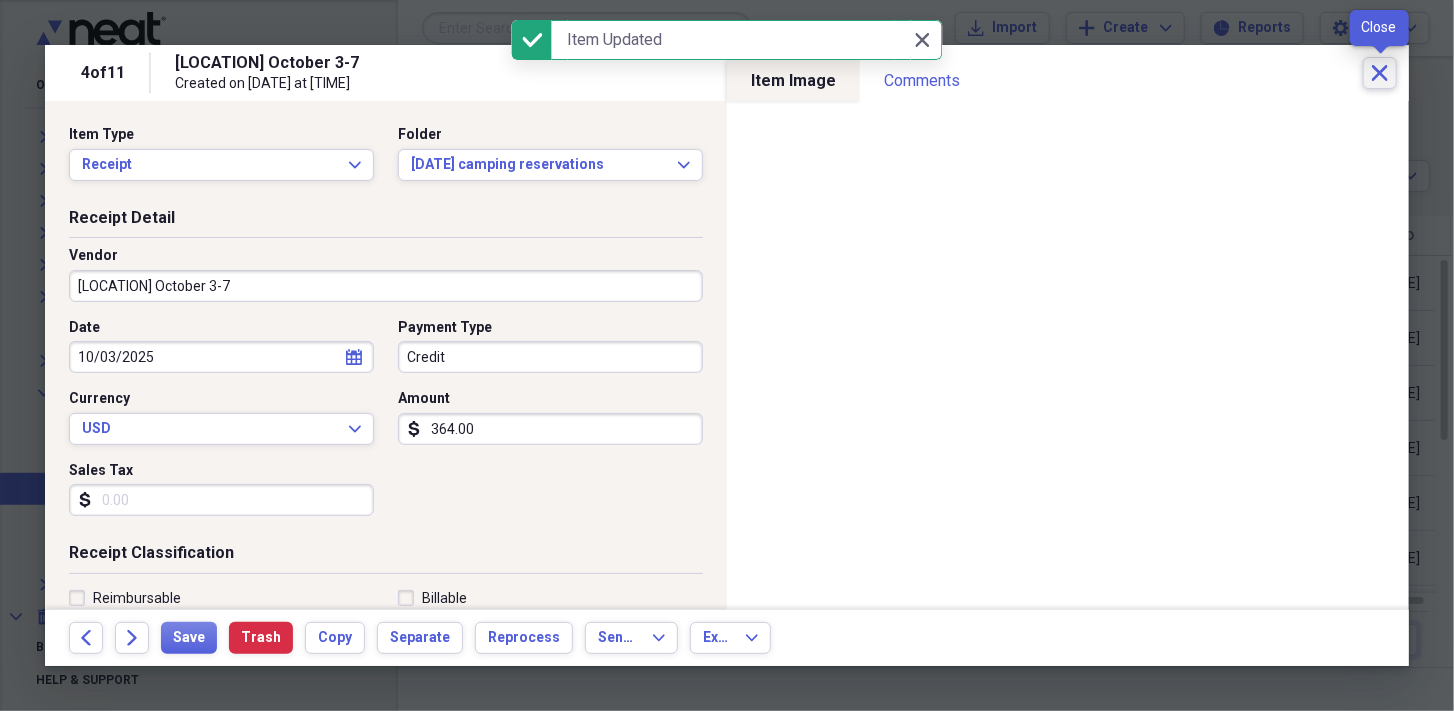 click 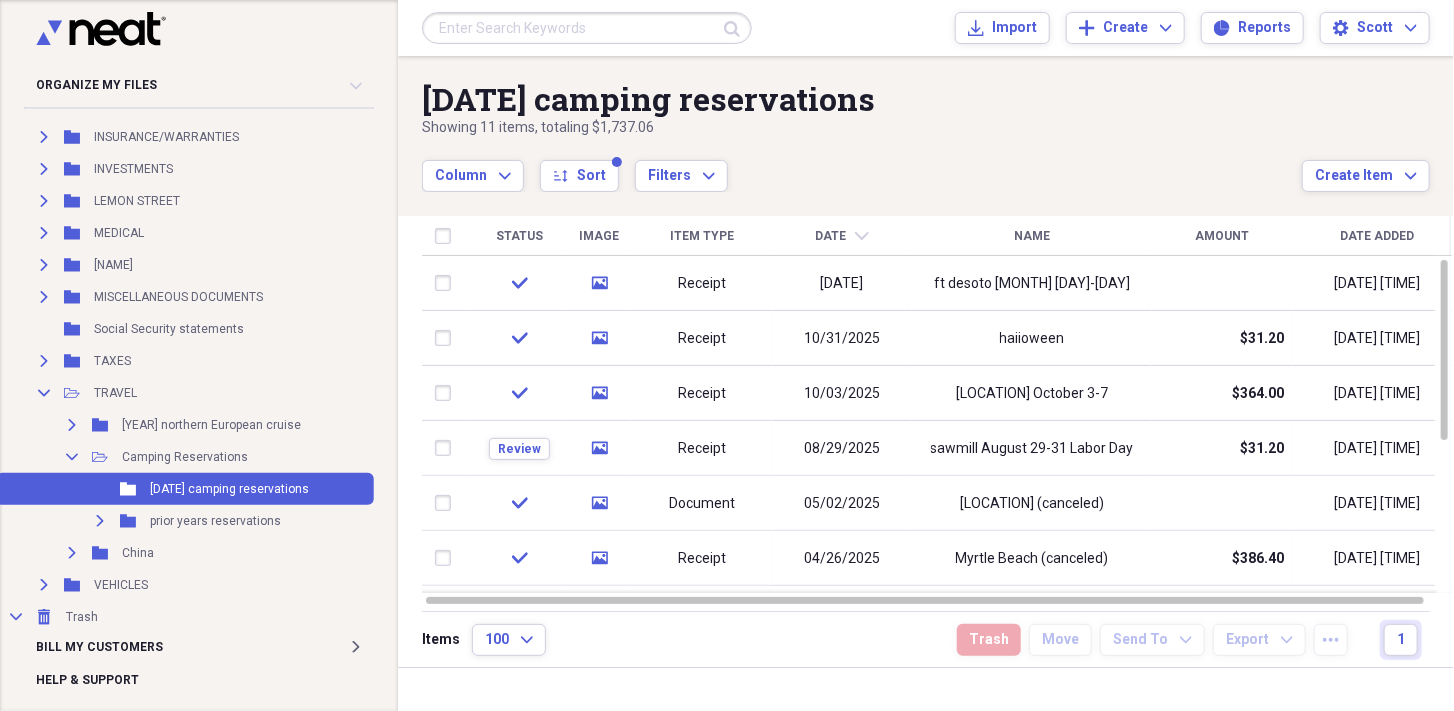 click on "Date" at bounding box center (831, 236) 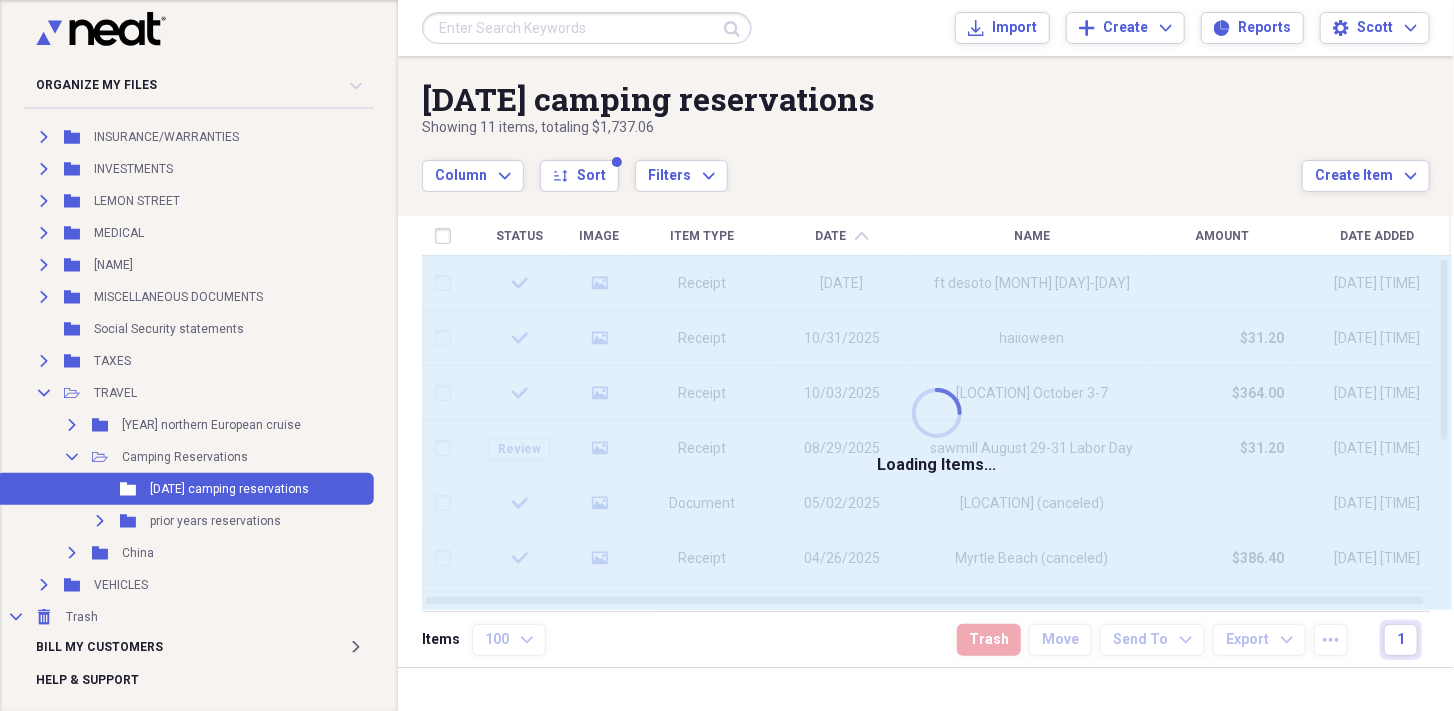 click on "Date" at bounding box center (831, 236) 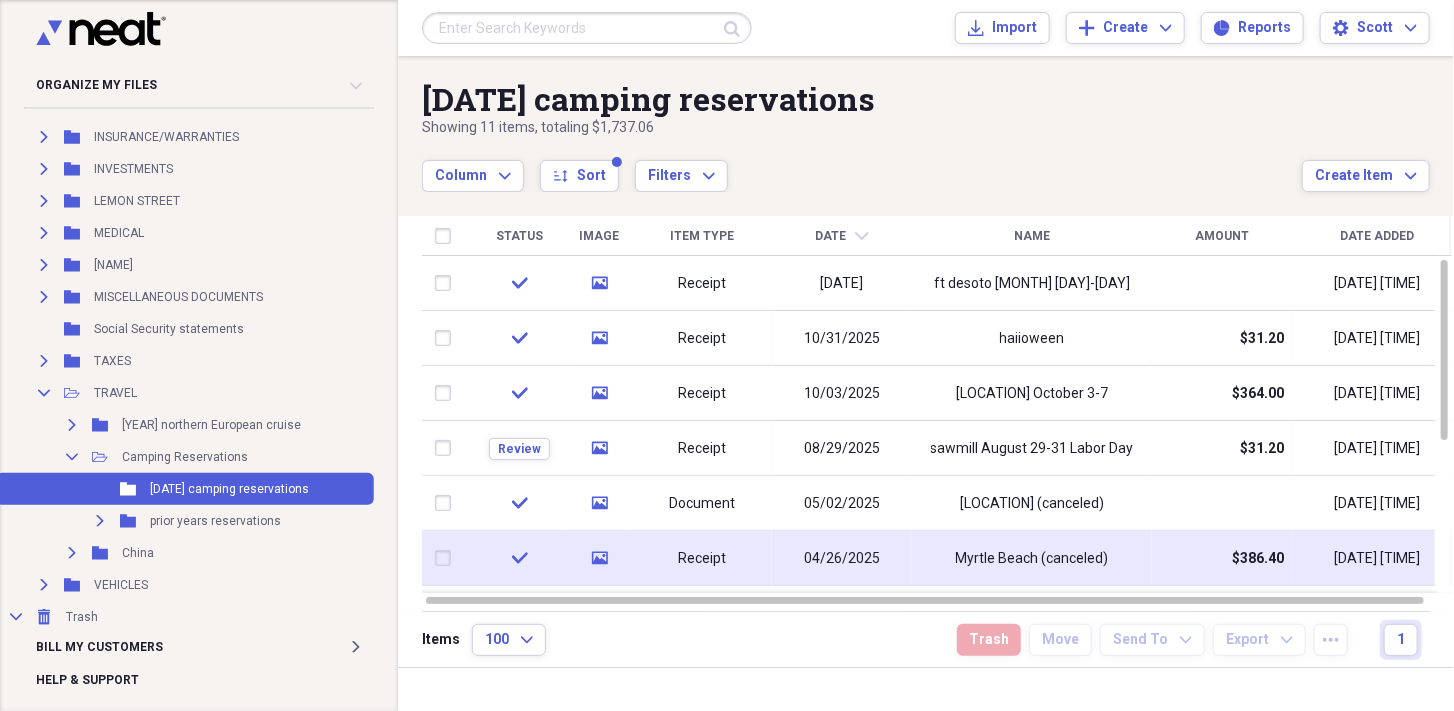 click on "Myrtle Beach (canceled)" at bounding box center (1032, 558) 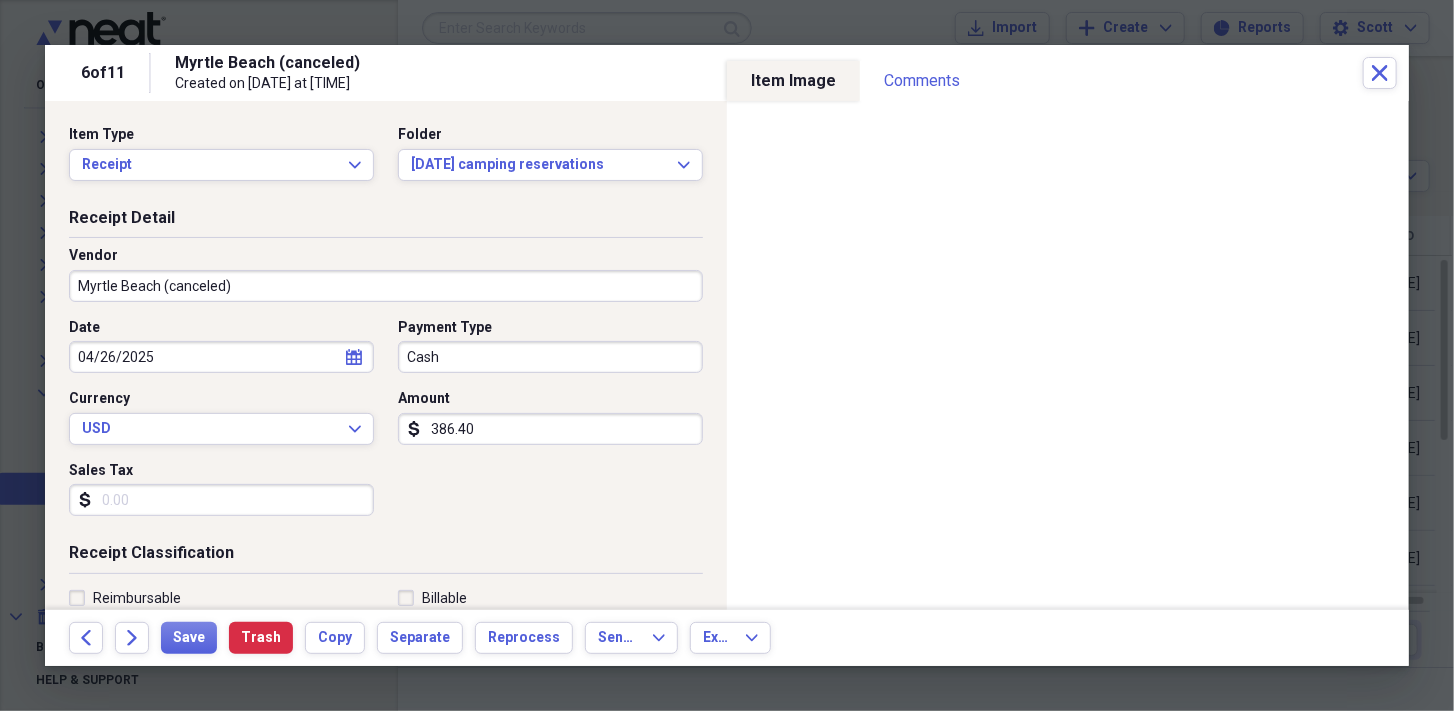 click on "386.40" at bounding box center (550, 429) 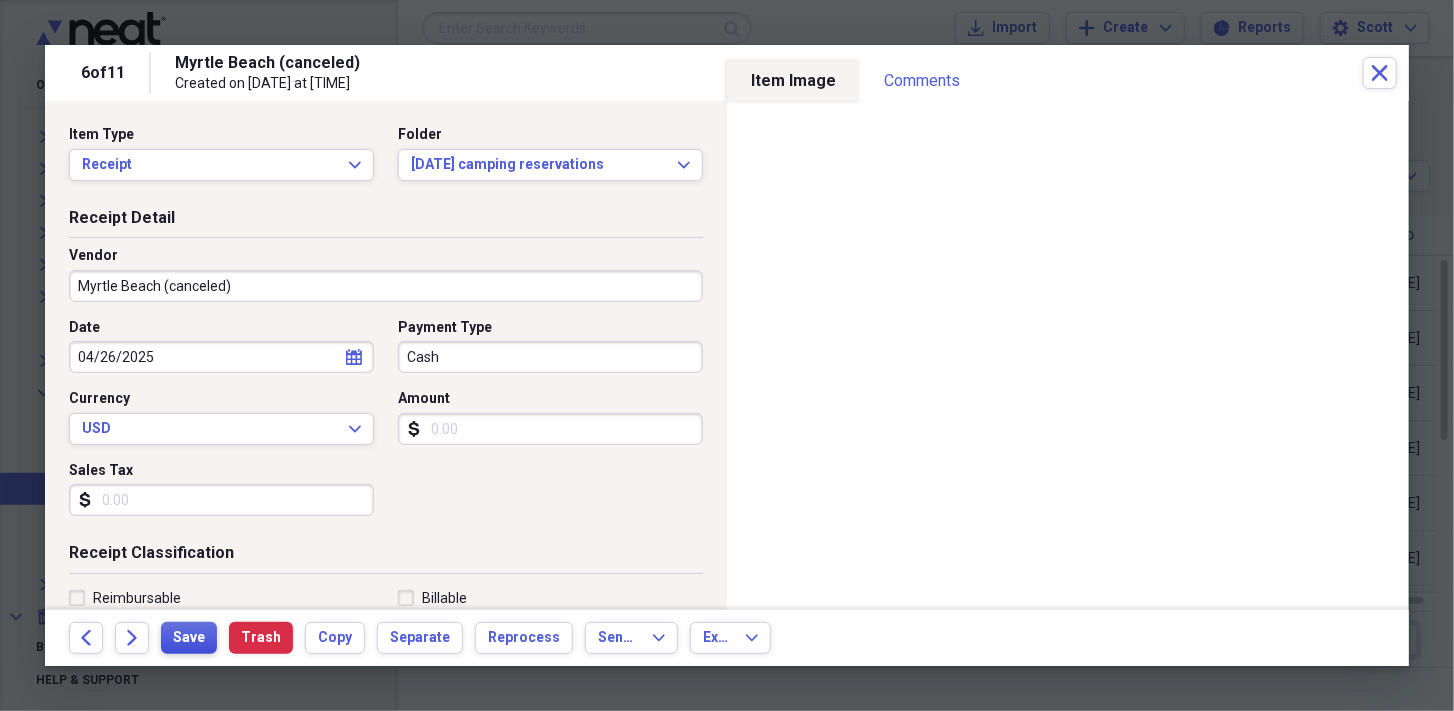 type 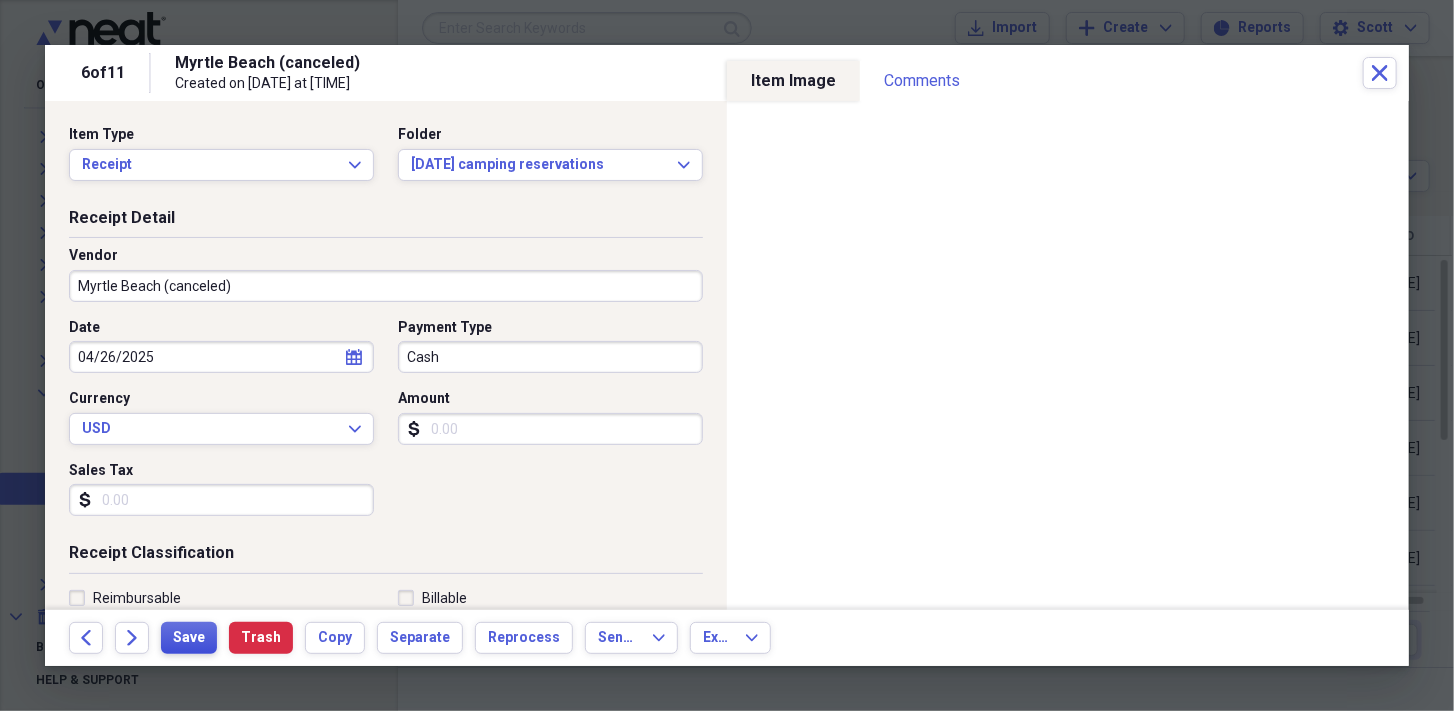 click on "Save" at bounding box center [189, 638] 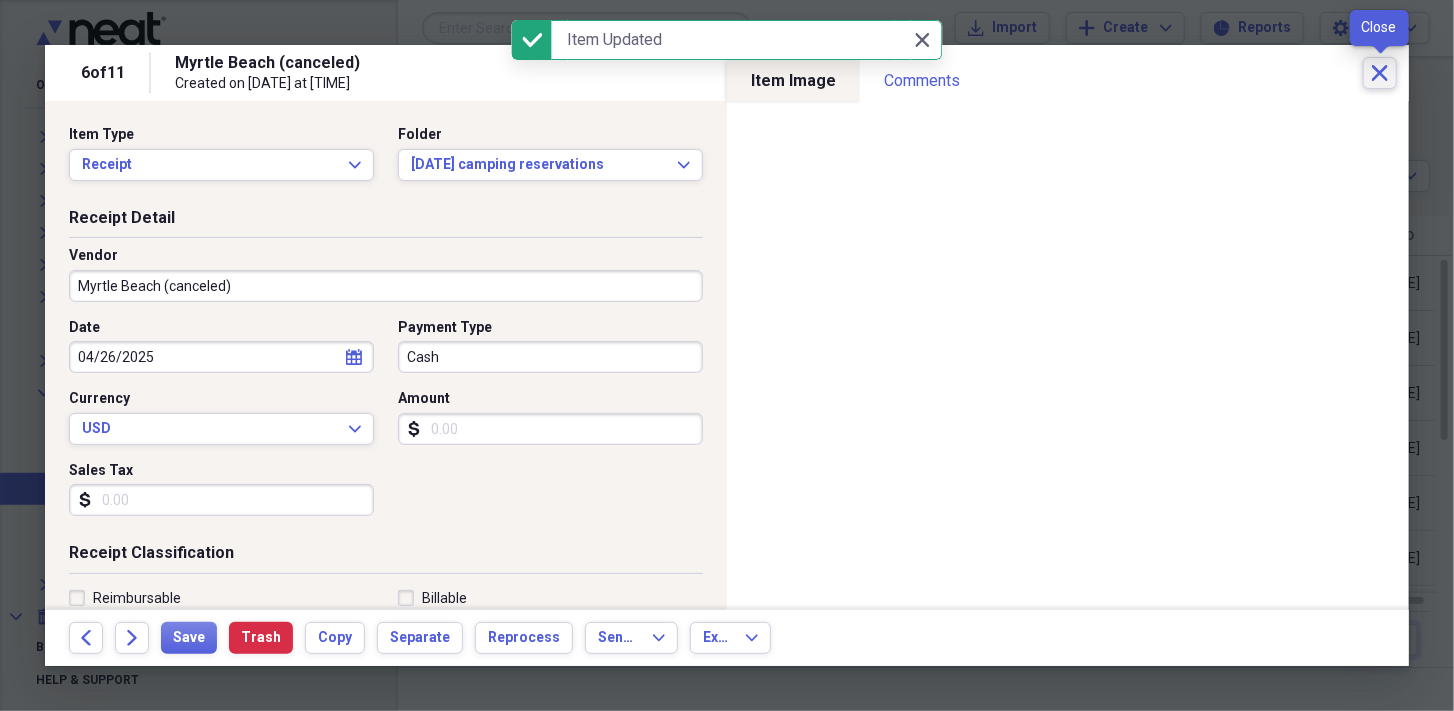 click on "Close" 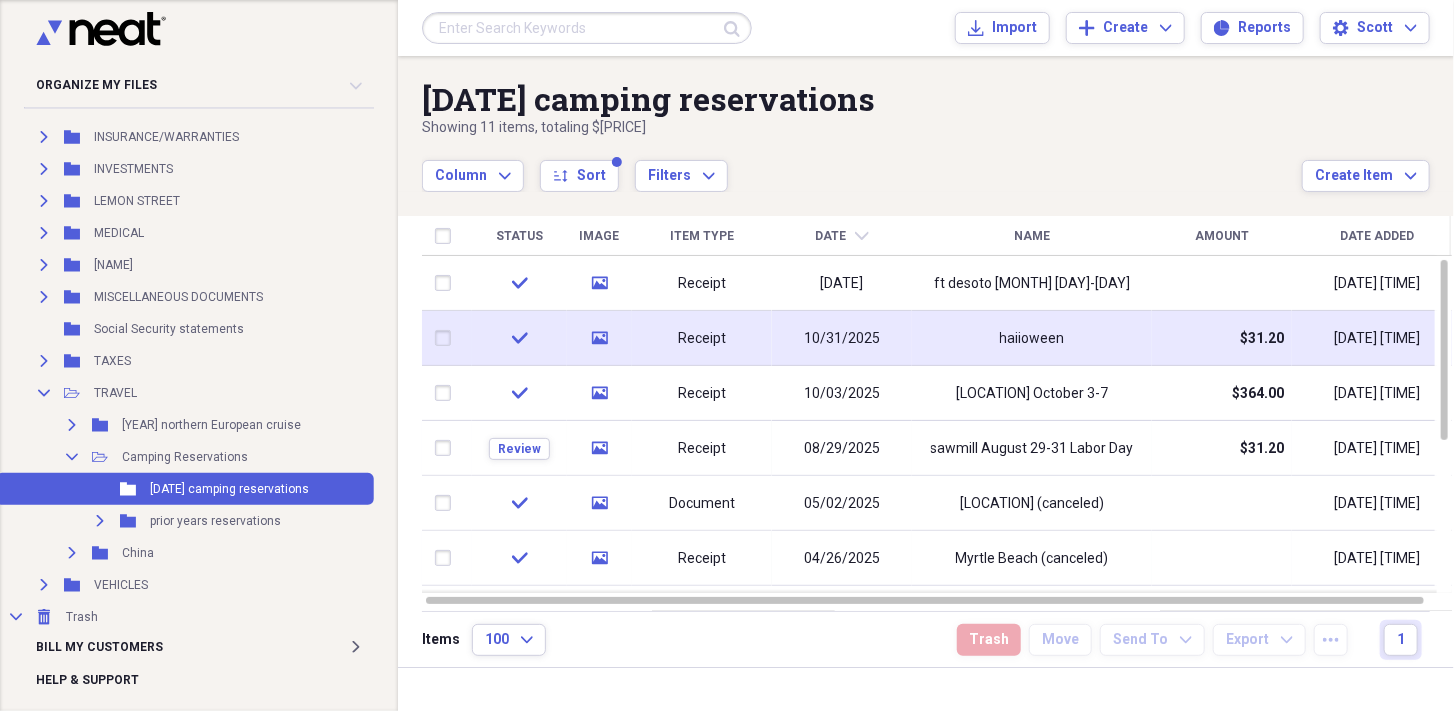 click on "haiioween" at bounding box center [1032, 338] 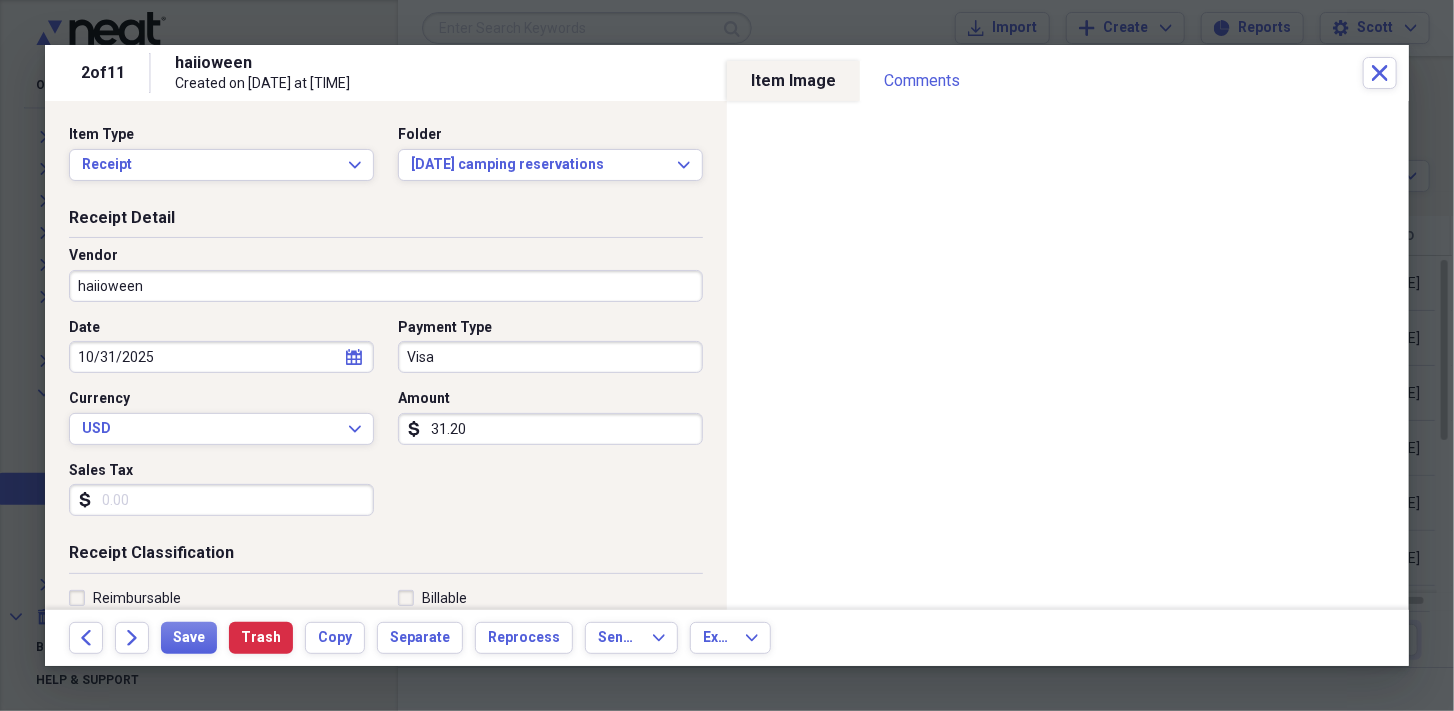 click on "31.20" at bounding box center [550, 429] 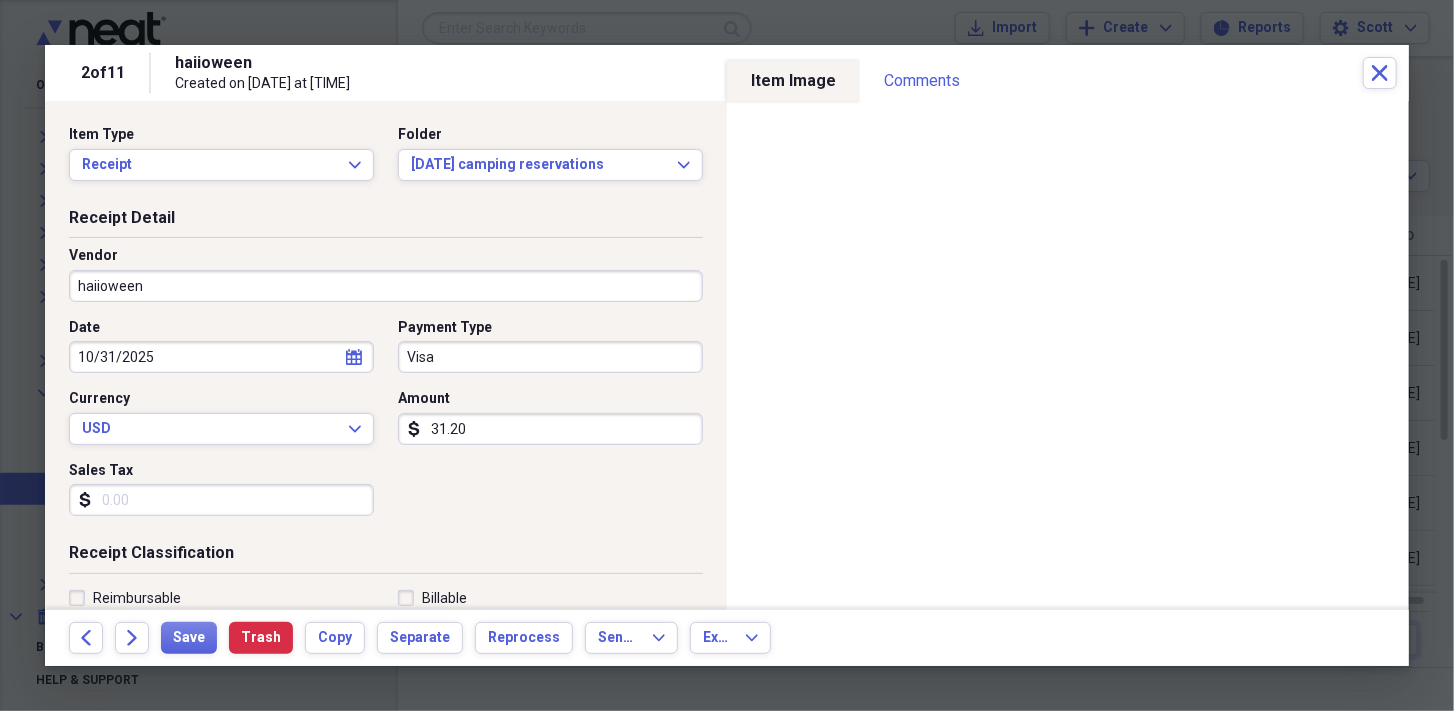 paste on "22.0" 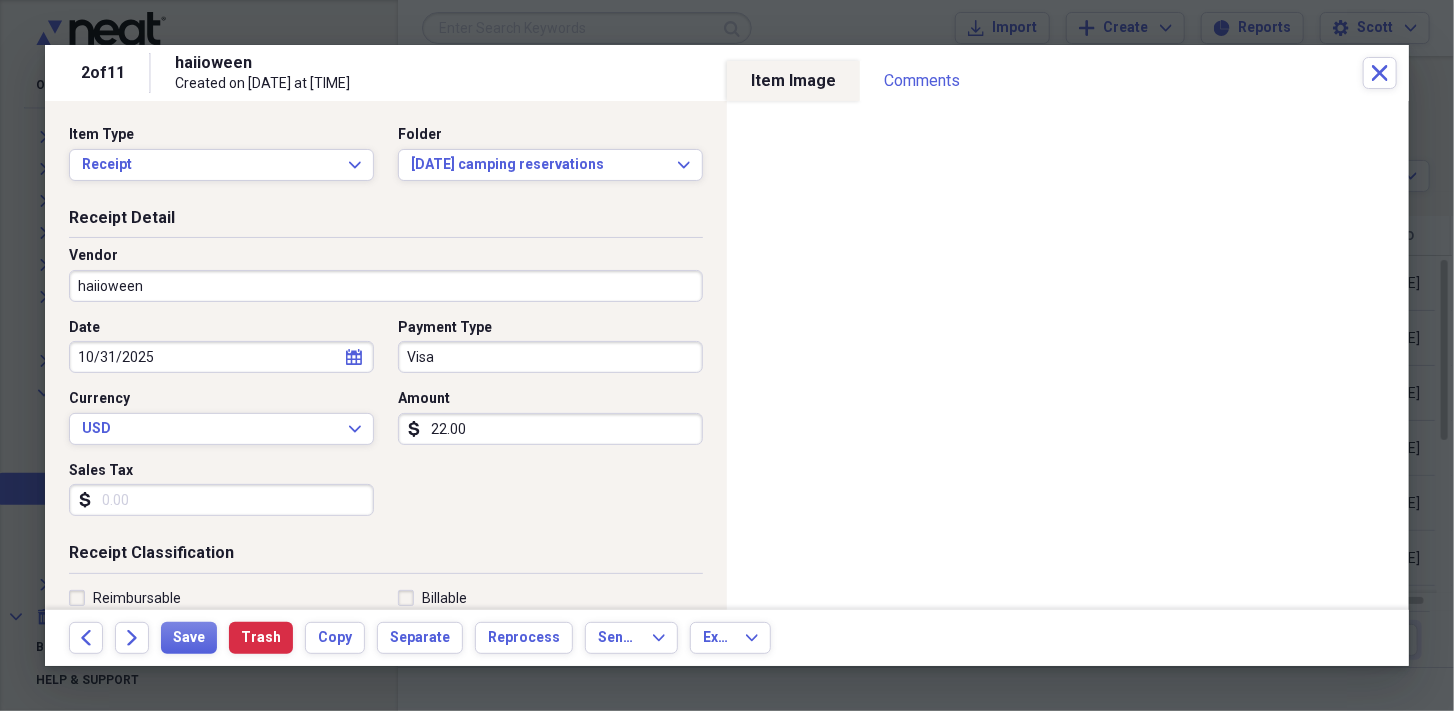 click on "22.00" at bounding box center [550, 429] 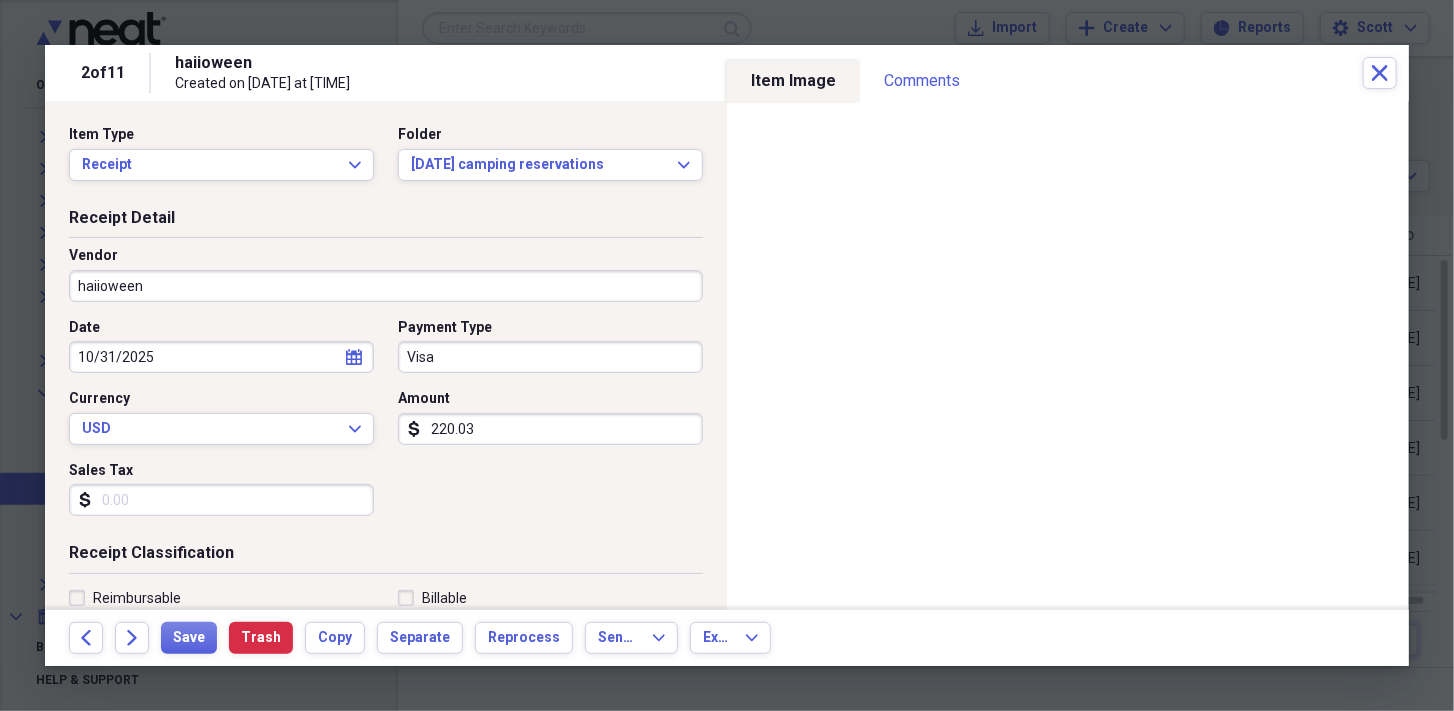 click on "220.03" at bounding box center [550, 429] 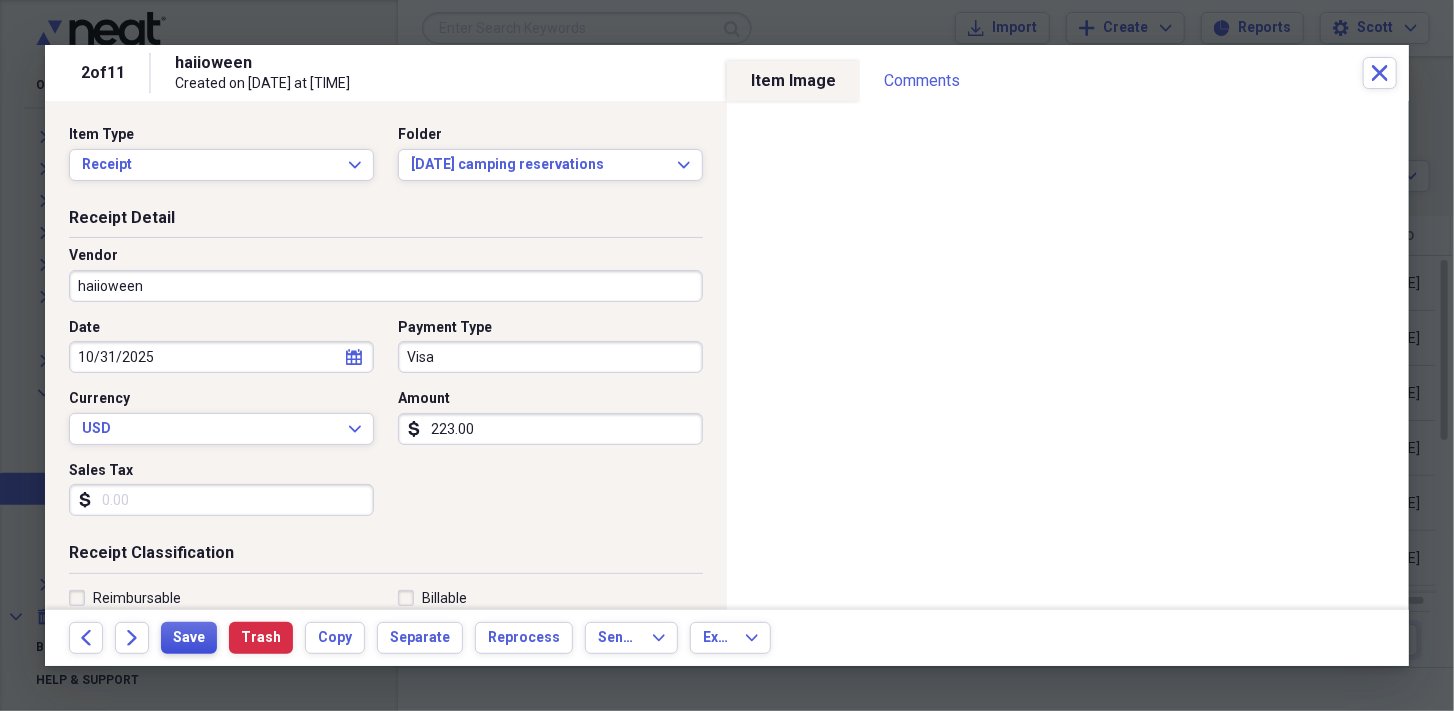 type on "223.00" 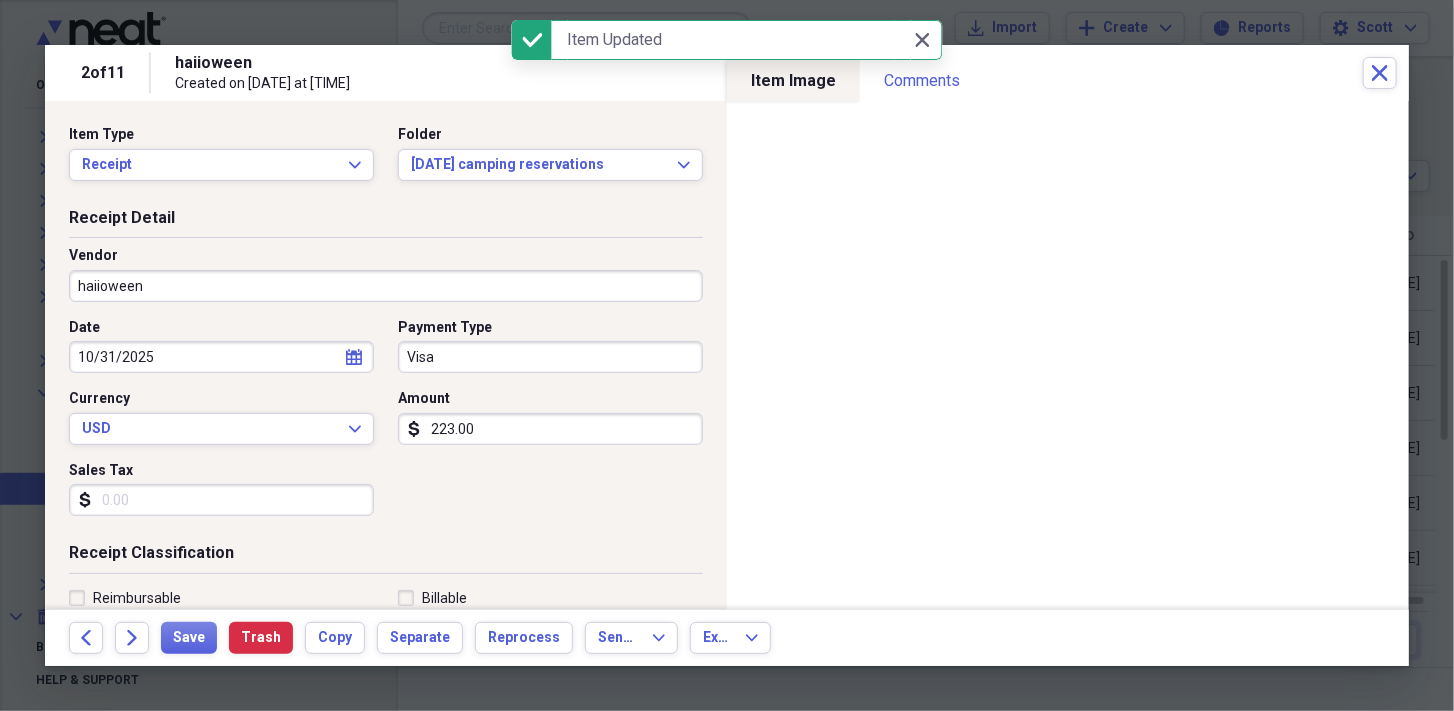 click on "2 of 11 haiioween Created on [DATE] at [TIME] Close" at bounding box center [727, 73] 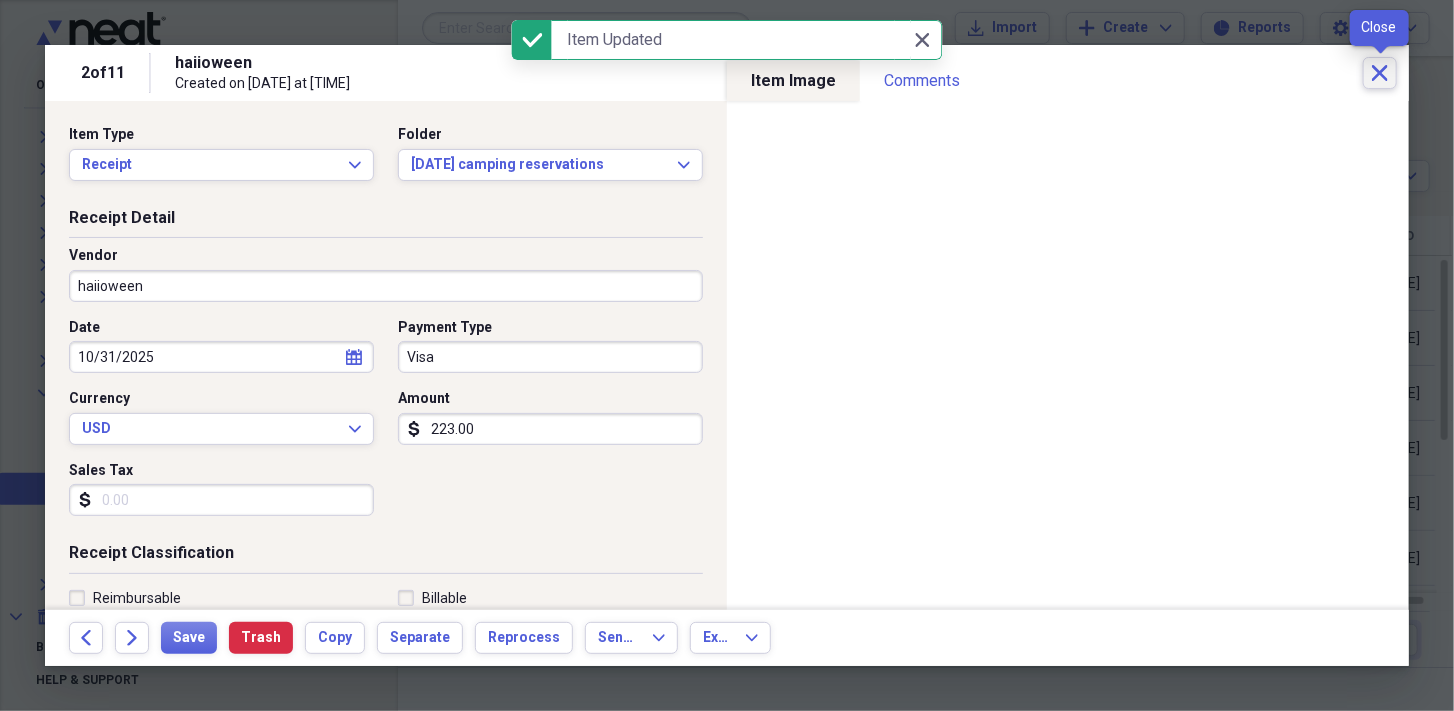 click on "Close" 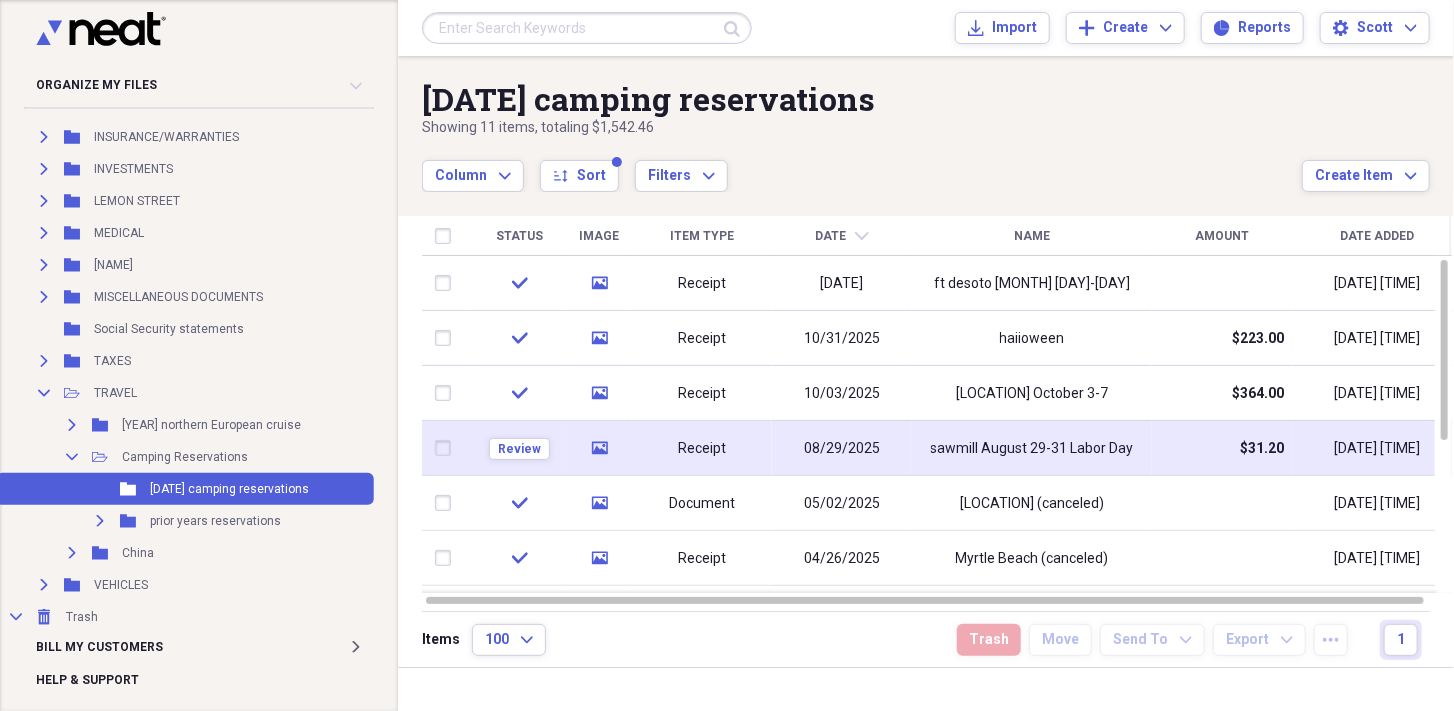 click on "sawmill August 29-31 Labor Day" at bounding box center (1032, 448) 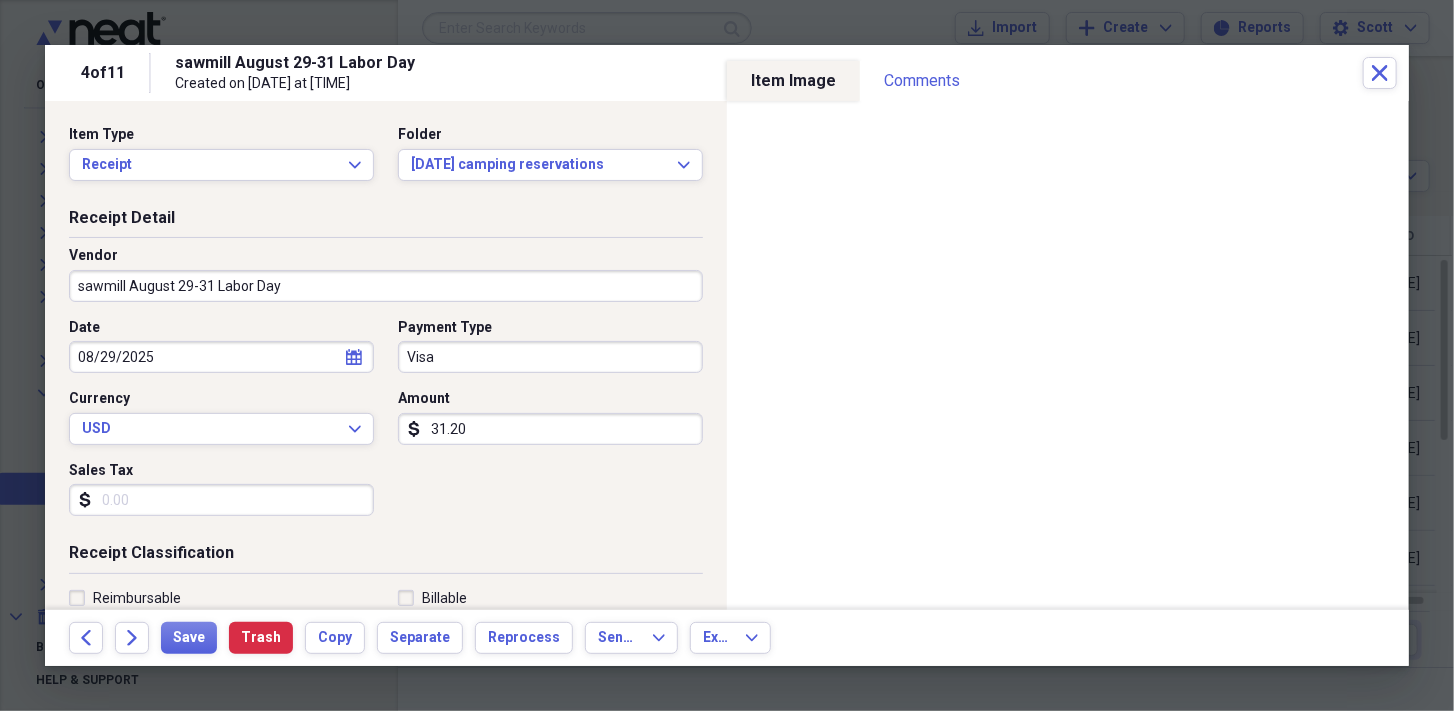 click on "31.20" at bounding box center (550, 429) 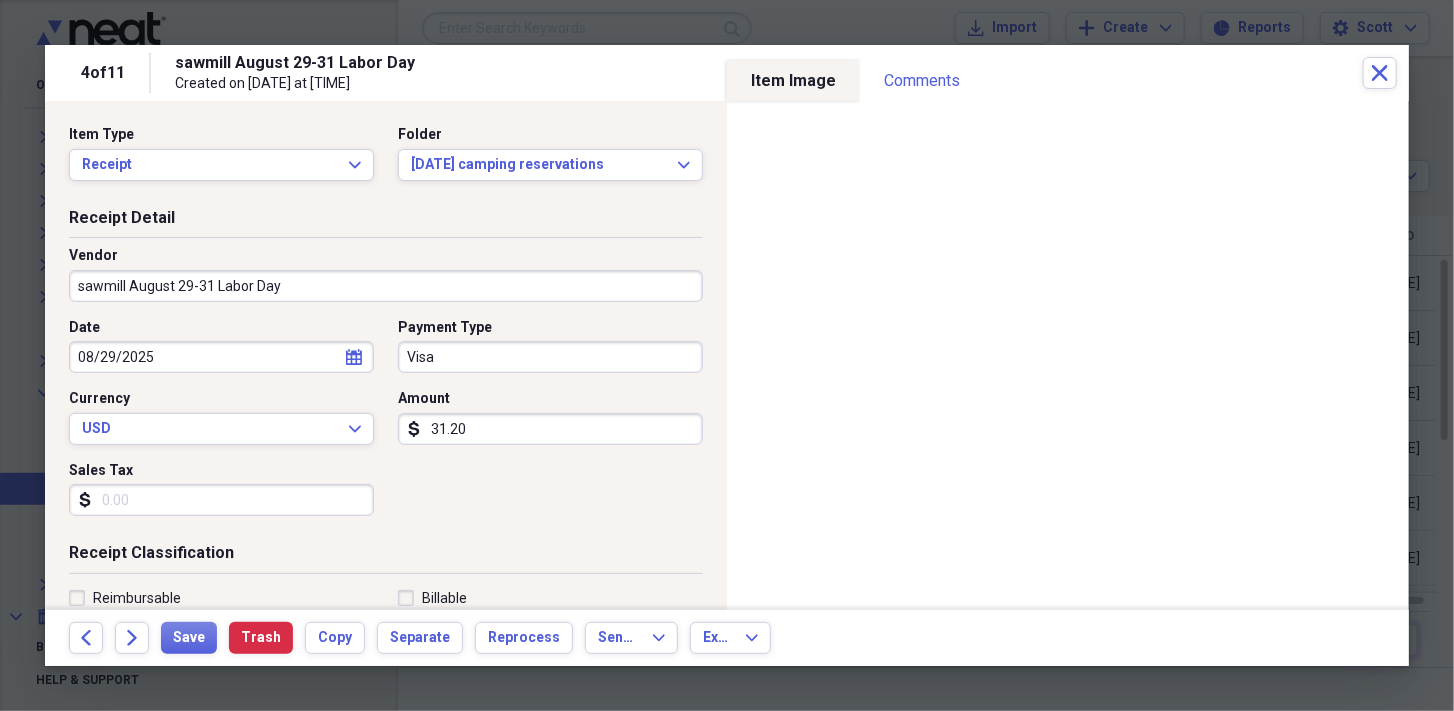 click on "31.20" at bounding box center (550, 429) 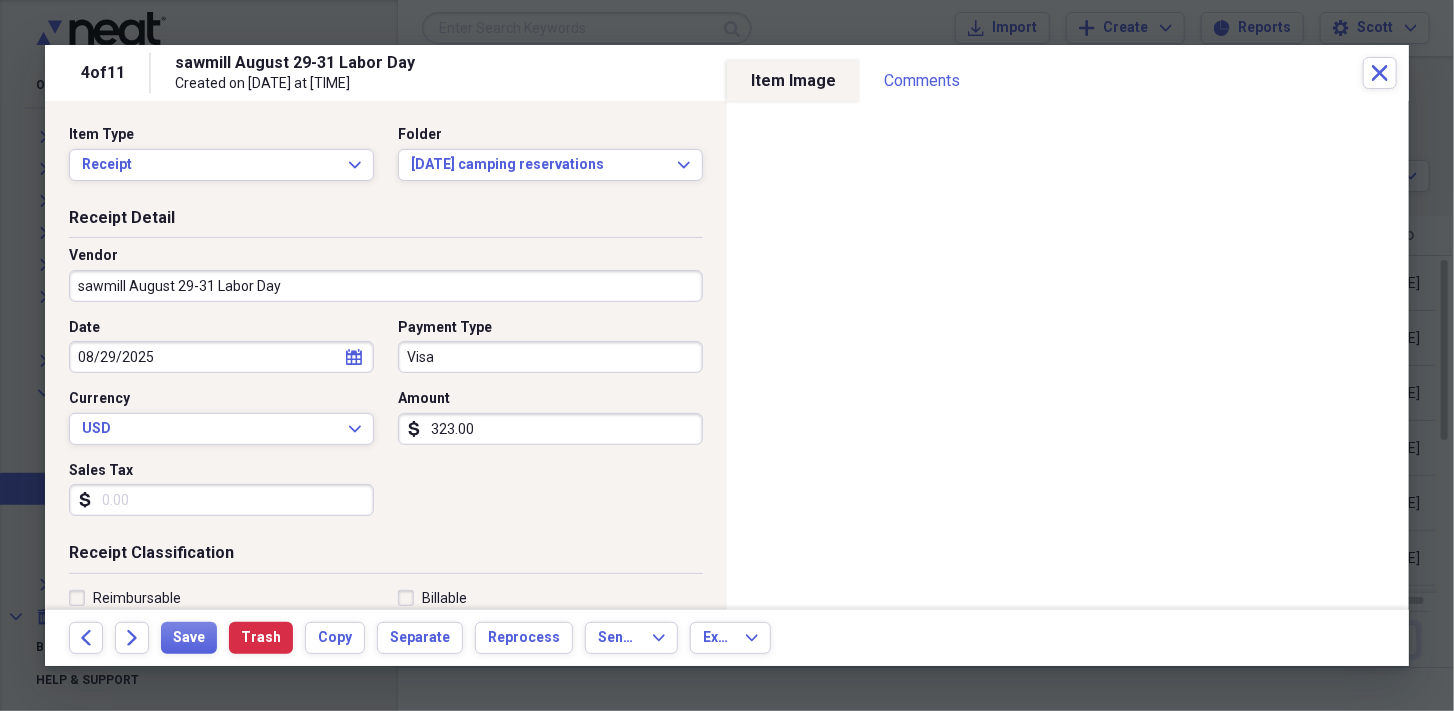 type on "323.00" 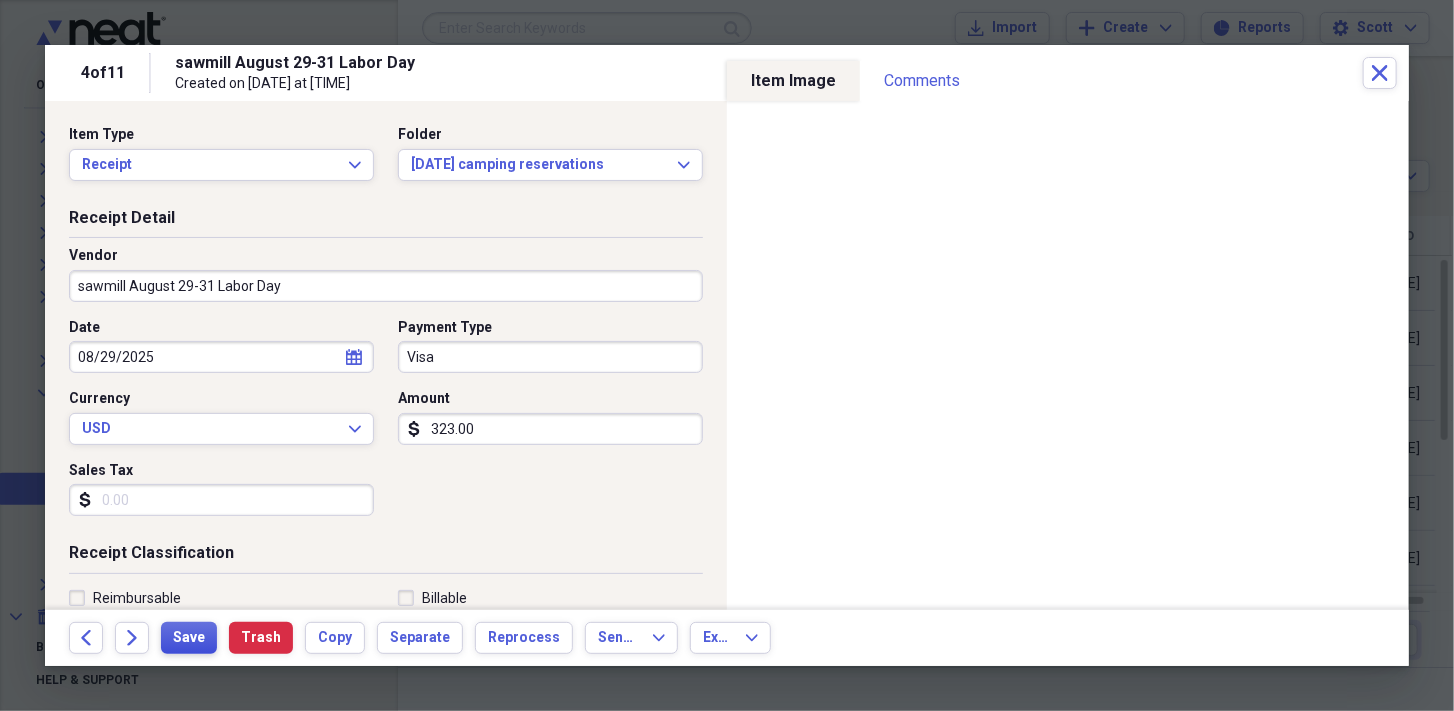 click on "Save" at bounding box center (189, 638) 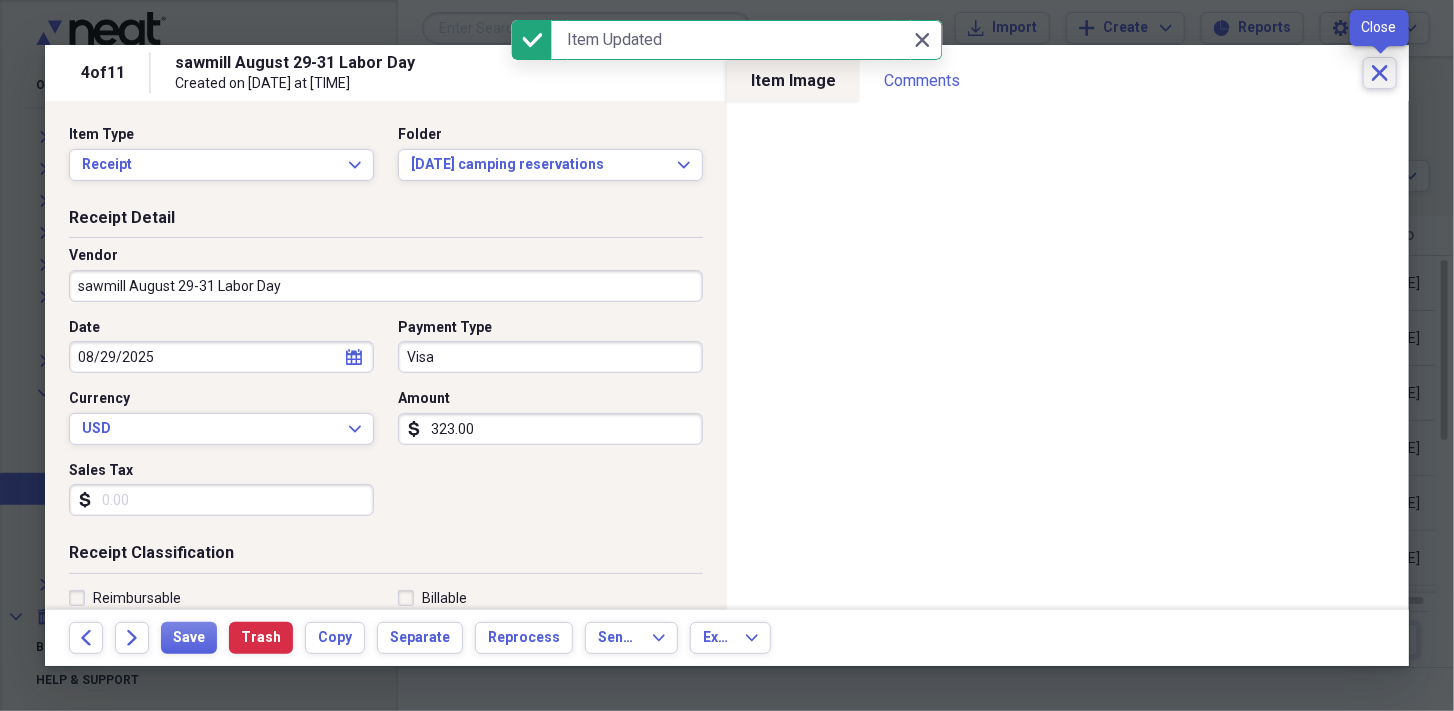 click 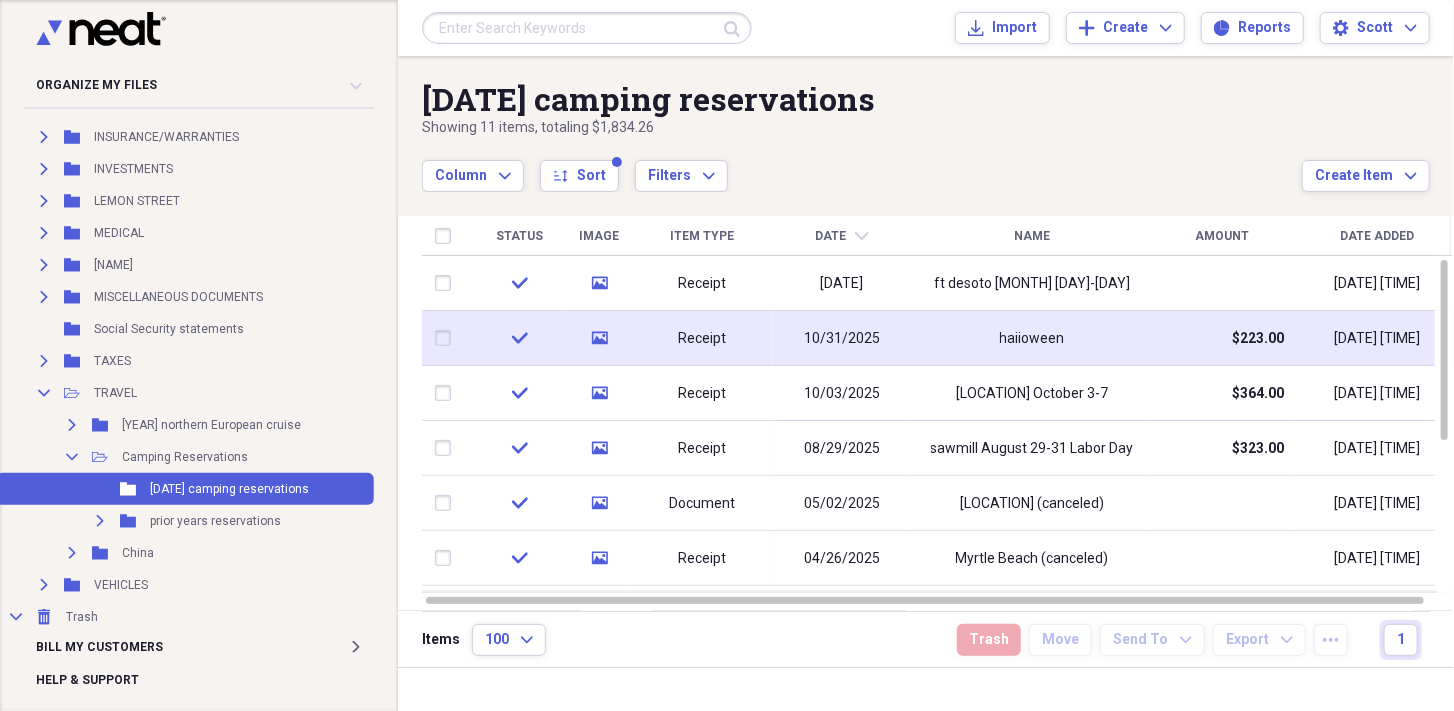 click on "$223.00" at bounding box center [1222, 338] 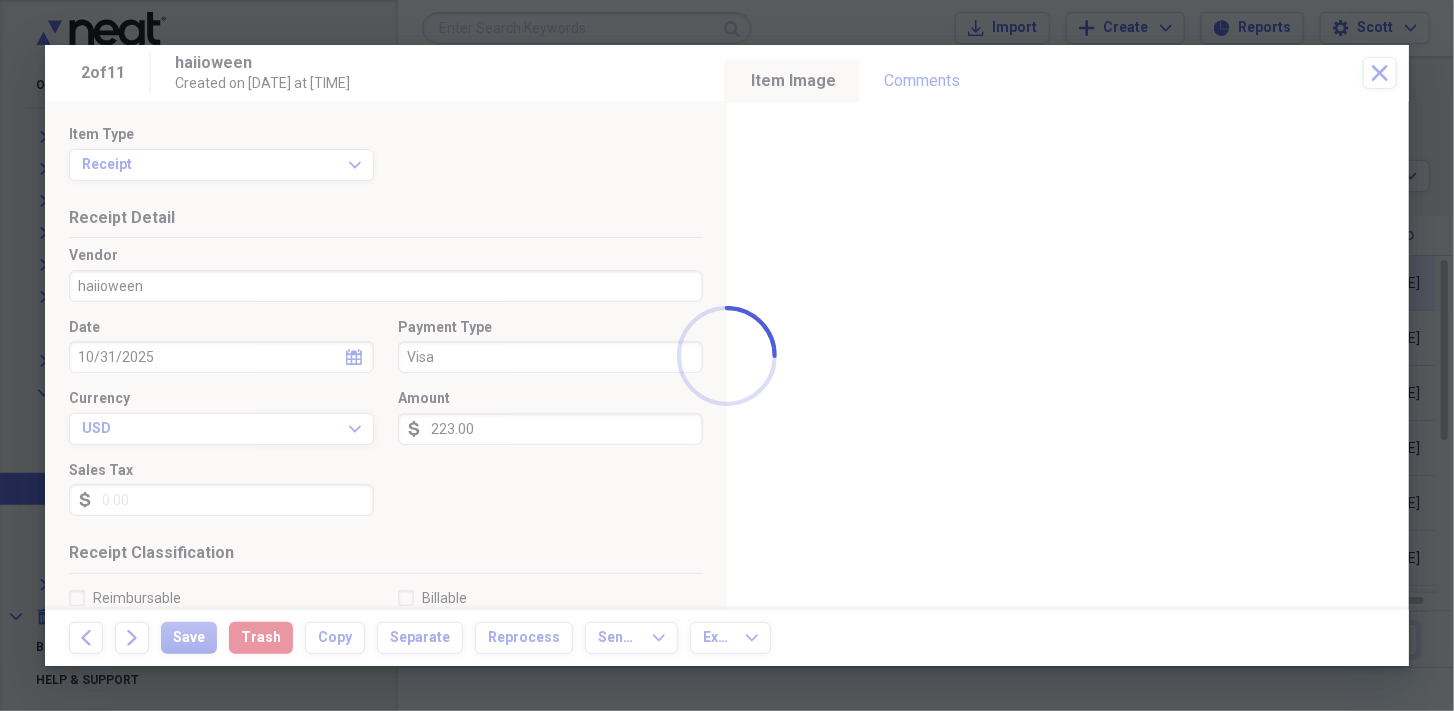 click at bounding box center [727, 355] 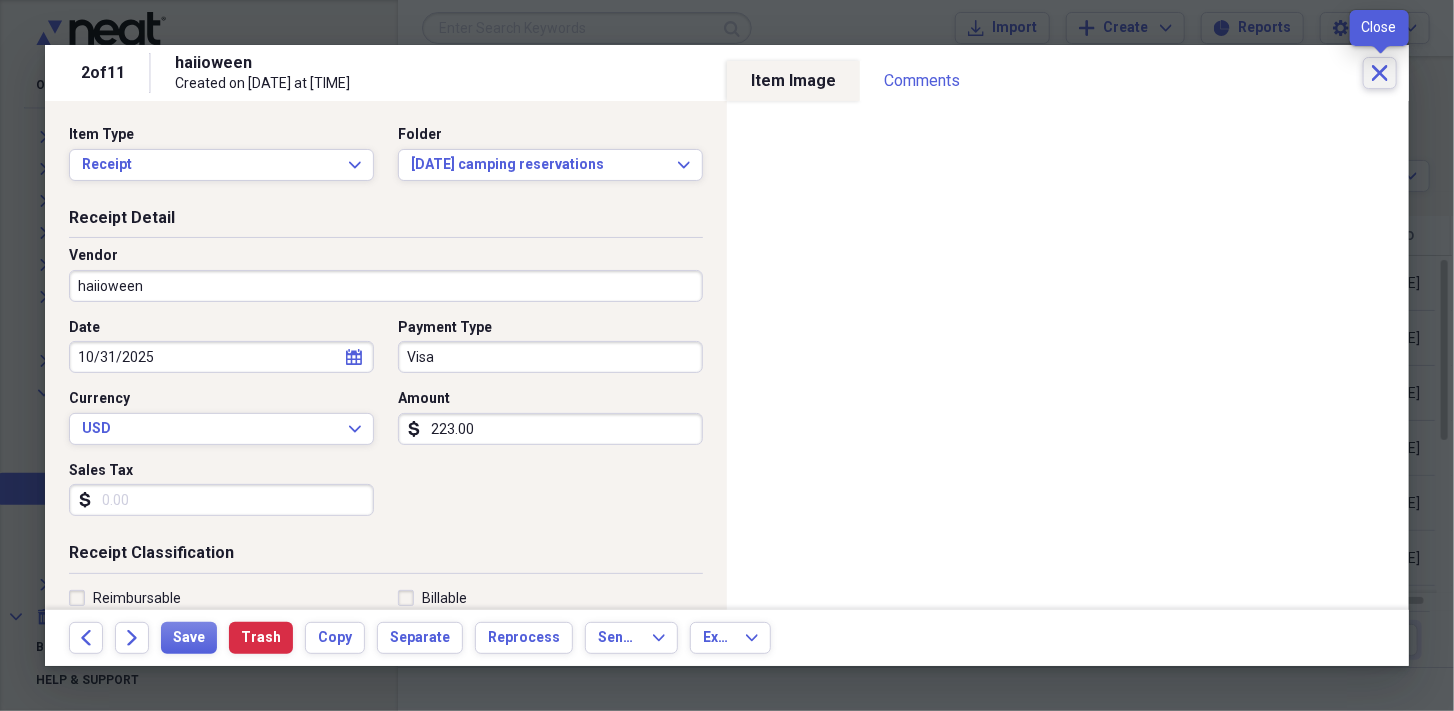 click on "Close" 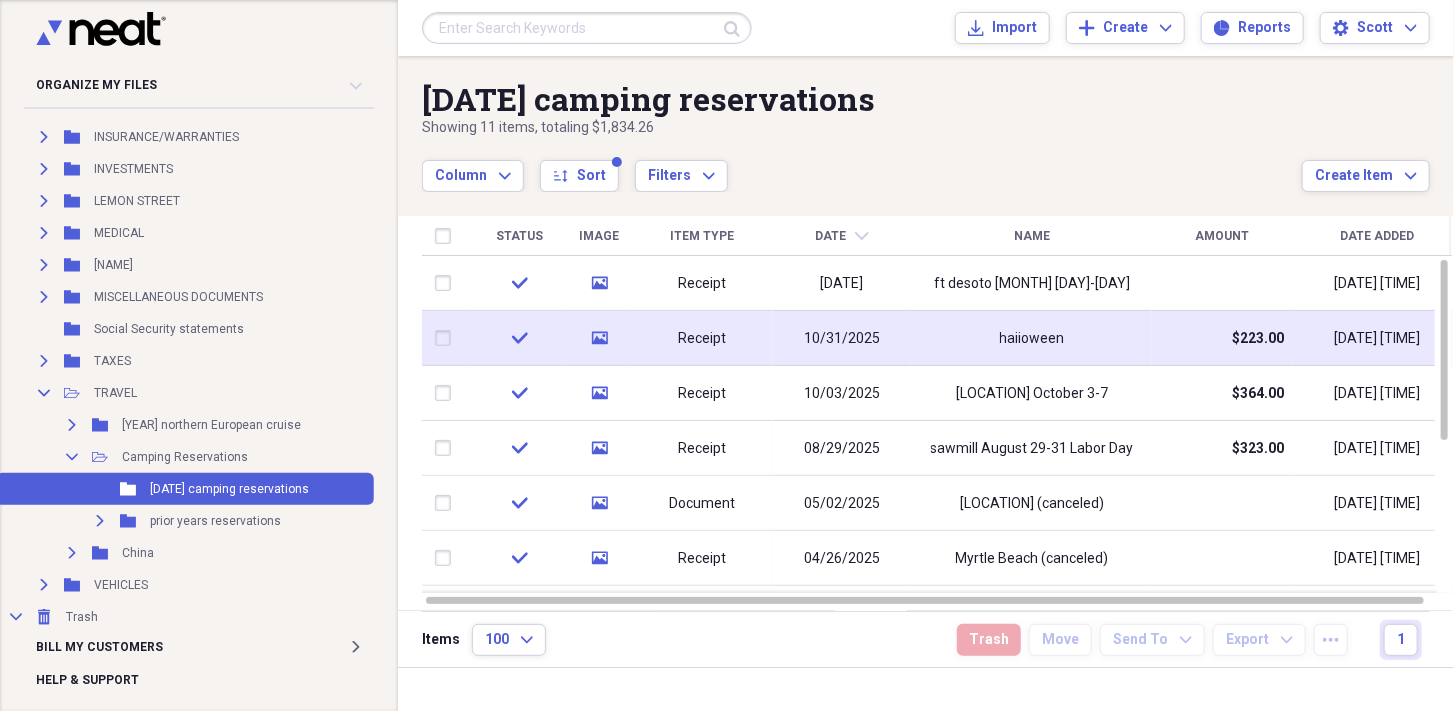 click on "haiioween" at bounding box center [1032, 338] 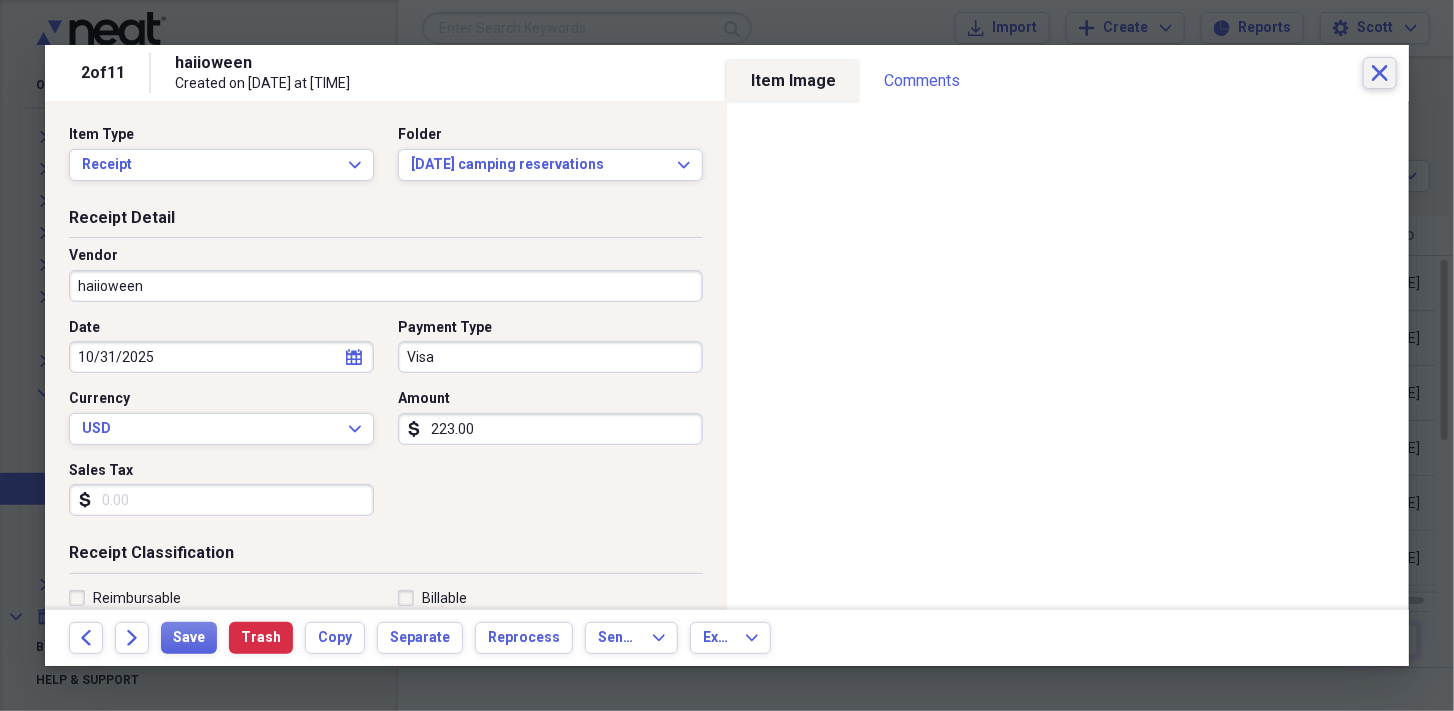 click on "Close" at bounding box center [1380, 73] 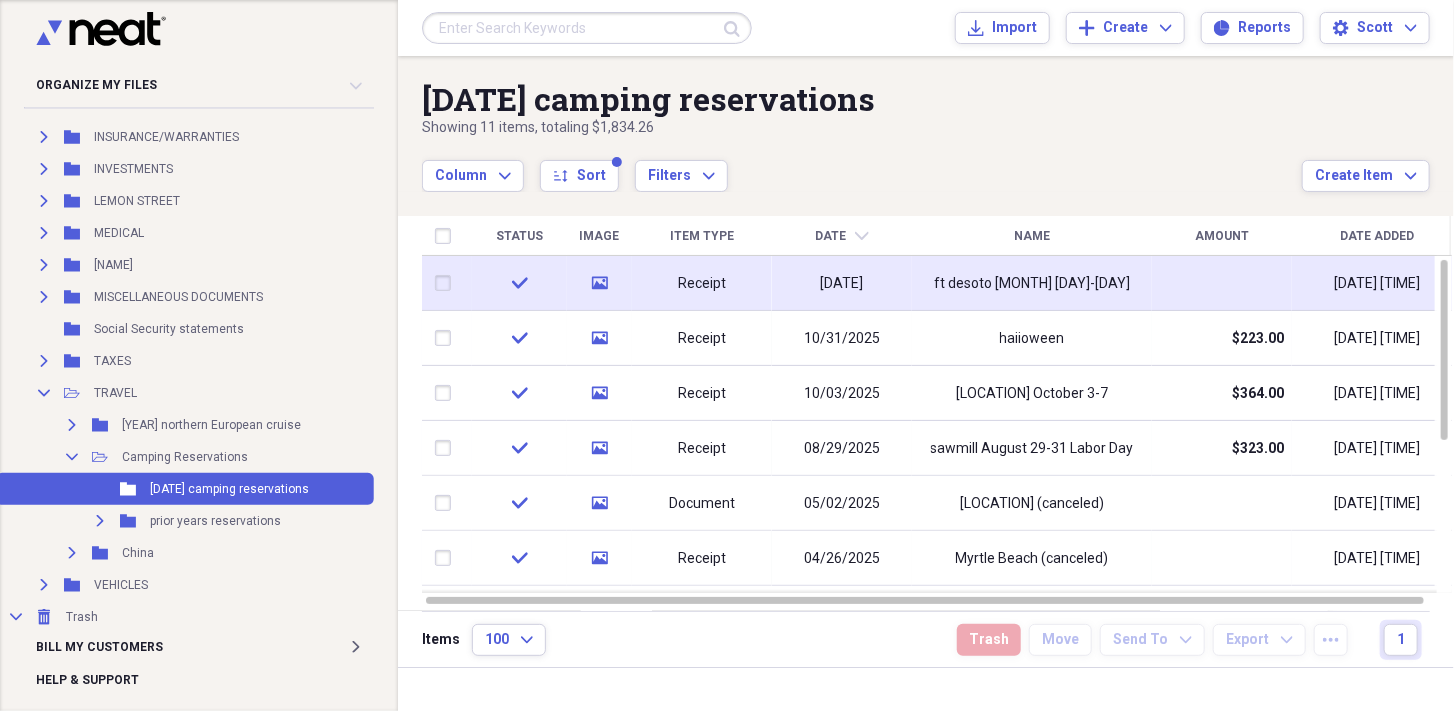 click on "ft desoto [MONTH] [DAY]-[DAY]" at bounding box center (1032, 283) 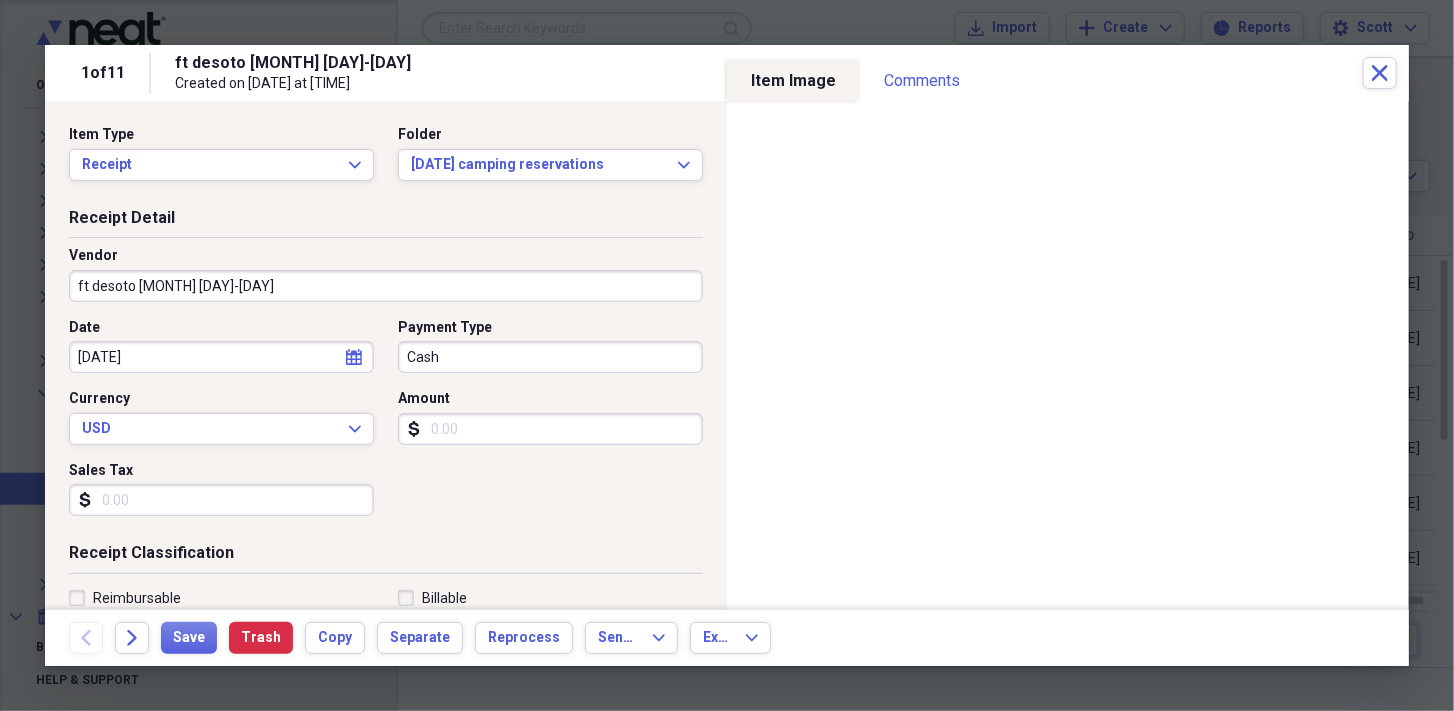 click on "Amount" at bounding box center (550, 429) 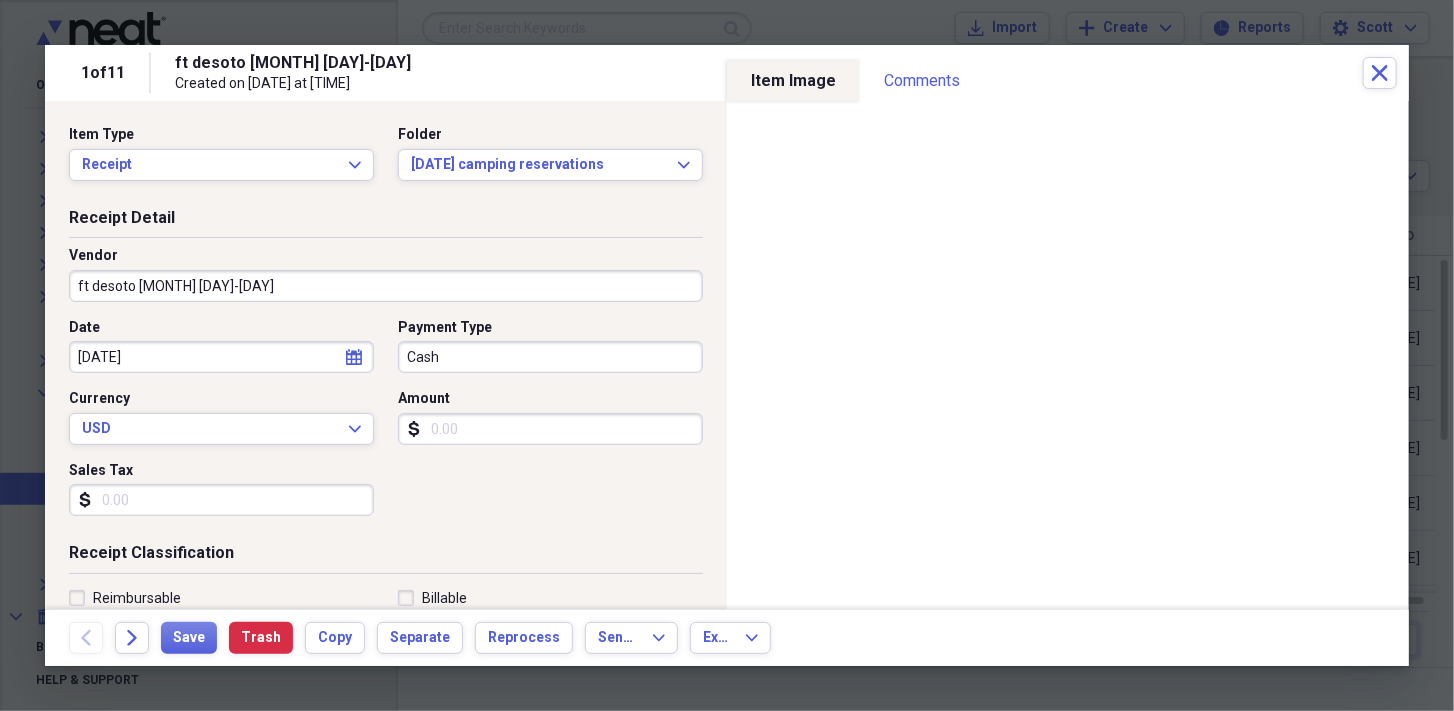 paste on "1.00" 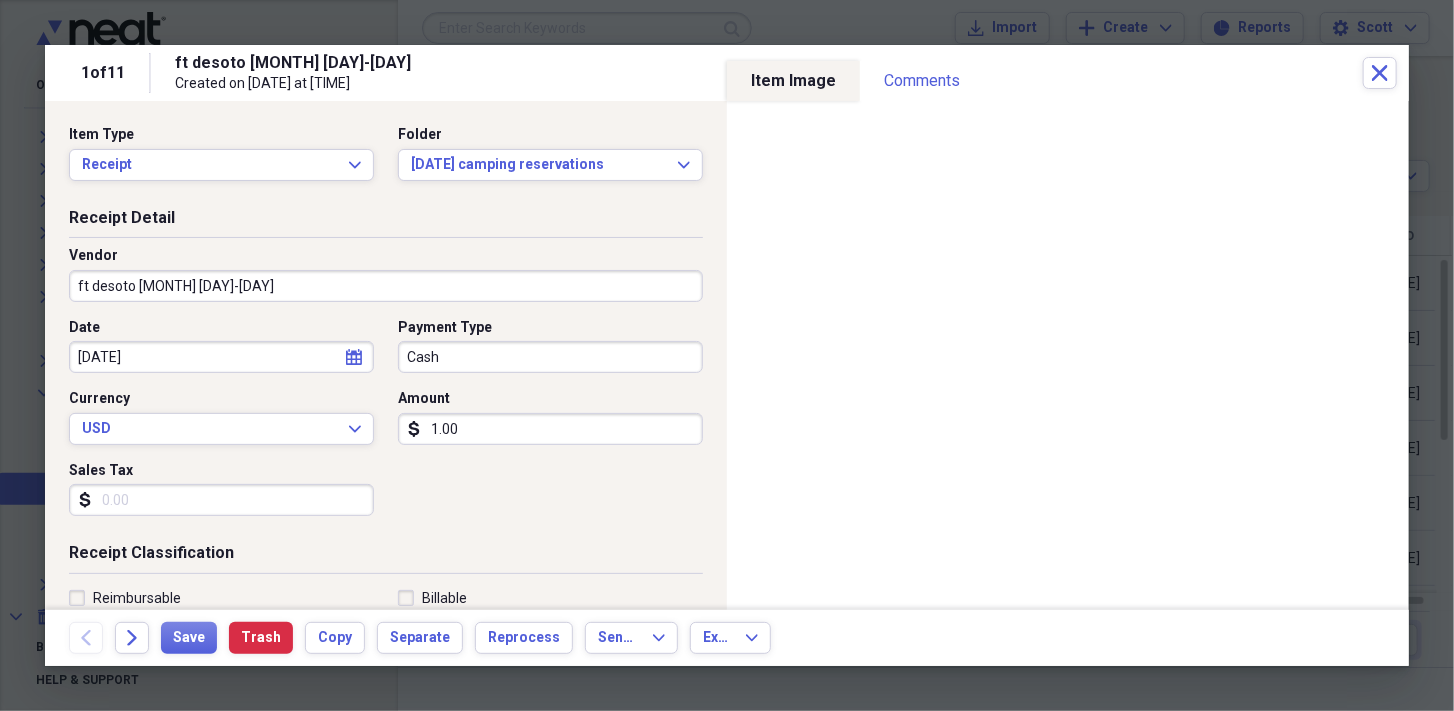 drag, startPoint x: 471, startPoint y: 426, endPoint x: 368, endPoint y: 445, distance: 104.73777 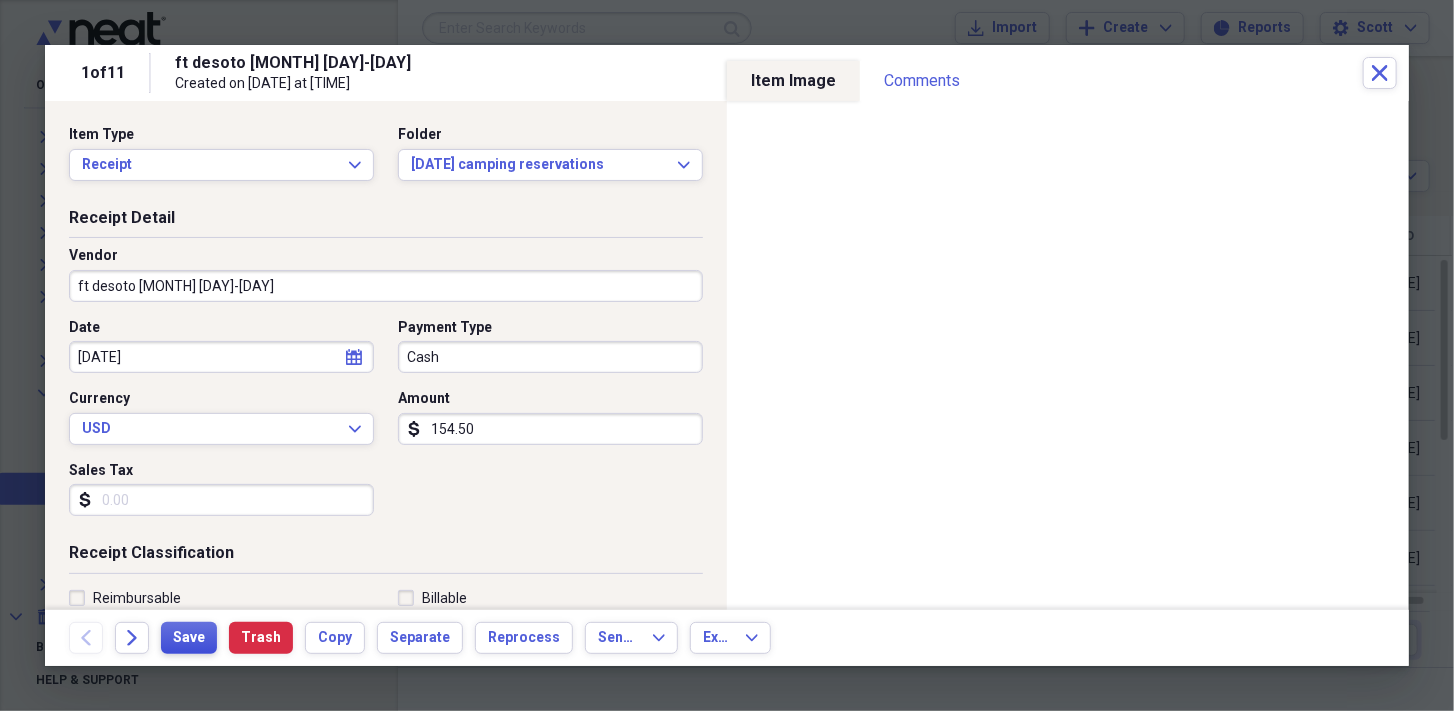 type on "154.50" 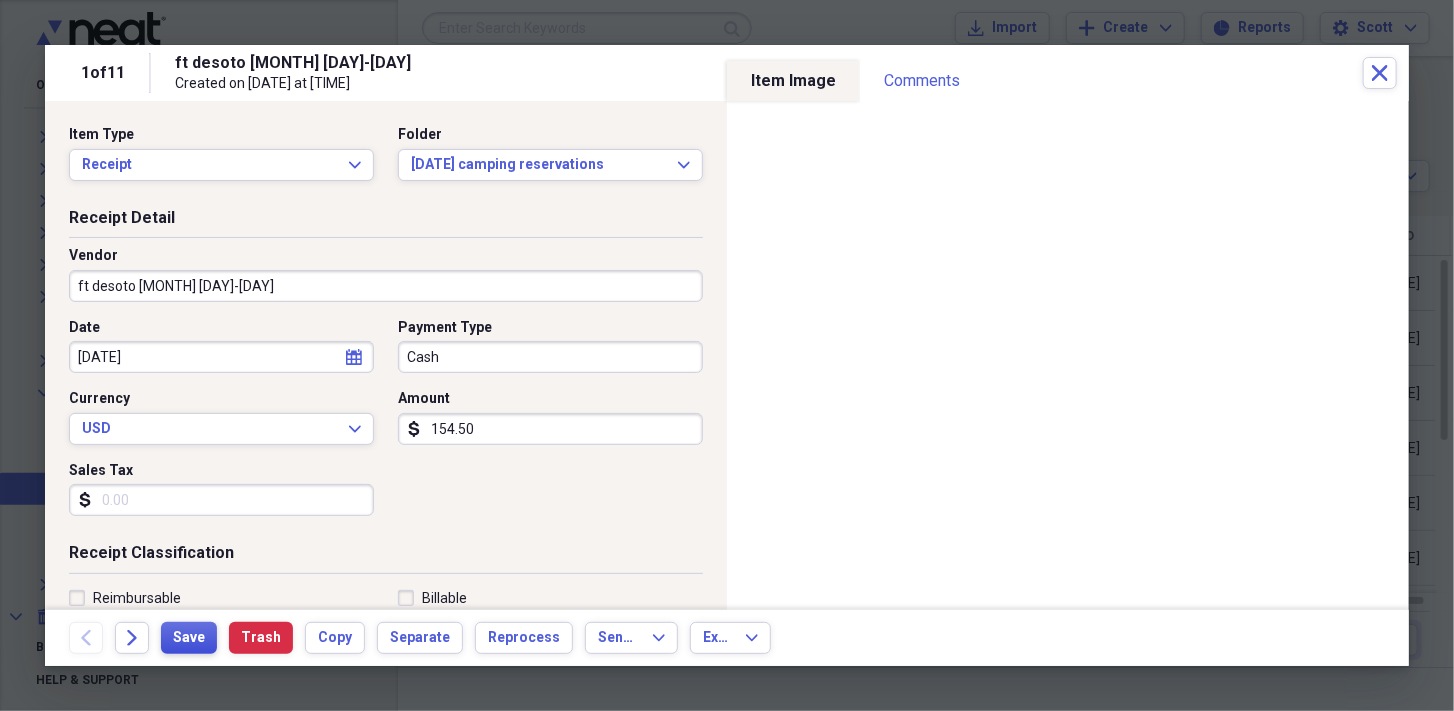 click on "Save" at bounding box center (189, 638) 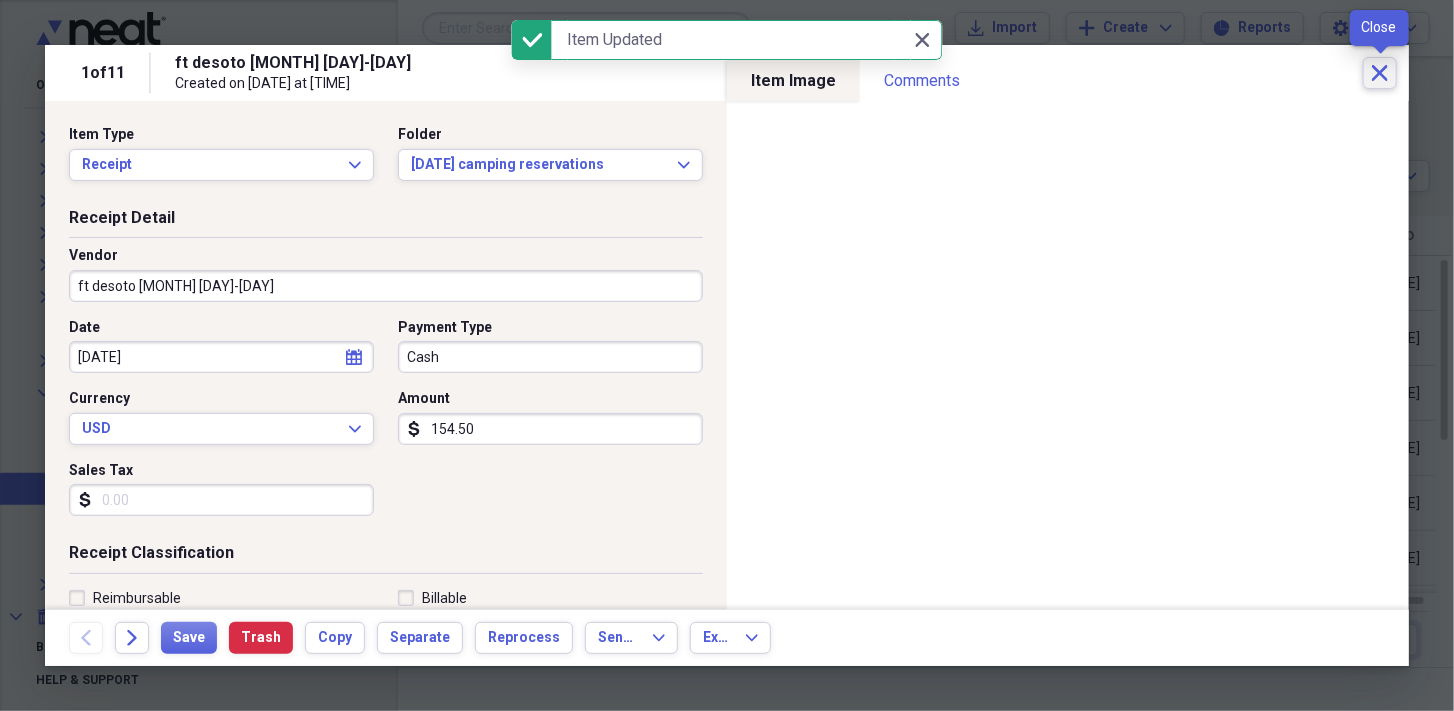click on "Close" 